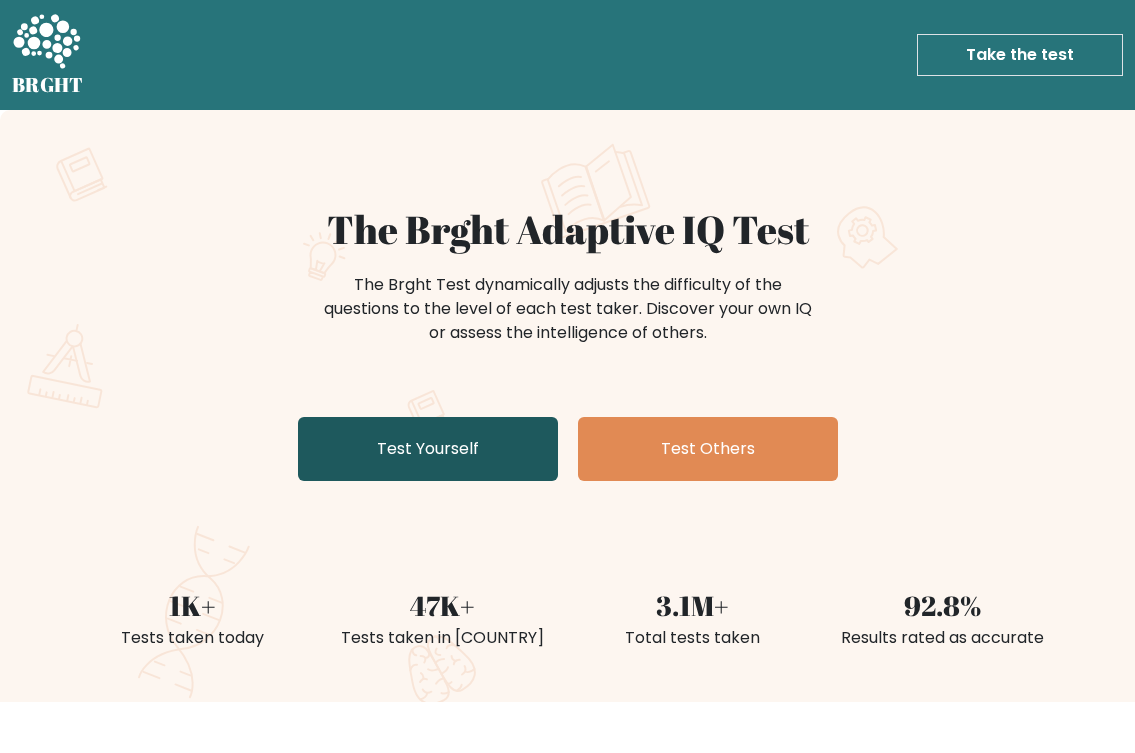 scroll, scrollTop: 0, scrollLeft: 0, axis: both 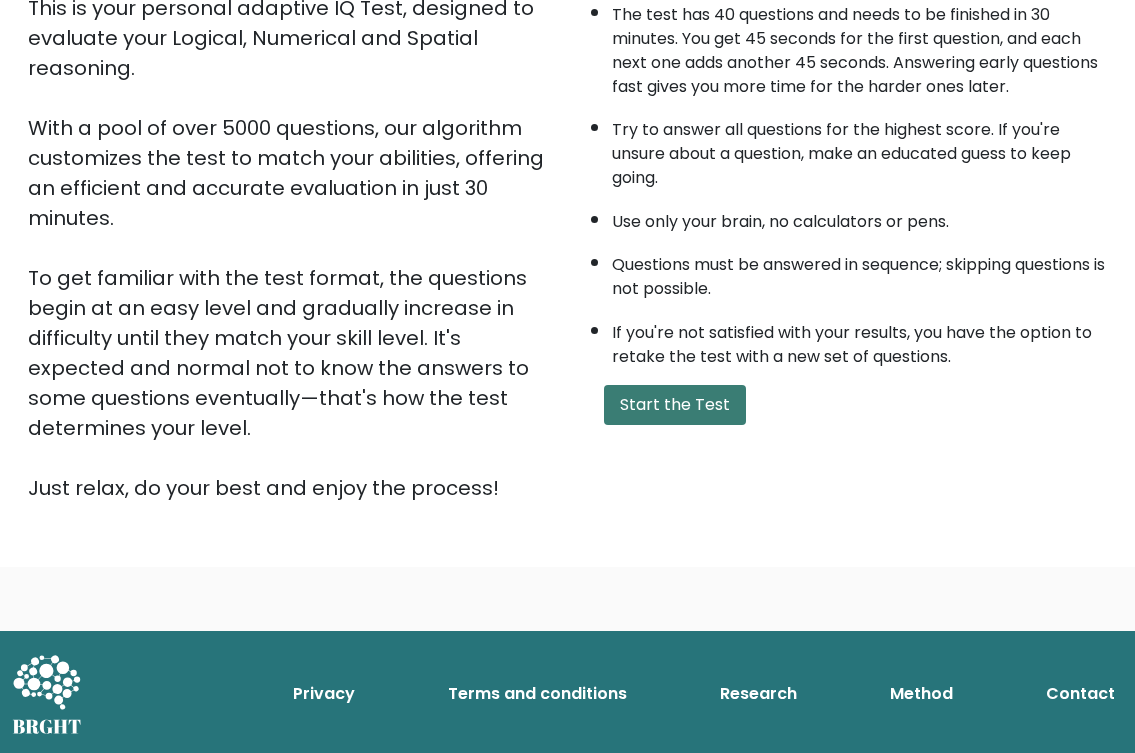 click on "Start the Test" at bounding box center [675, 405] 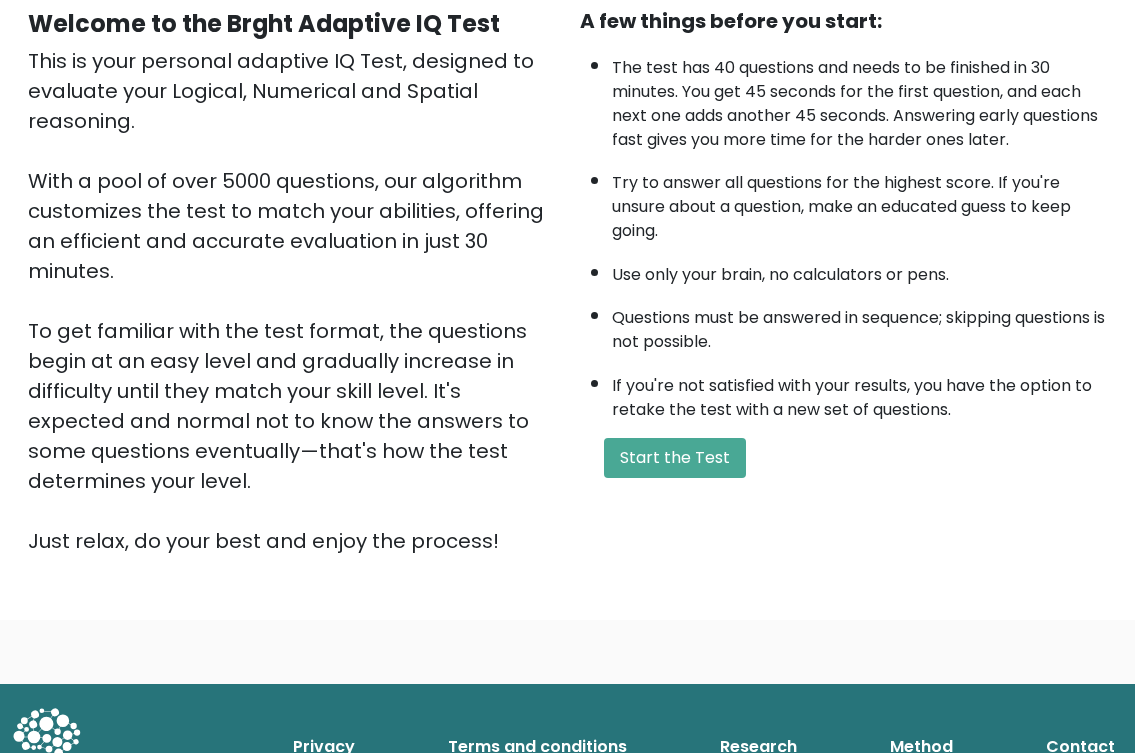 scroll, scrollTop: 0, scrollLeft: 0, axis: both 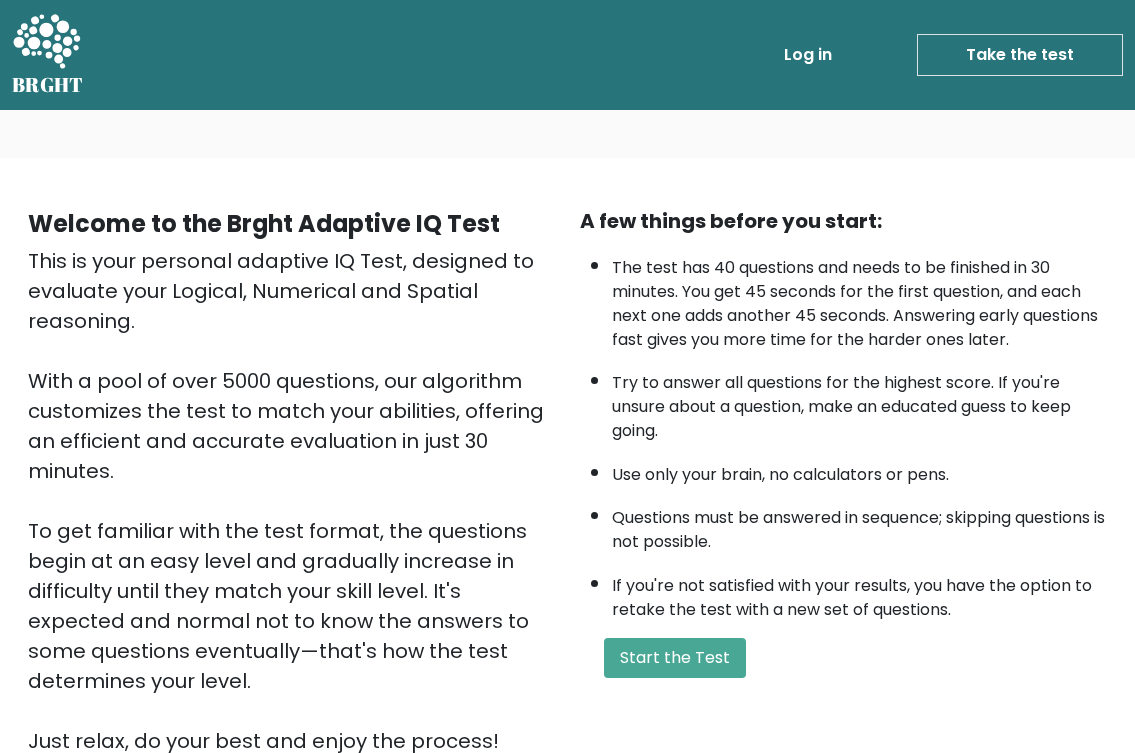 click on "The test has 40 questions and needs to be finished in 30 minutes. You get 45 seconds for the first question, and each next one adds another 45 seconds. Answering early questions fast gives you more time for the harder ones later.
Try to answer all questions for the highest score. If you're unsure about a question, make an educated guess to keep going.
Use only your brain, no calculators or pens.
Questions must be answered in sequence; skipping questions is not possible.
If you're not satisfied with your results, you have the option to retake the test with a new set of questions." at bounding box center (844, 434) 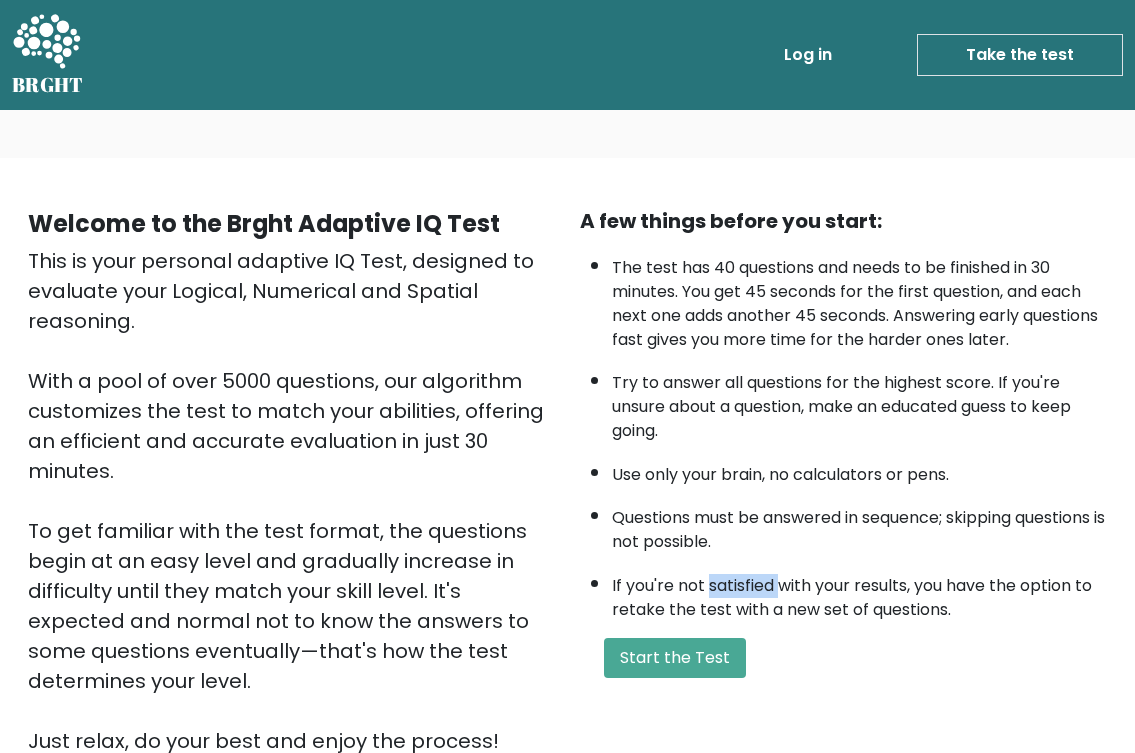click on "The test has 40 questions and needs to be finished in 30 minutes. You get 45 seconds for the first question, and each next one adds another 45 seconds. Answering early questions fast gives you more time for the harder ones later.
Try to answer all questions for the highest score. If you're unsure about a question, make an educated guess to keep going.
Use only your brain, no calculators or pens.
Questions must be answered in sequence; skipping questions is not possible.
If you're not satisfied with your results, you have the option to retake the test with a new set of questions." at bounding box center (844, 434) 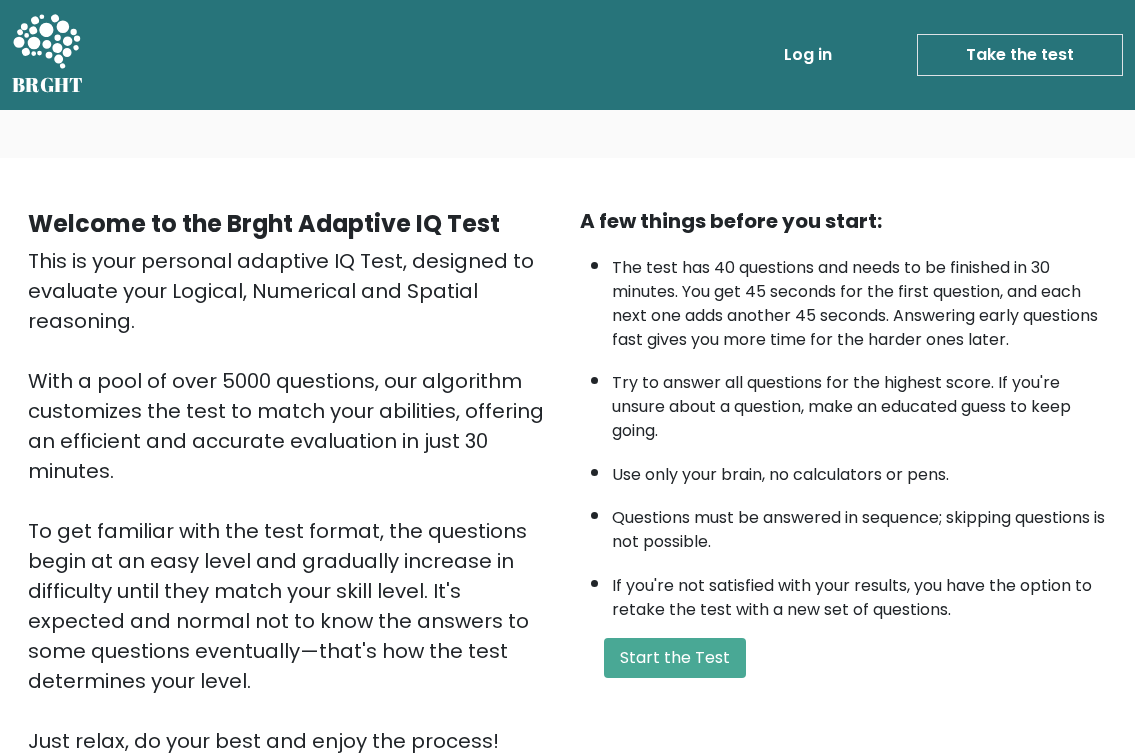 click on "Questions must be answered in sequence; skipping questions is not possible." at bounding box center (860, 525) 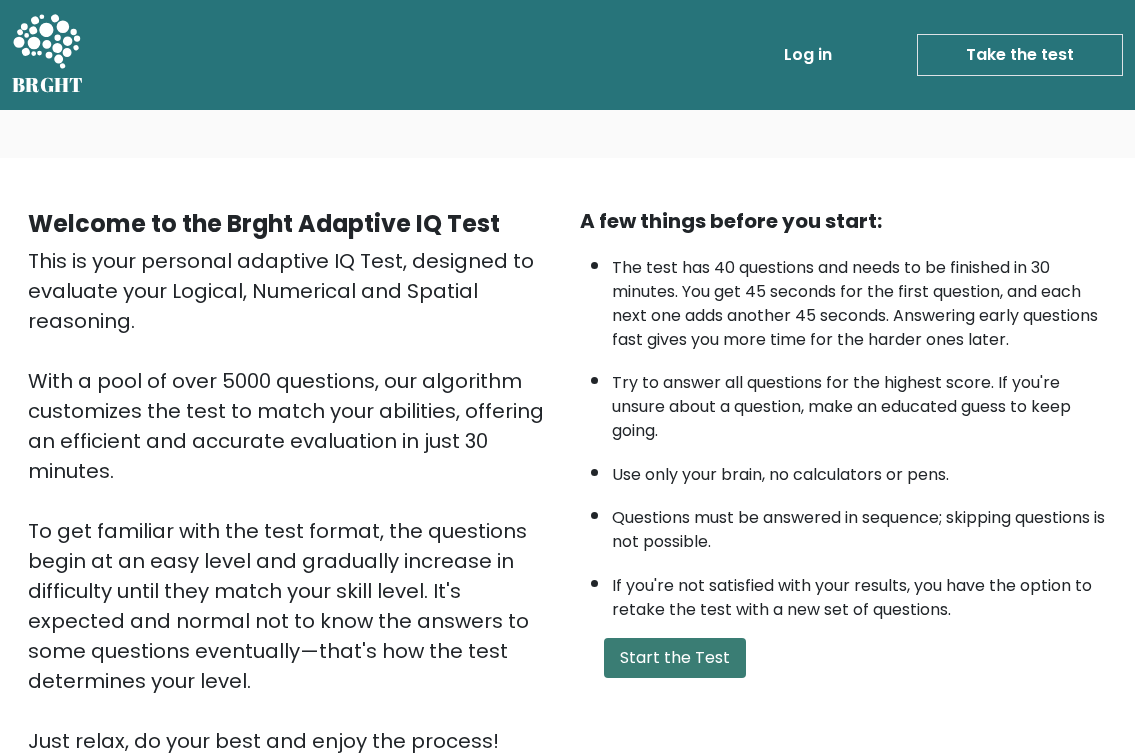 click on "Start the Test" at bounding box center [675, 658] 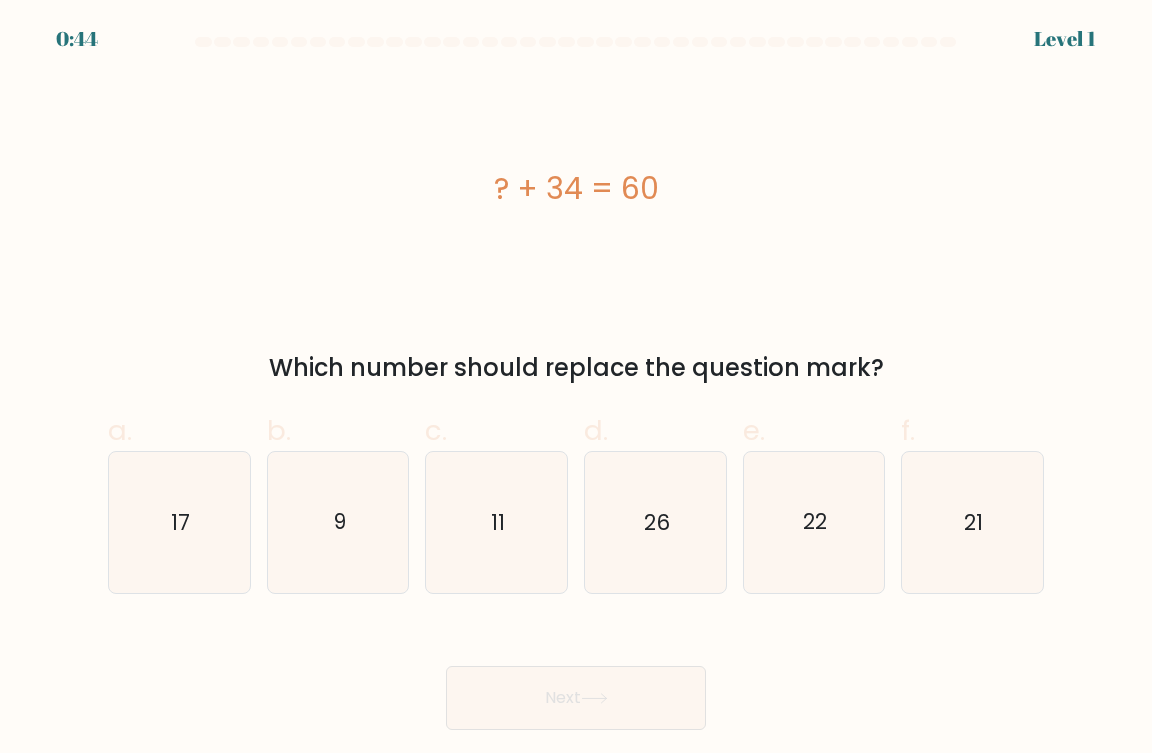 scroll, scrollTop: 0, scrollLeft: 0, axis: both 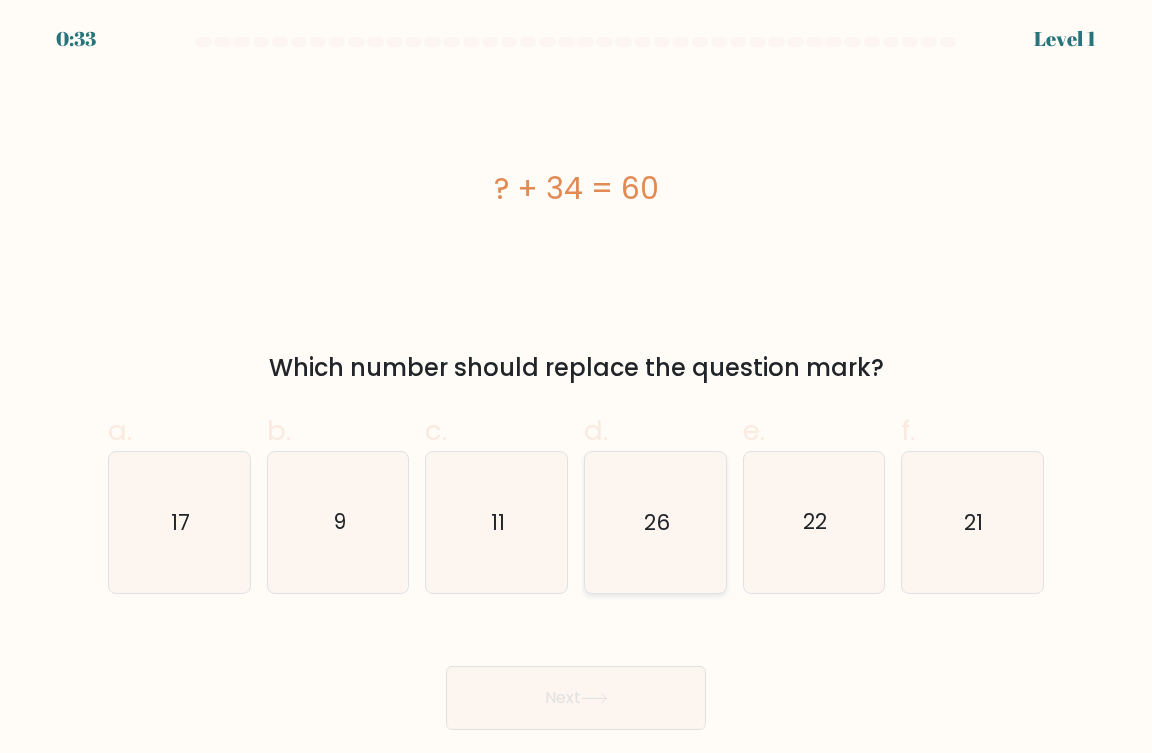 click on "26" 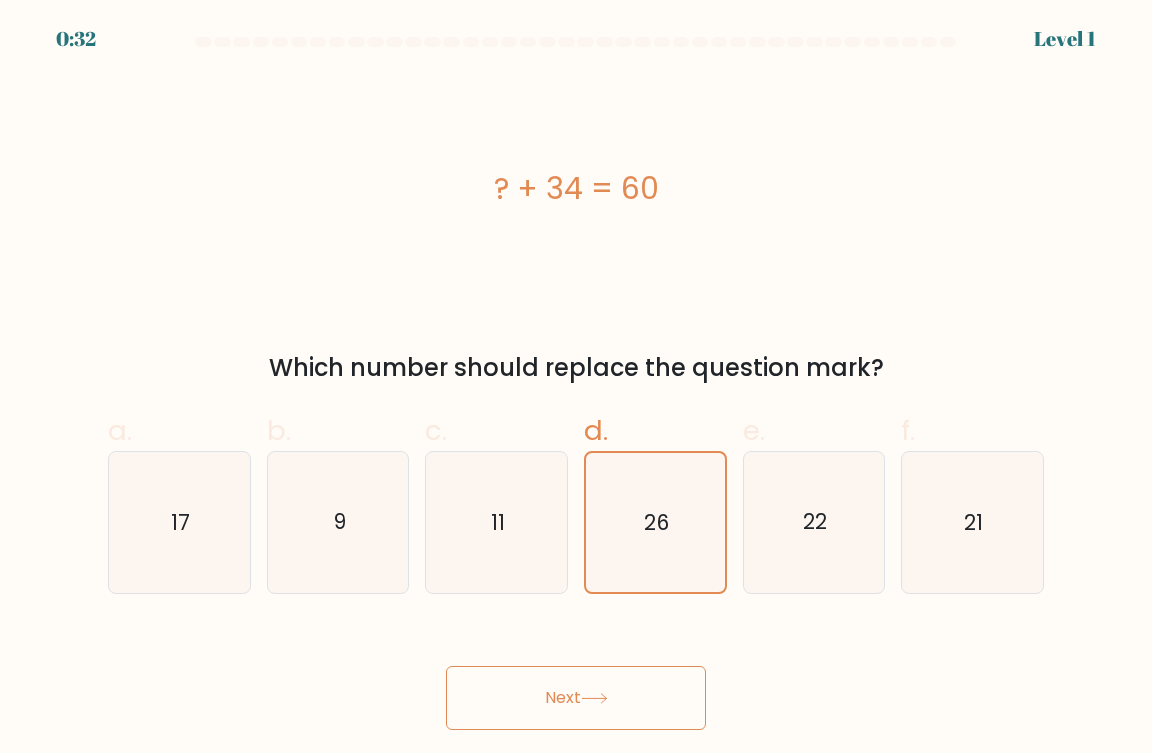 click on "Next" at bounding box center (576, 698) 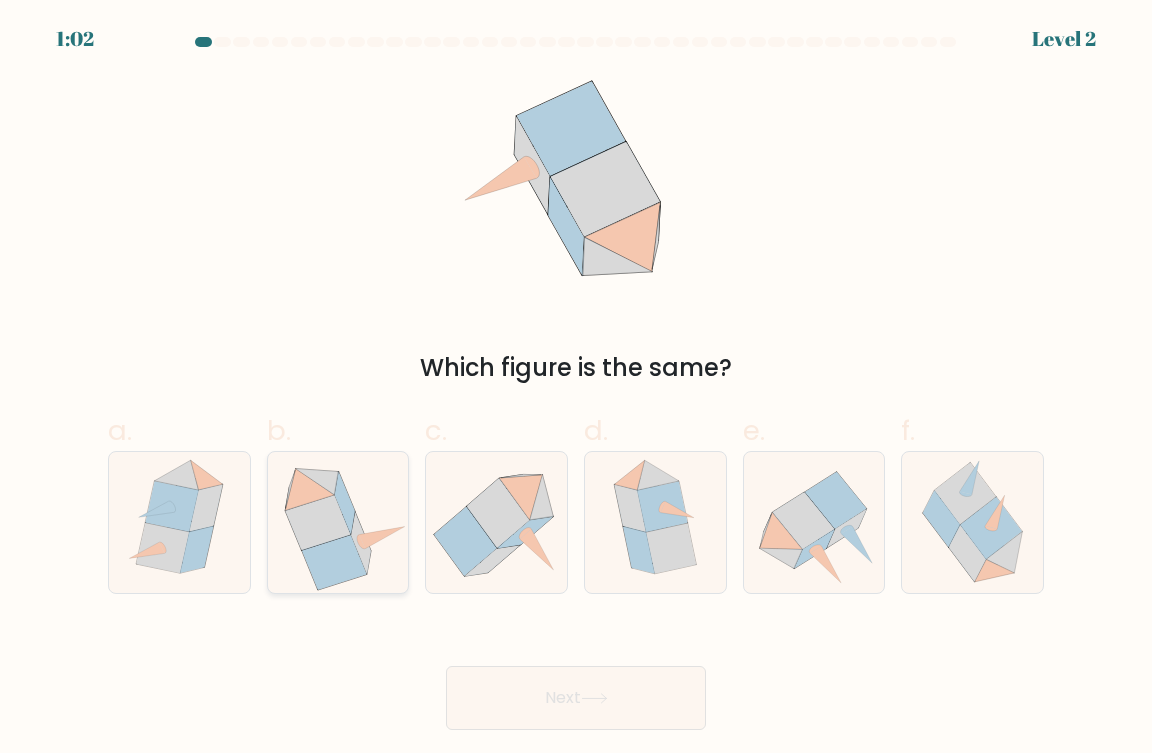 click 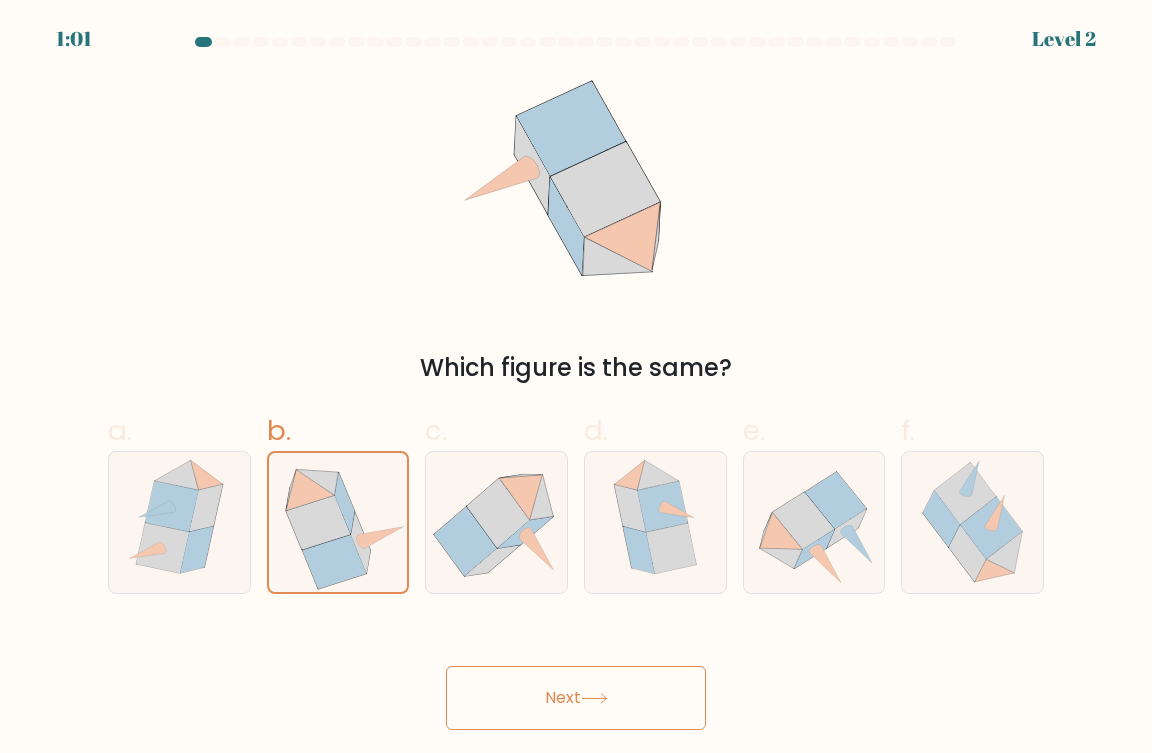 click 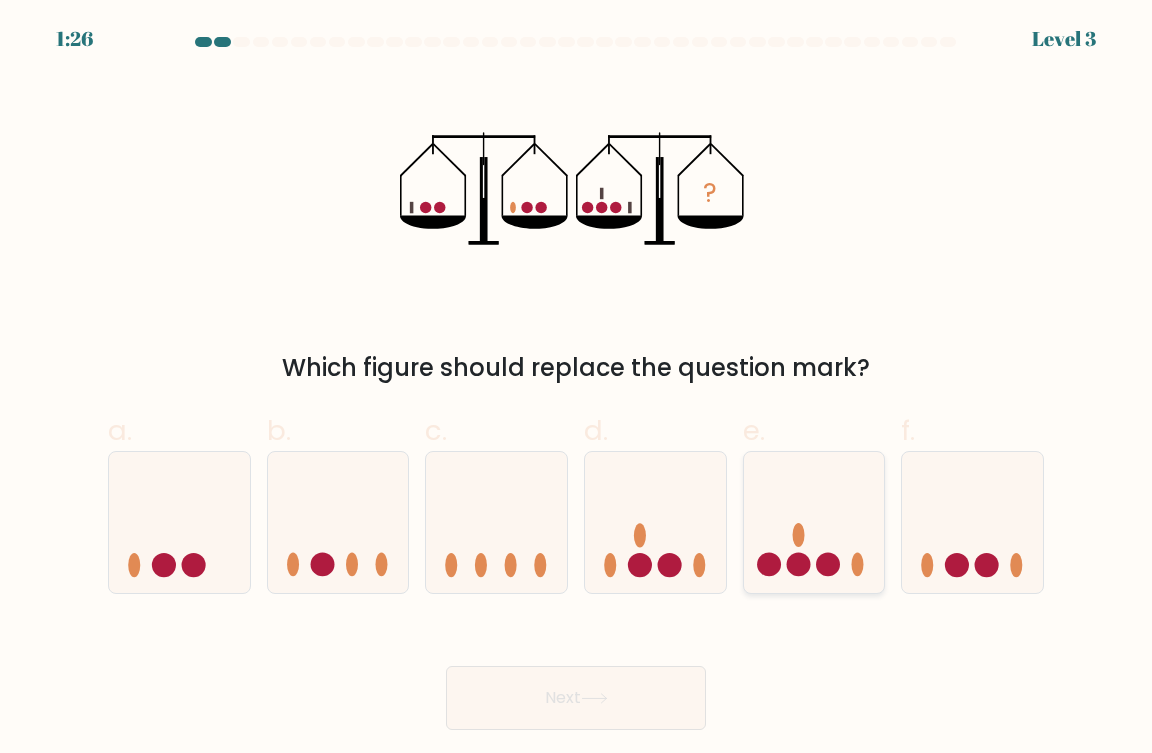click 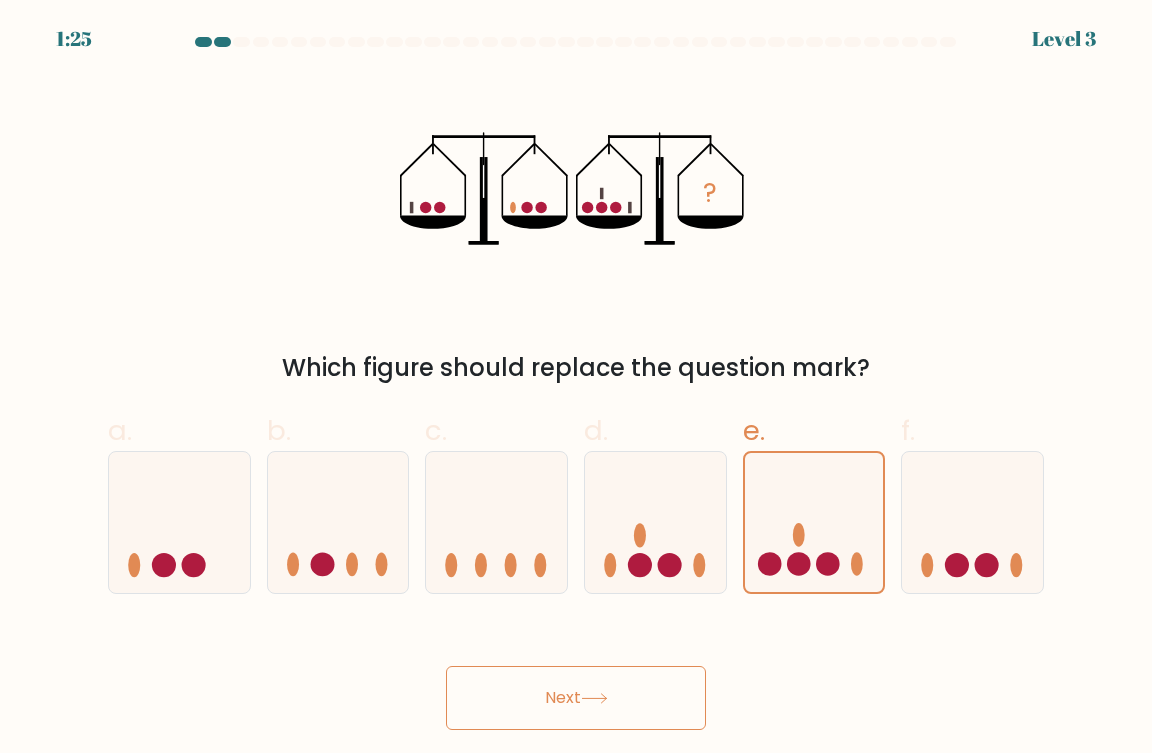 click 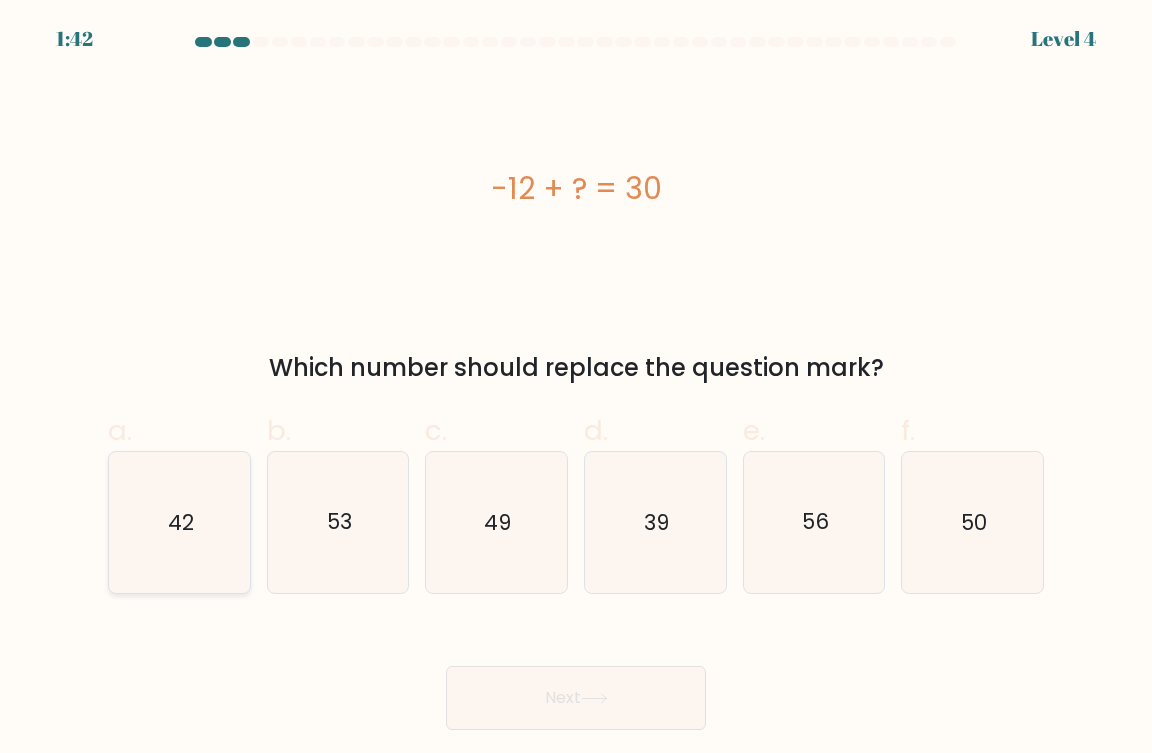 click on "42" 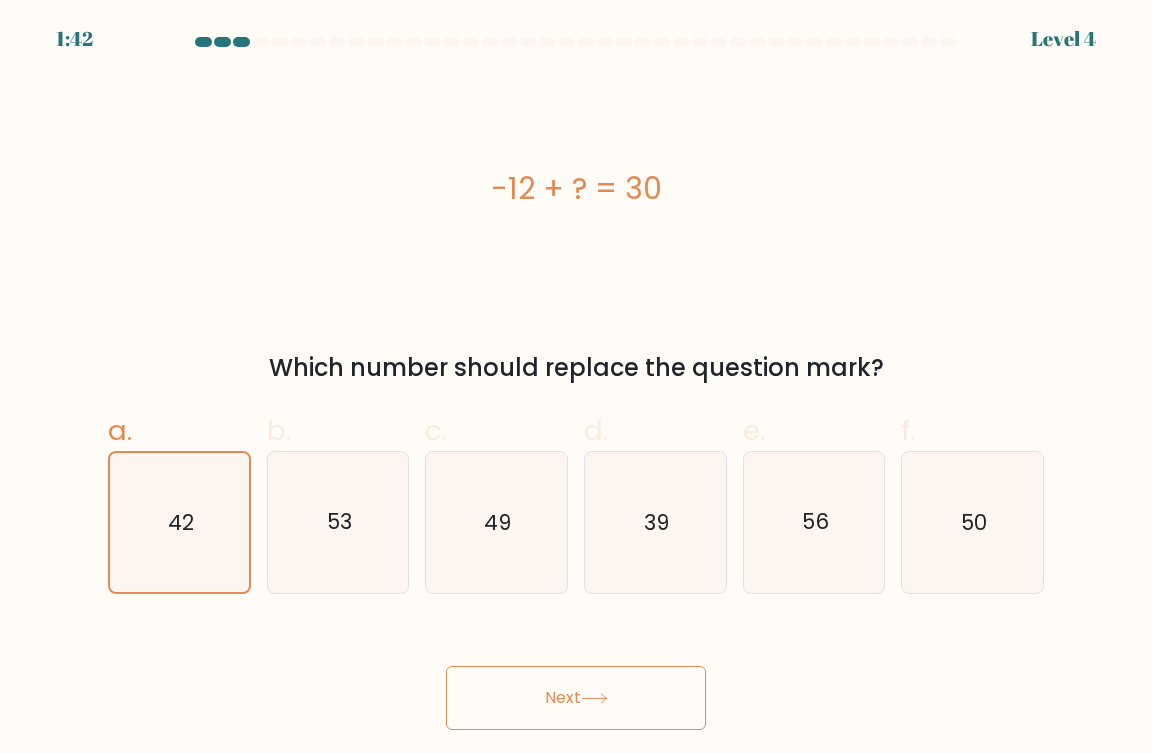 click on "Next" at bounding box center [576, 698] 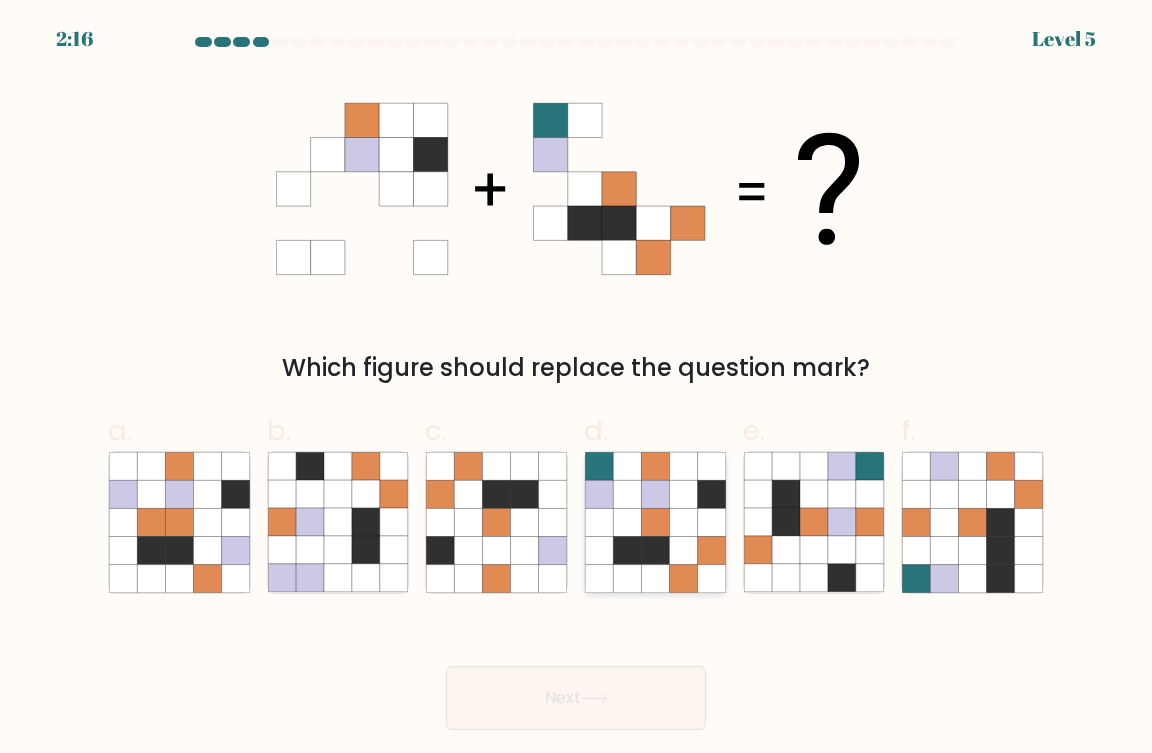 click 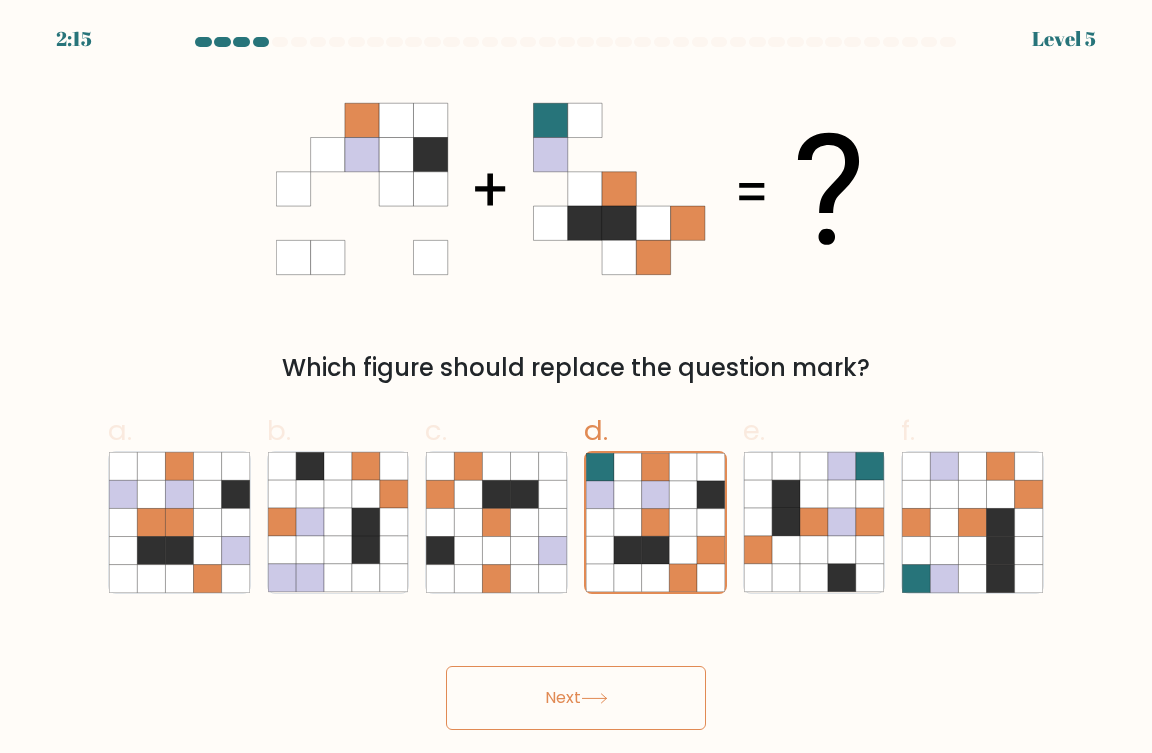 click on "Next" at bounding box center [576, 698] 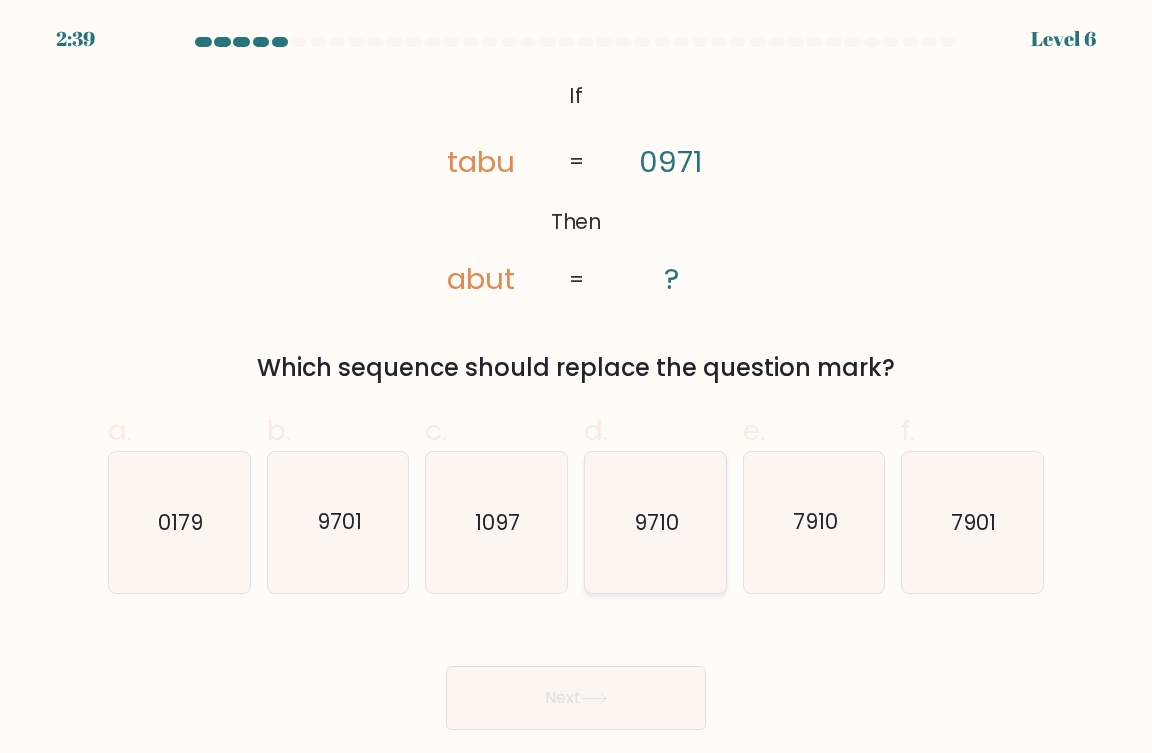 click on "9710" 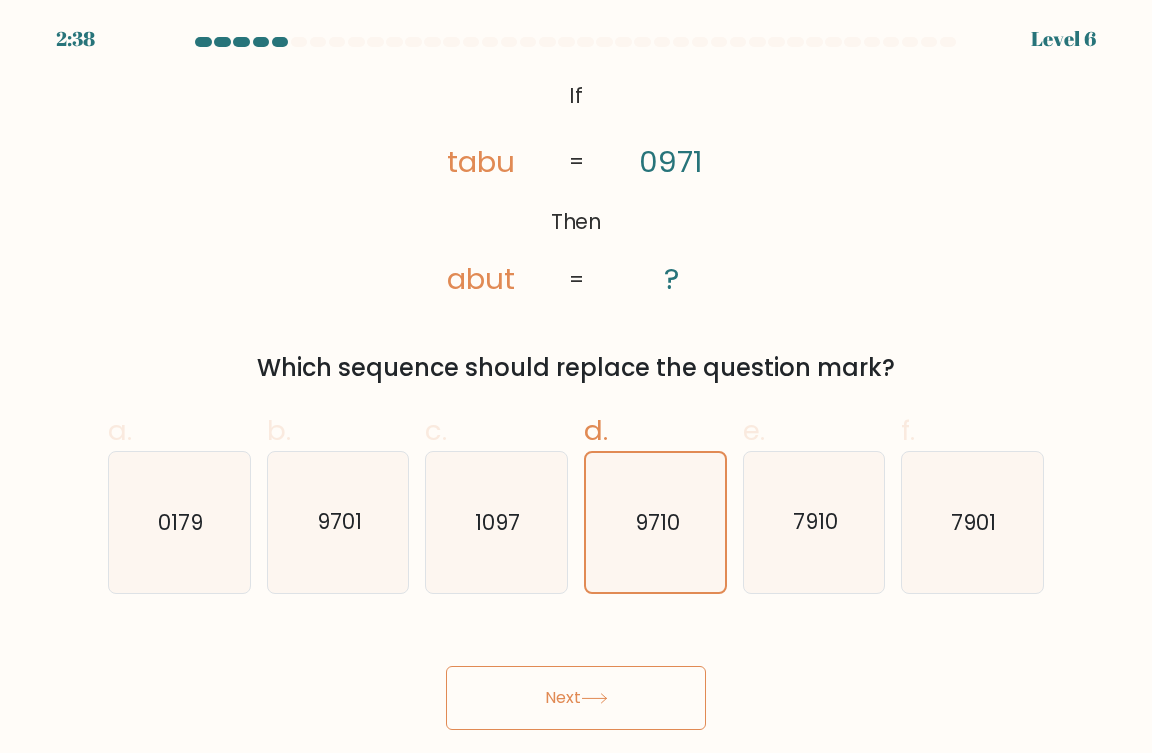 click on "Next" at bounding box center (576, 698) 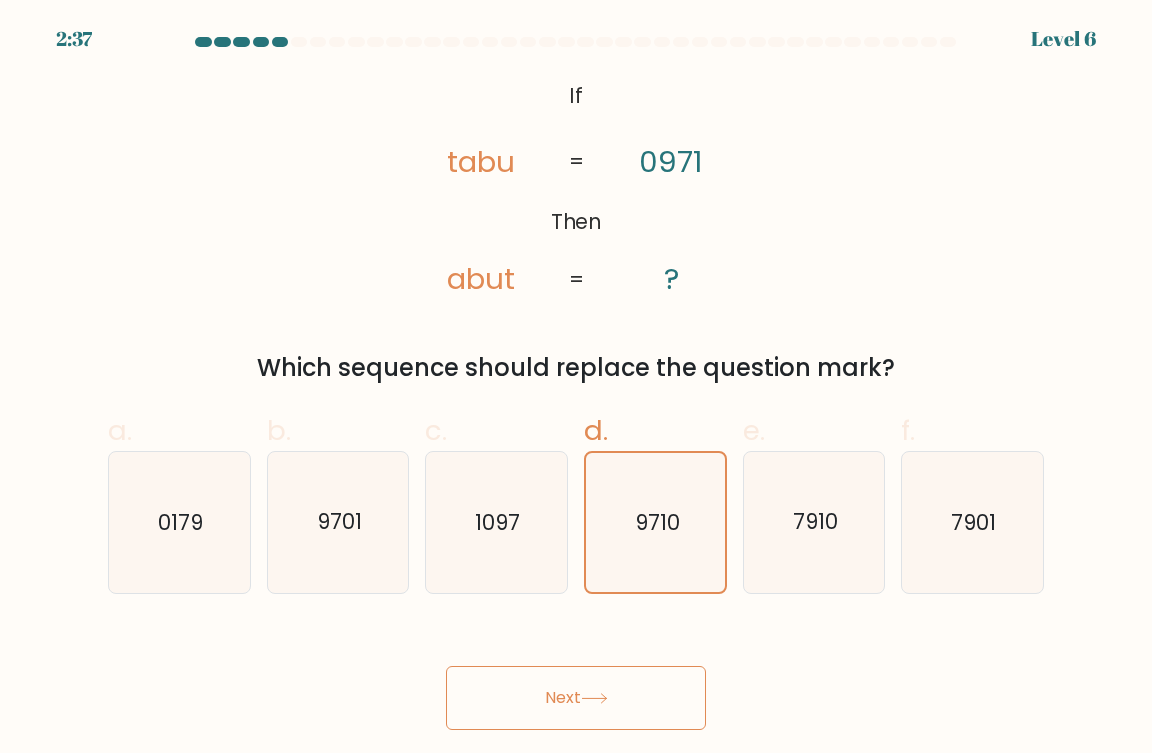click on "Next" at bounding box center (576, 698) 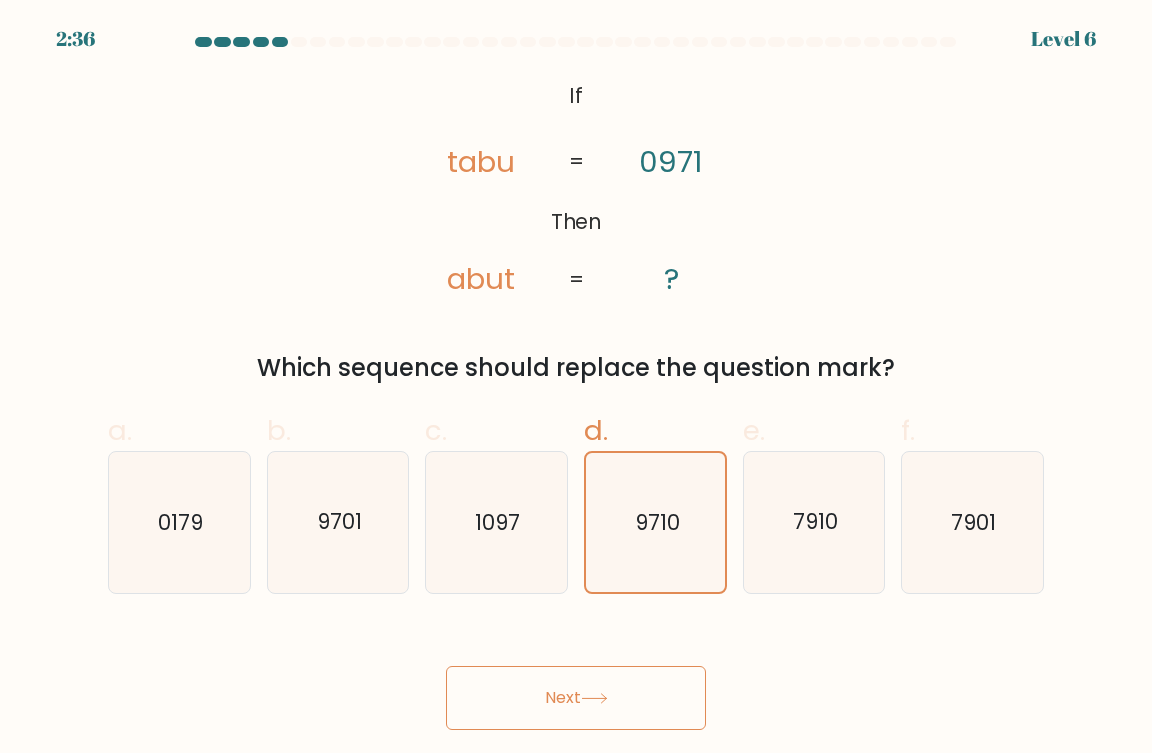 click on "Next" at bounding box center [576, 698] 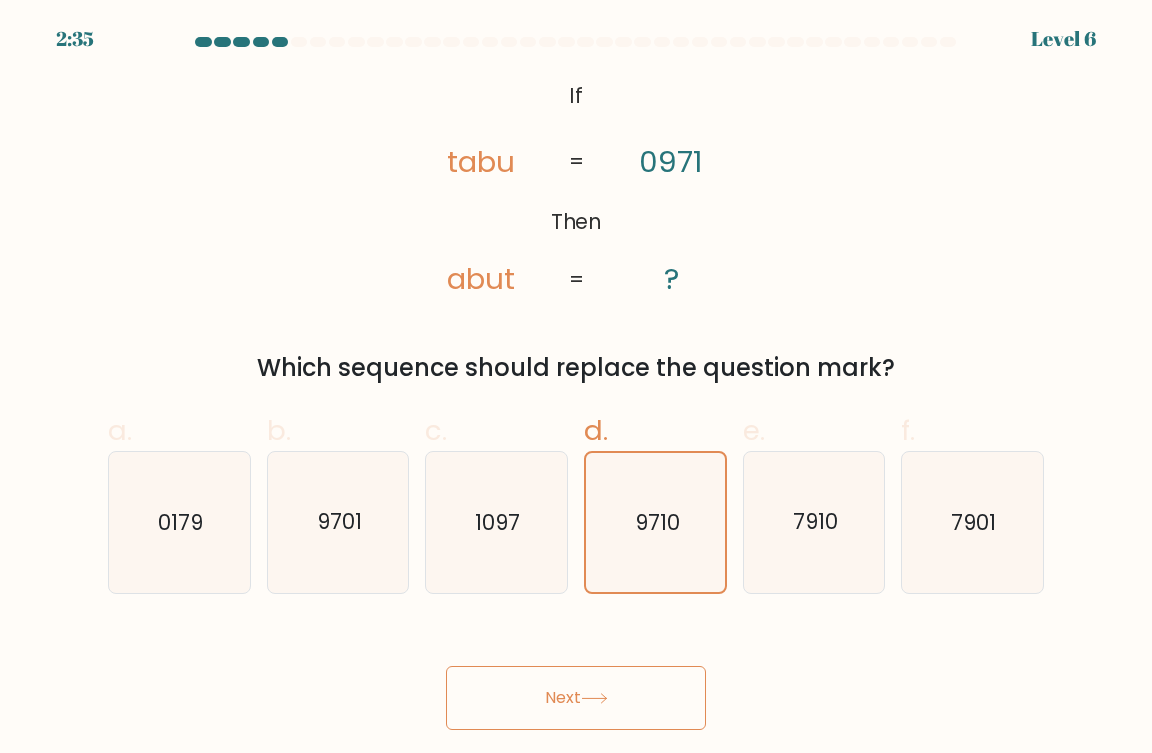 click on "Next" at bounding box center (576, 698) 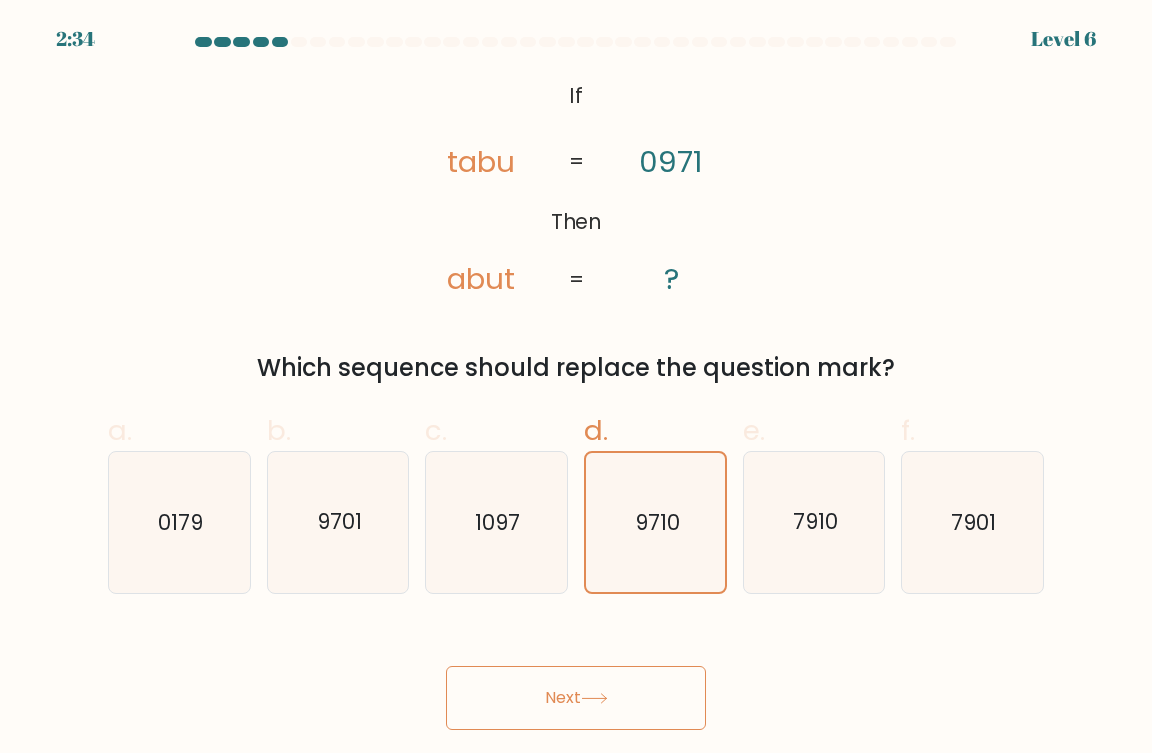 click on "Next" at bounding box center (576, 698) 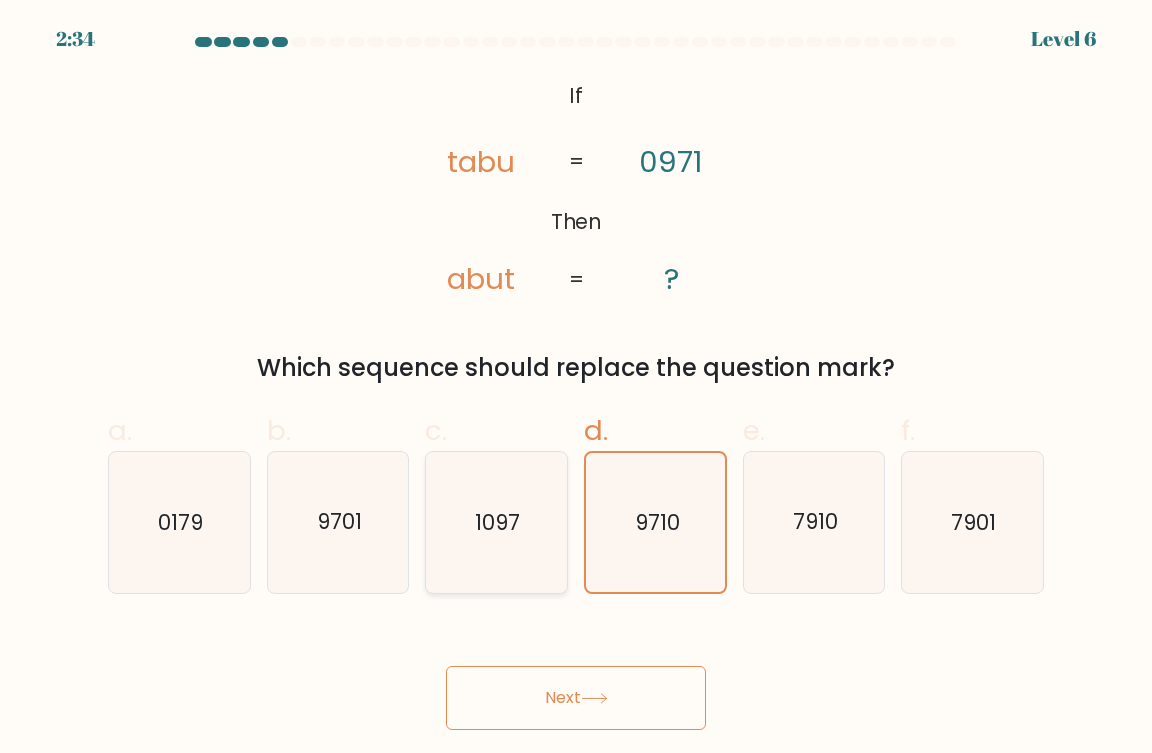 drag, startPoint x: 506, startPoint y: 497, endPoint x: 655, endPoint y: 531, distance: 152.82997 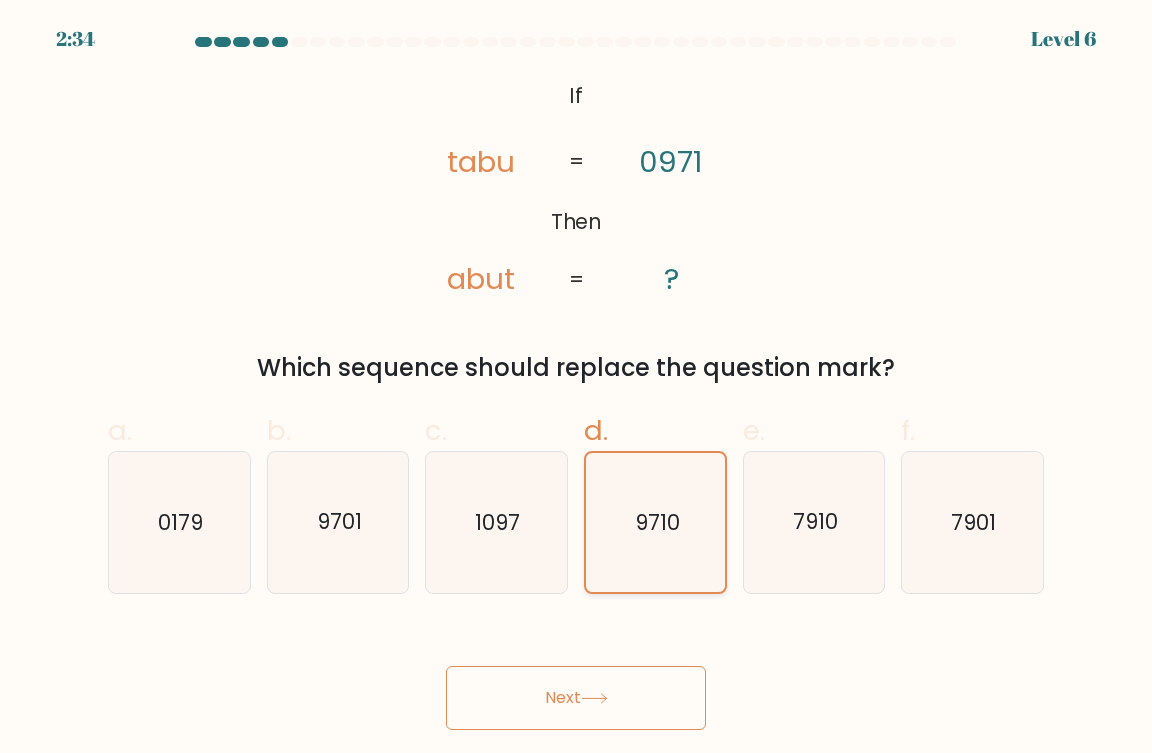 click on "1097" 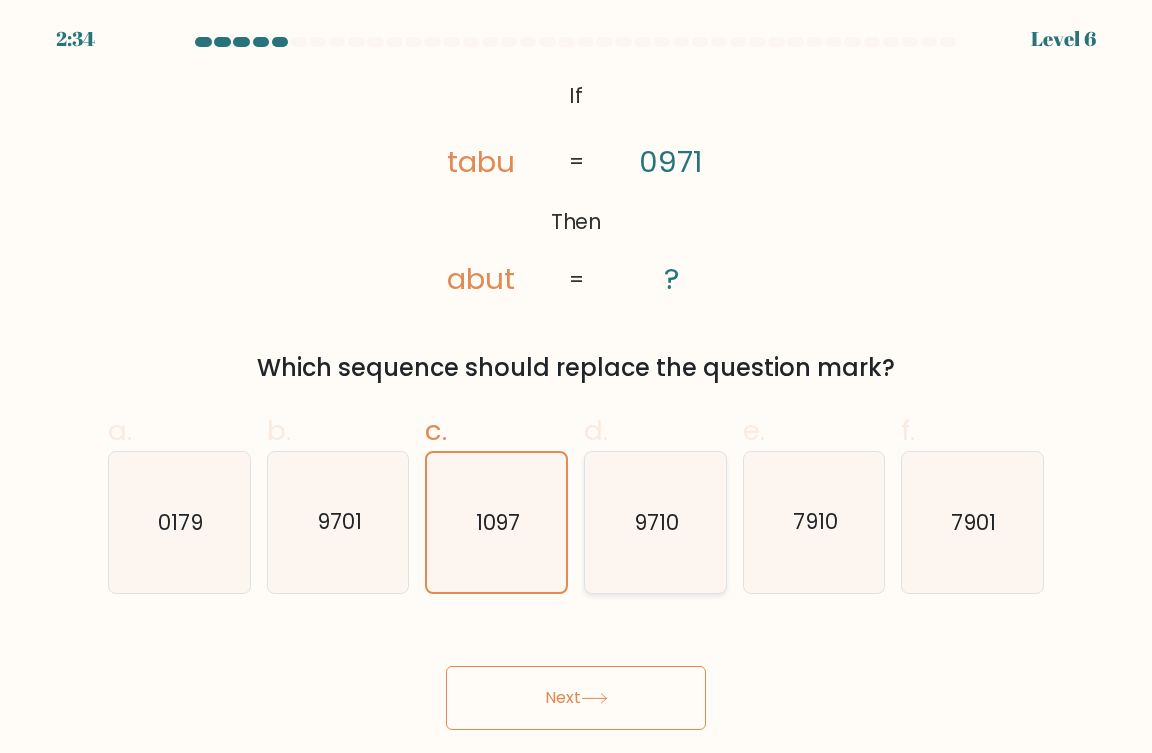 click on "9710" 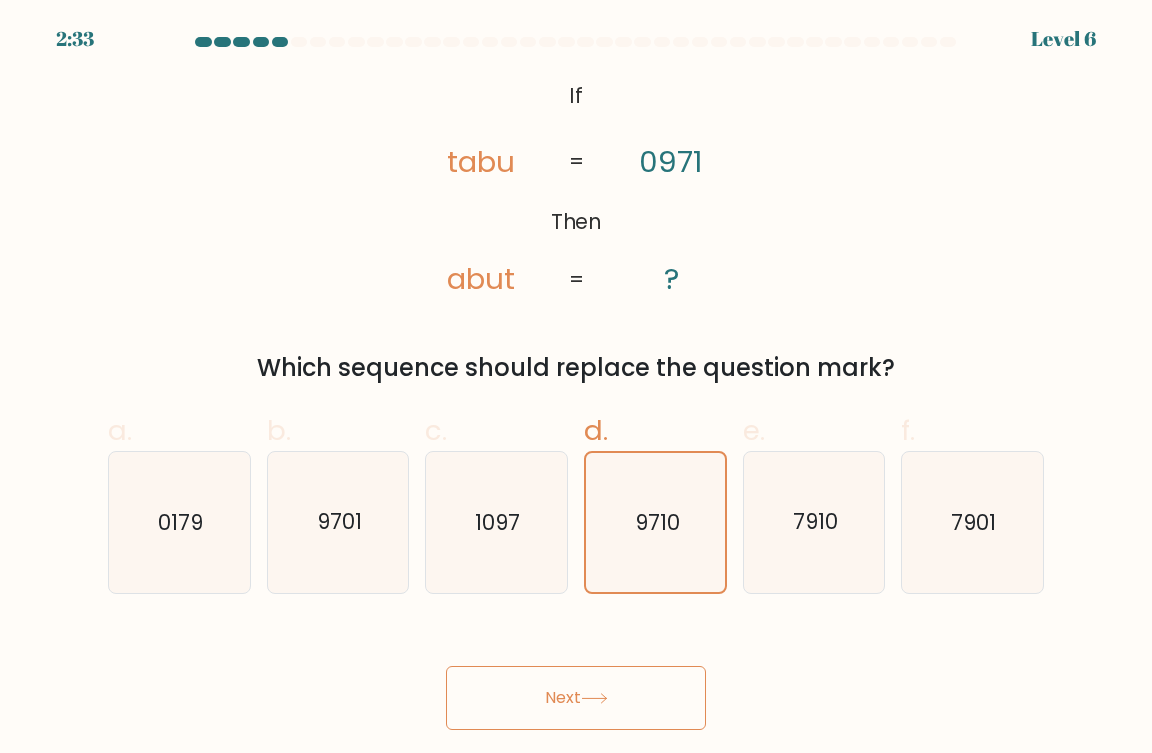 click on "Next" at bounding box center (576, 698) 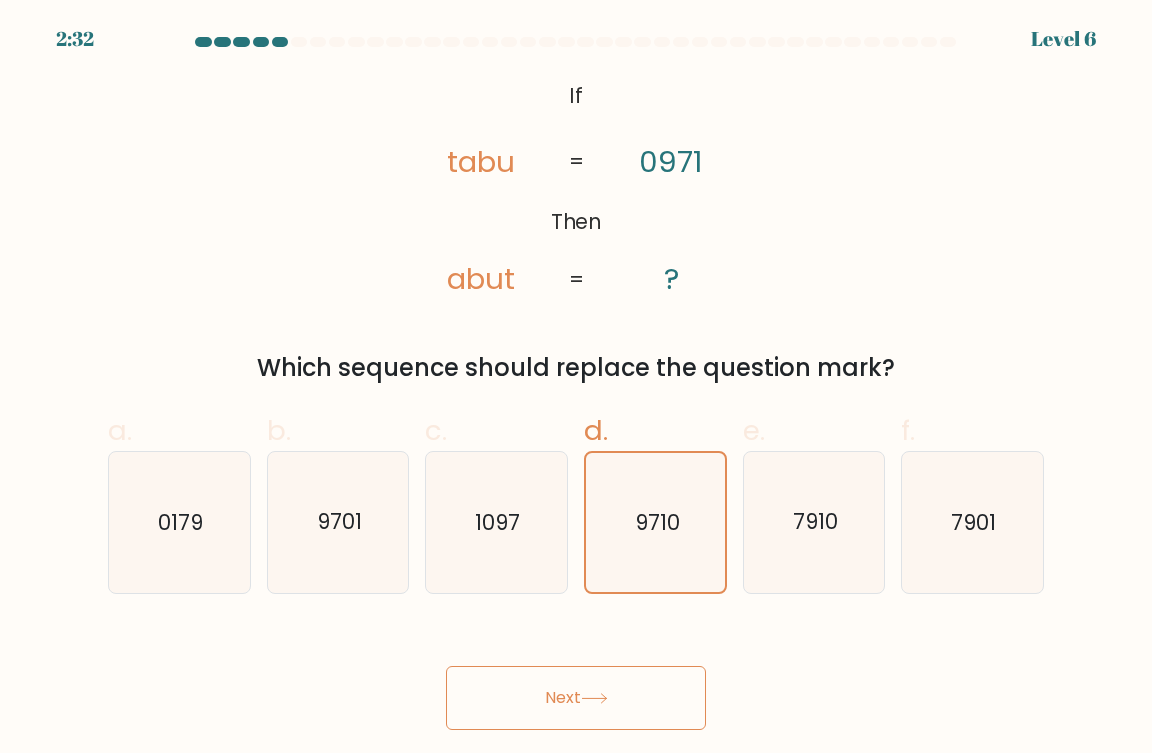 click 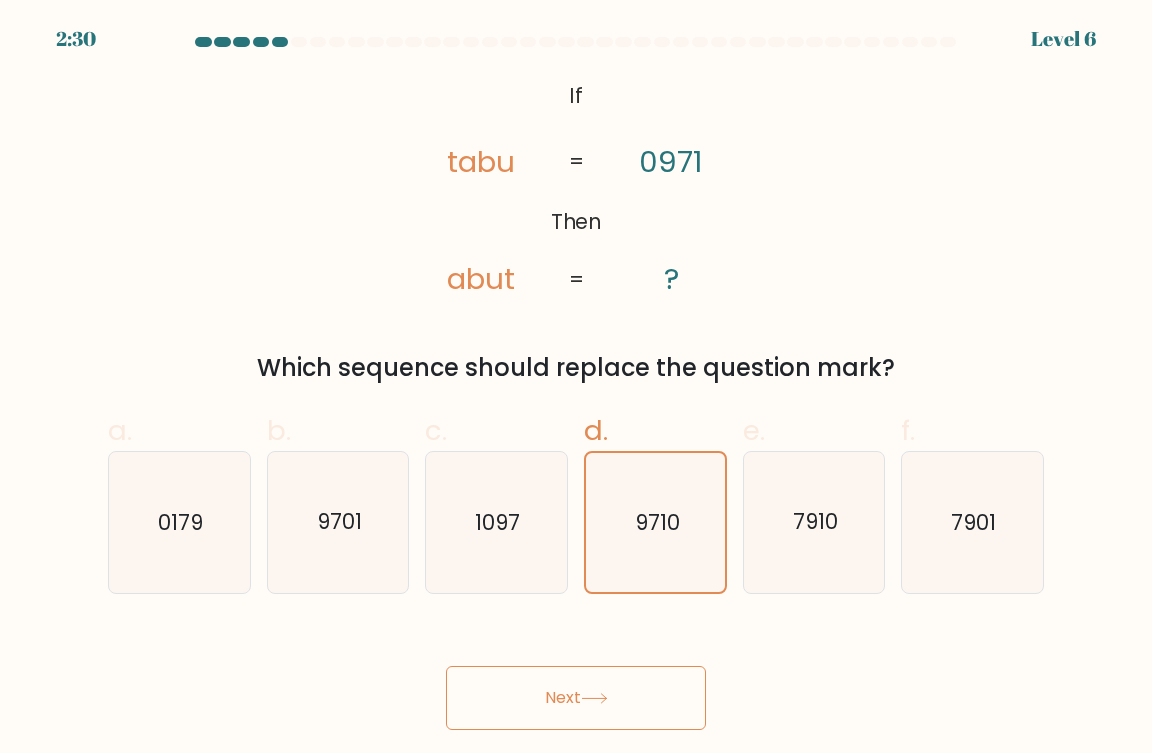 click on "@import url('https://fonts.googleapis.com/css?family=Abril+Fatface:400,100,100italic,300,300italic,400italic,500,500italic,700,700italic,900,900italic');           If       Then       tabu       abut       0971       ?       =       =
Which sequence should replace the question mark?" at bounding box center (576, 231) 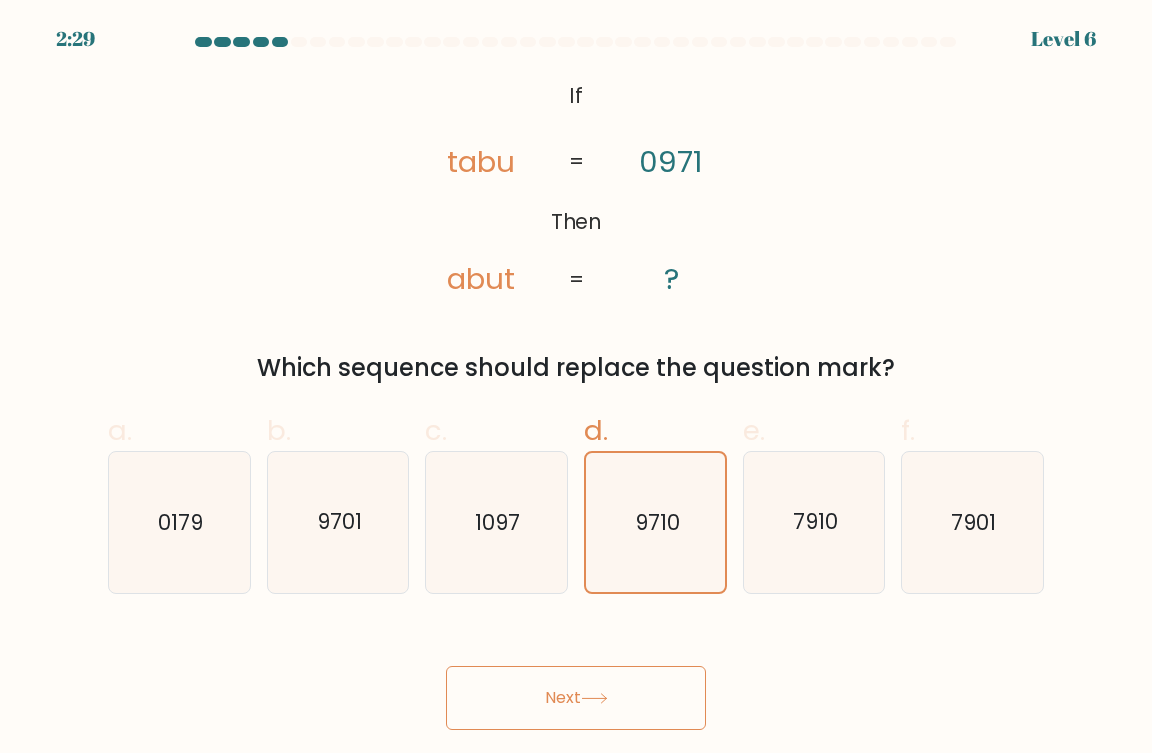 click on "Next" at bounding box center [576, 698] 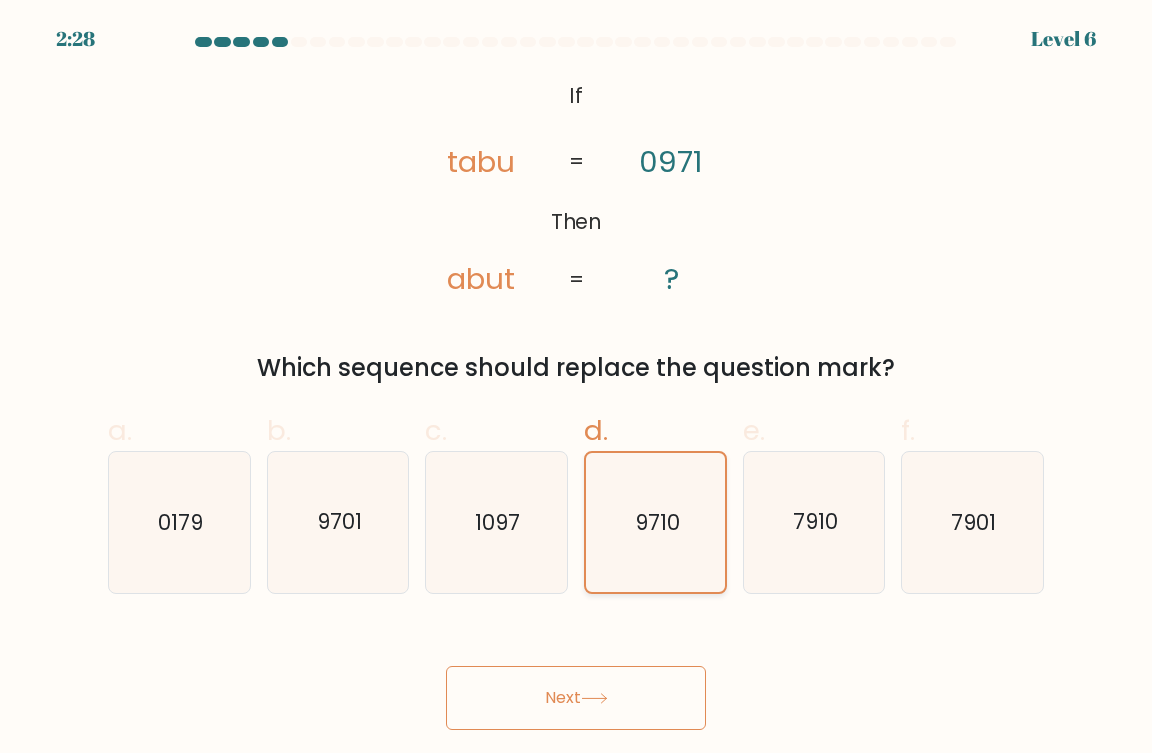 click on "1097" 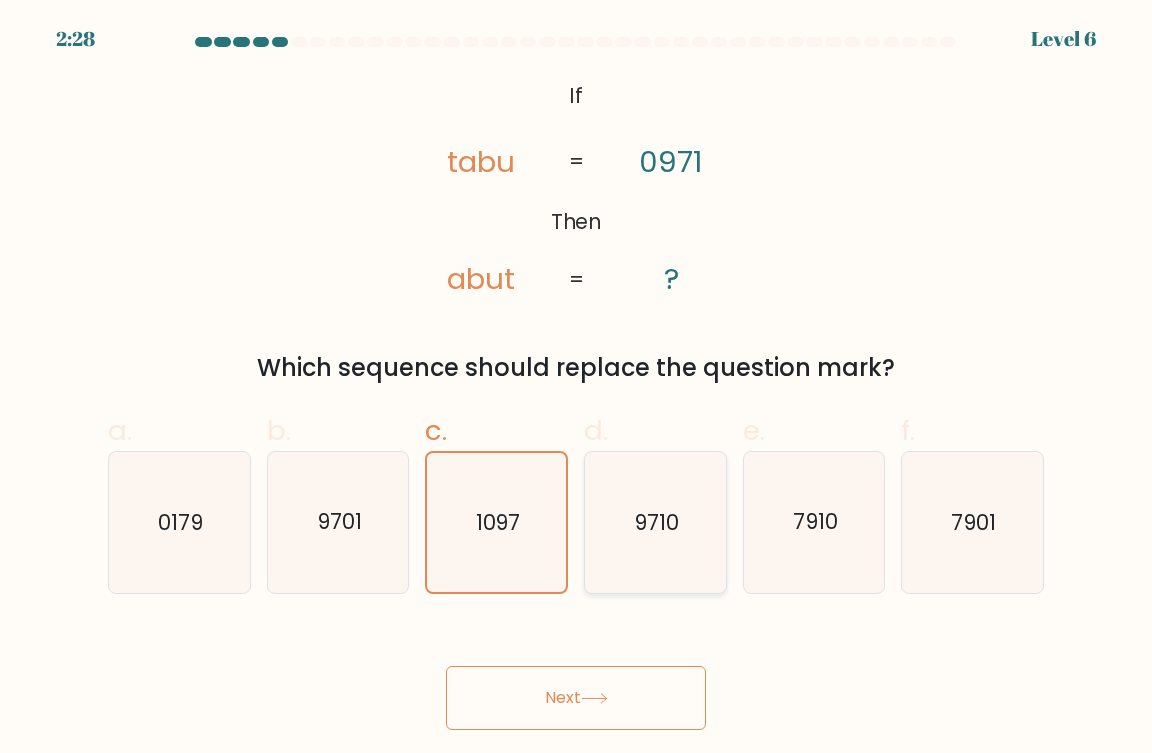click on "9710" 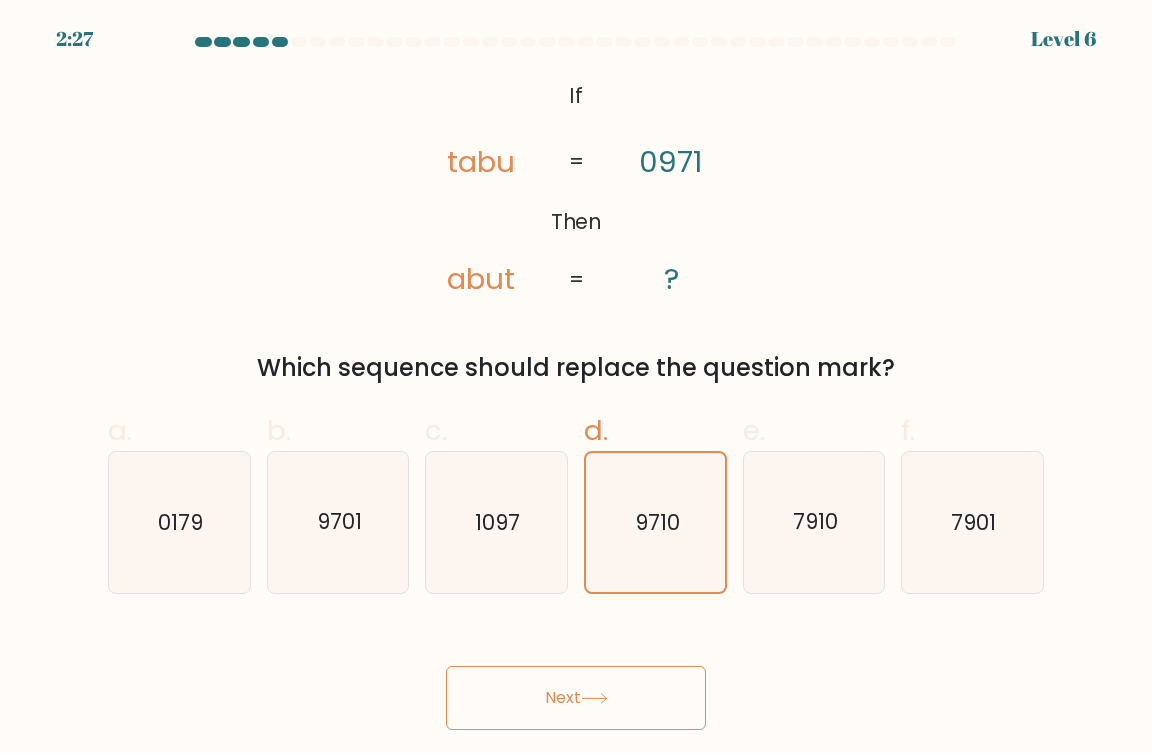 click on "Next" at bounding box center (576, 698) 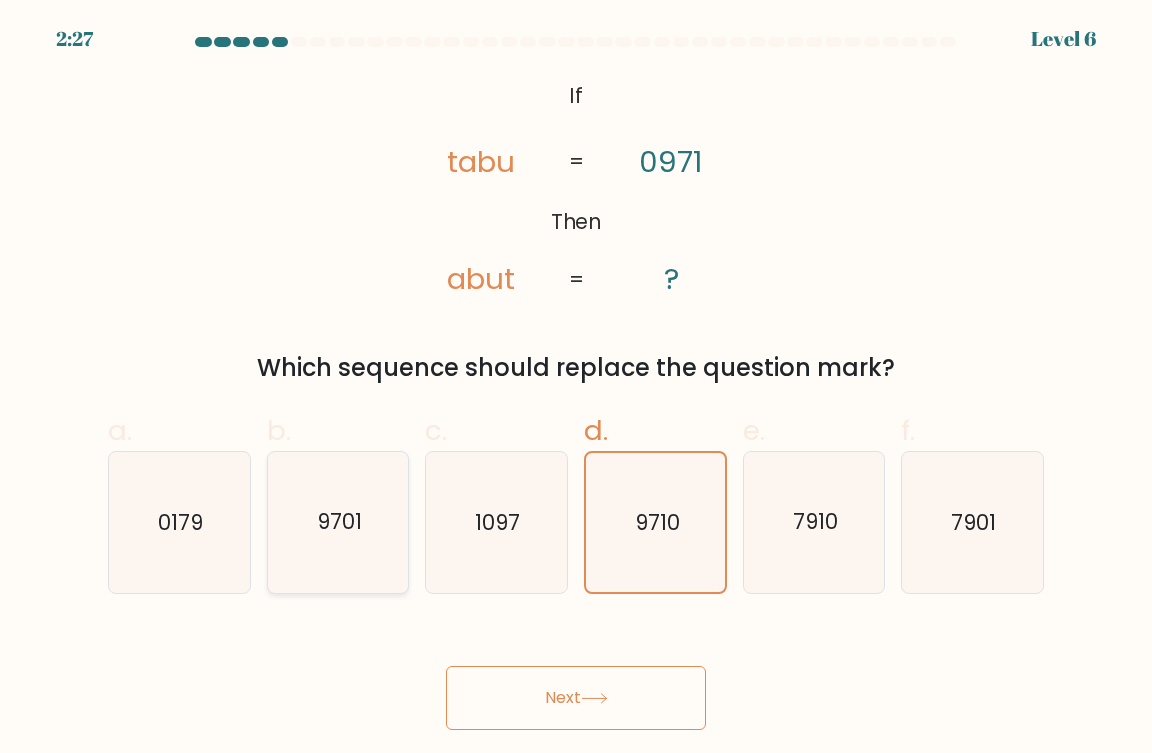 click on "9701" 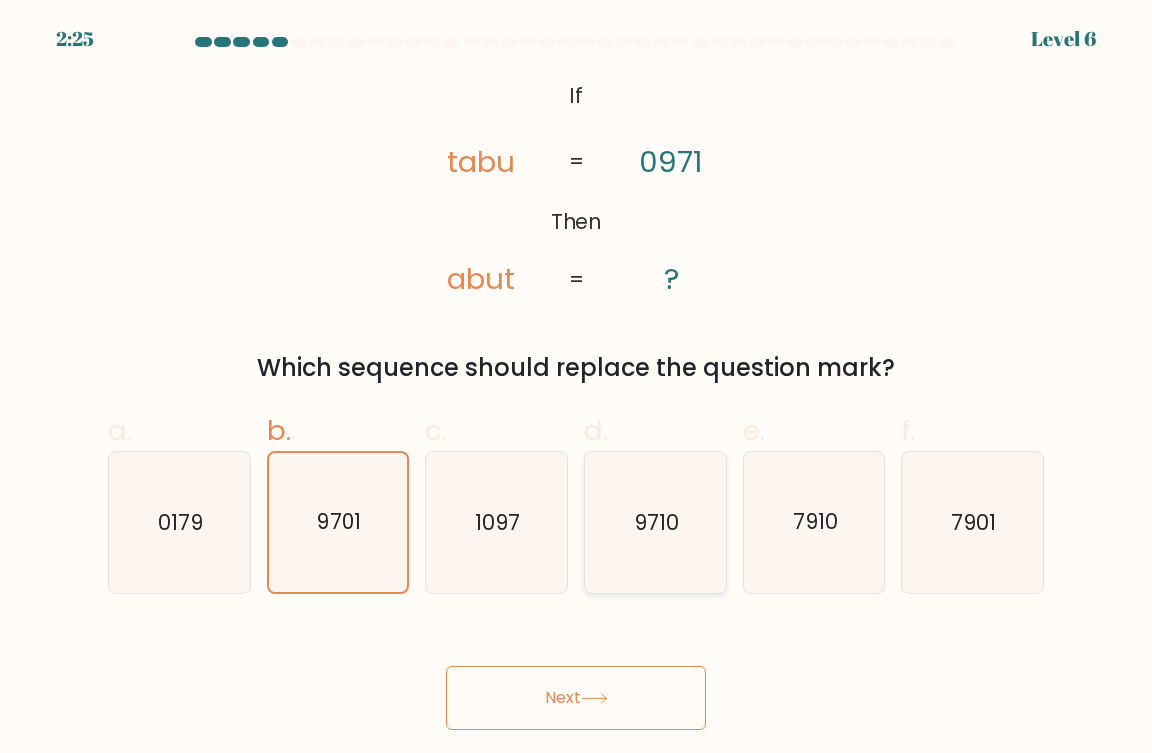 click on "9710" 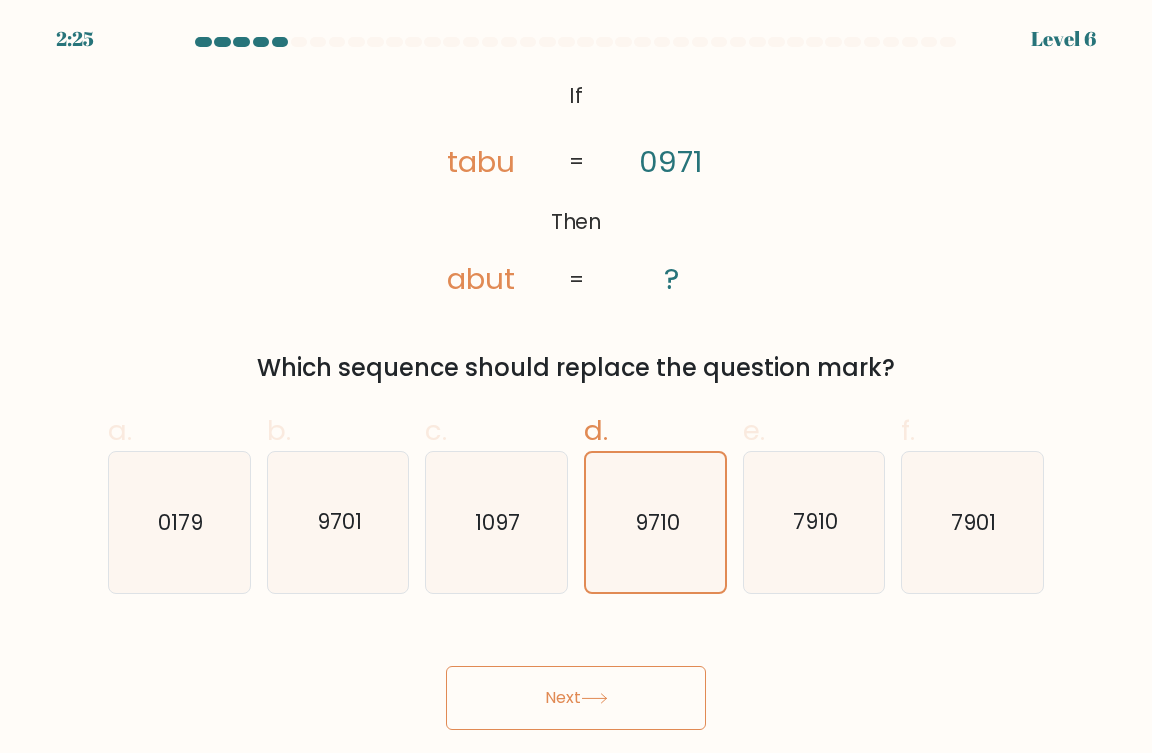click on "2:25
Level 6
If" at bounding box center [576, 376] 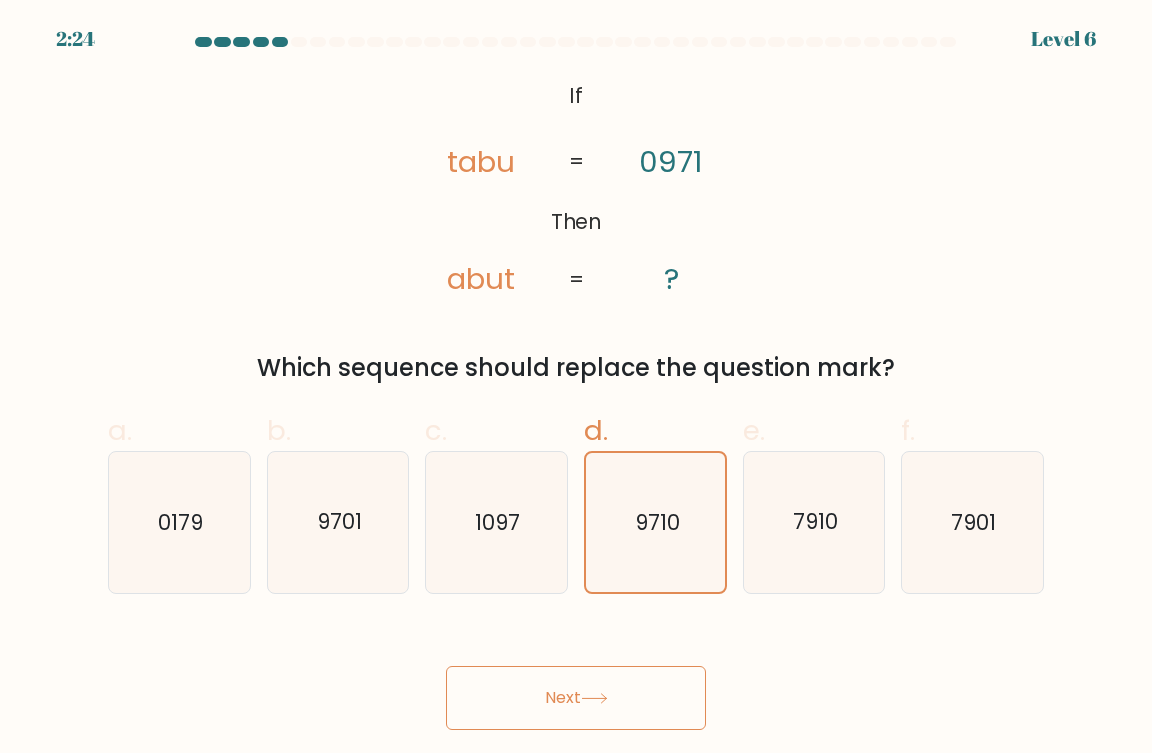 click on "Next" at bounding box center (576, 698) 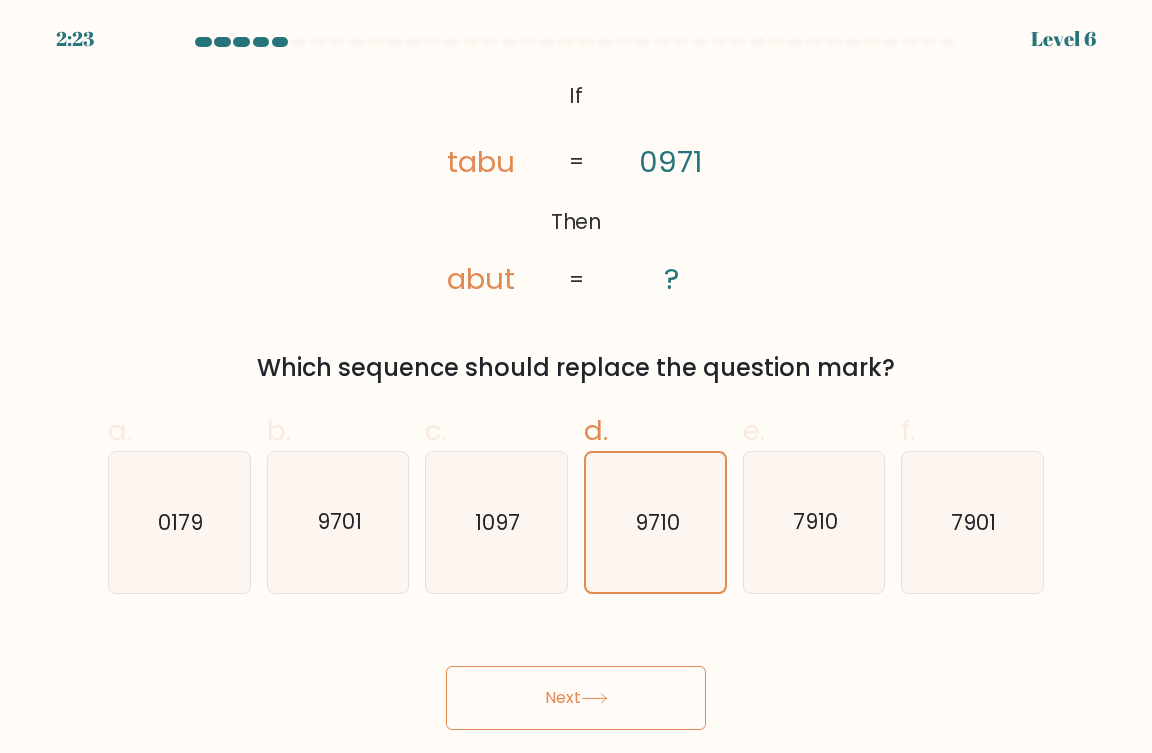 click on "Next" at bounding box center [576, 698] 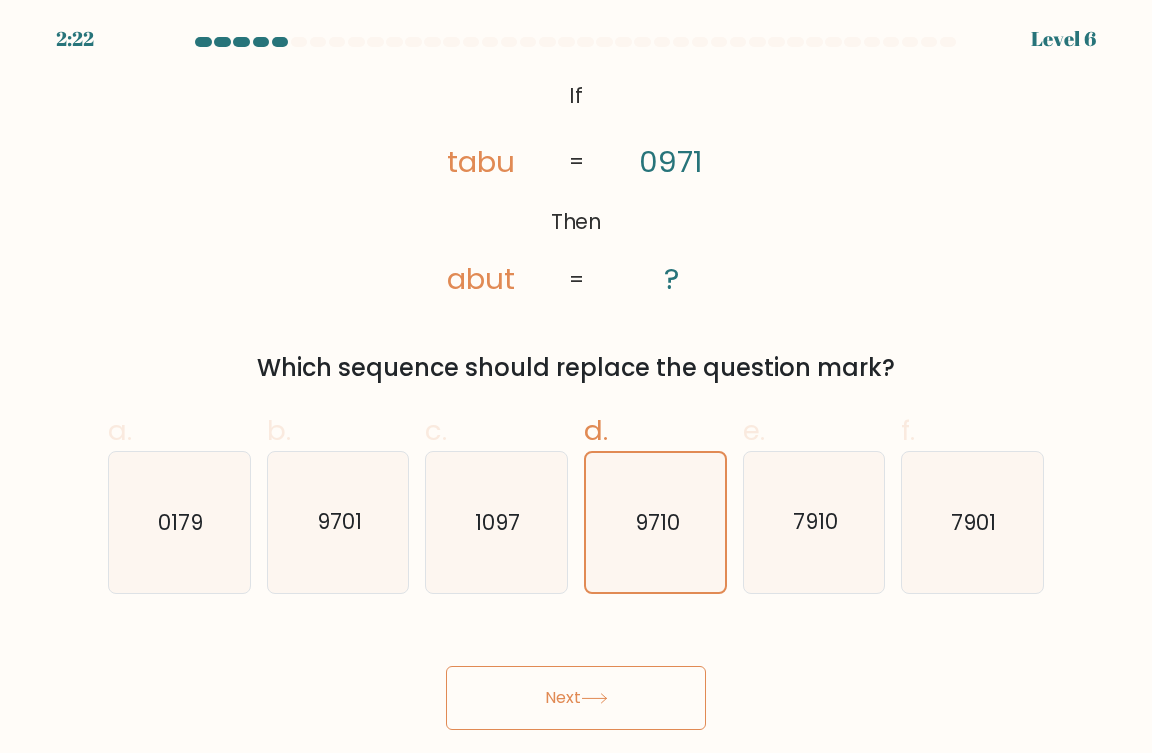 click on "Next" at bounding box center [576, 698] 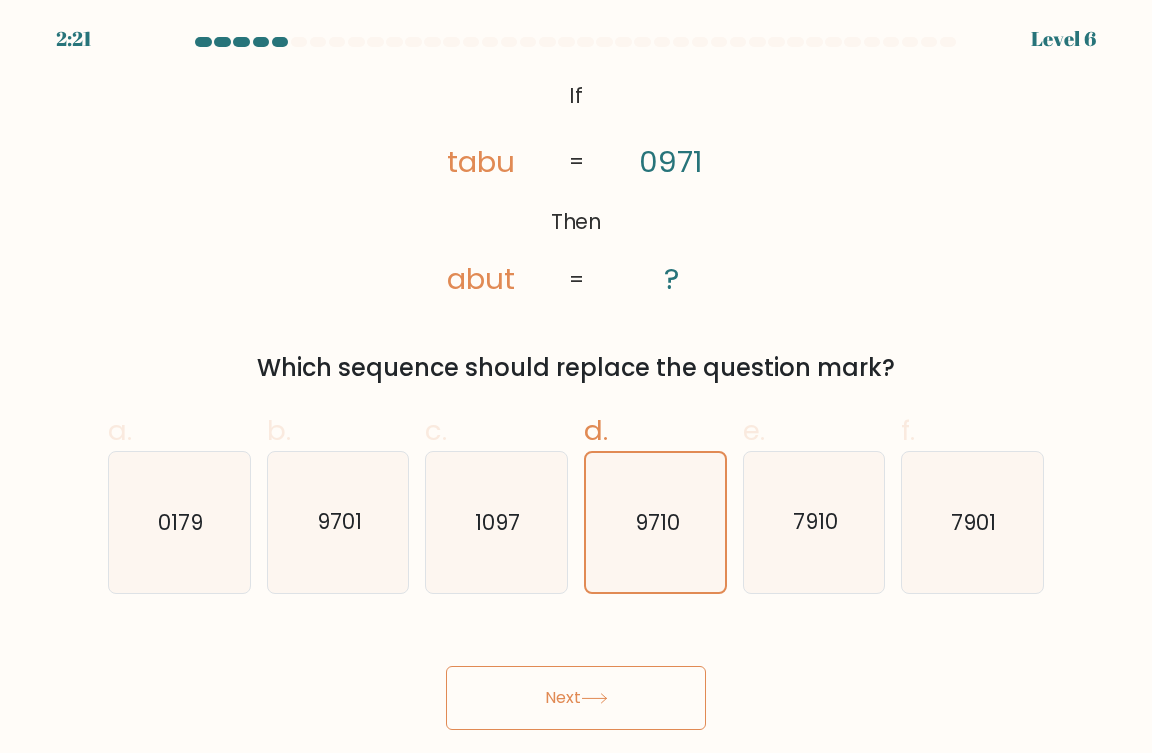 drag, startPoint x: 636, startPoint y: 238, endPoint x: 1151, endPoint y: 386, distance: 535.8442 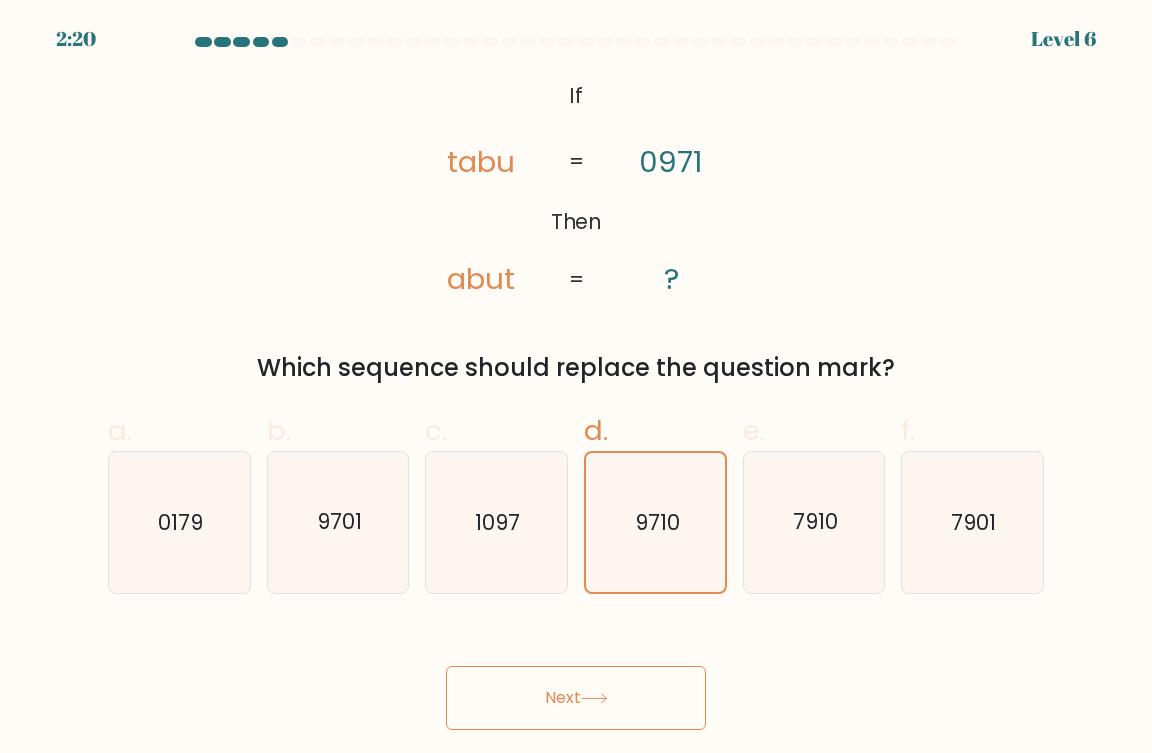 drag, startPoint x: 1040, startPoint y: 704, endPoint x: 1043, endPoint y: 722, distance: 18.248287 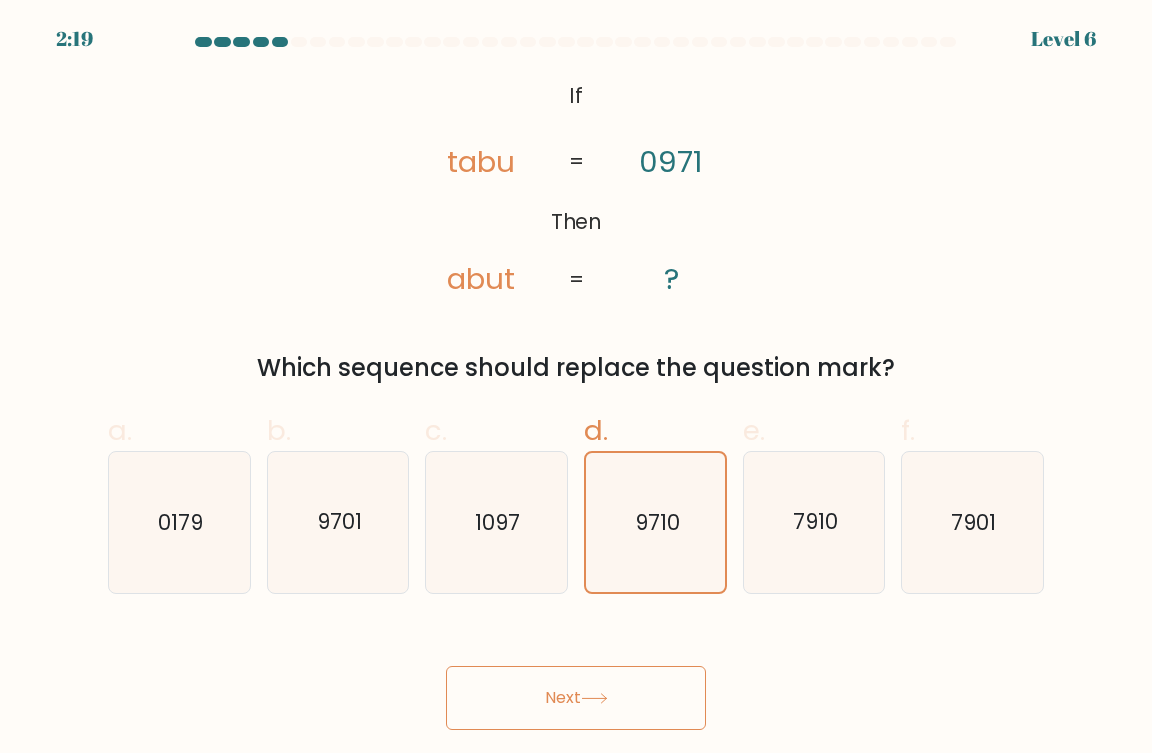 click 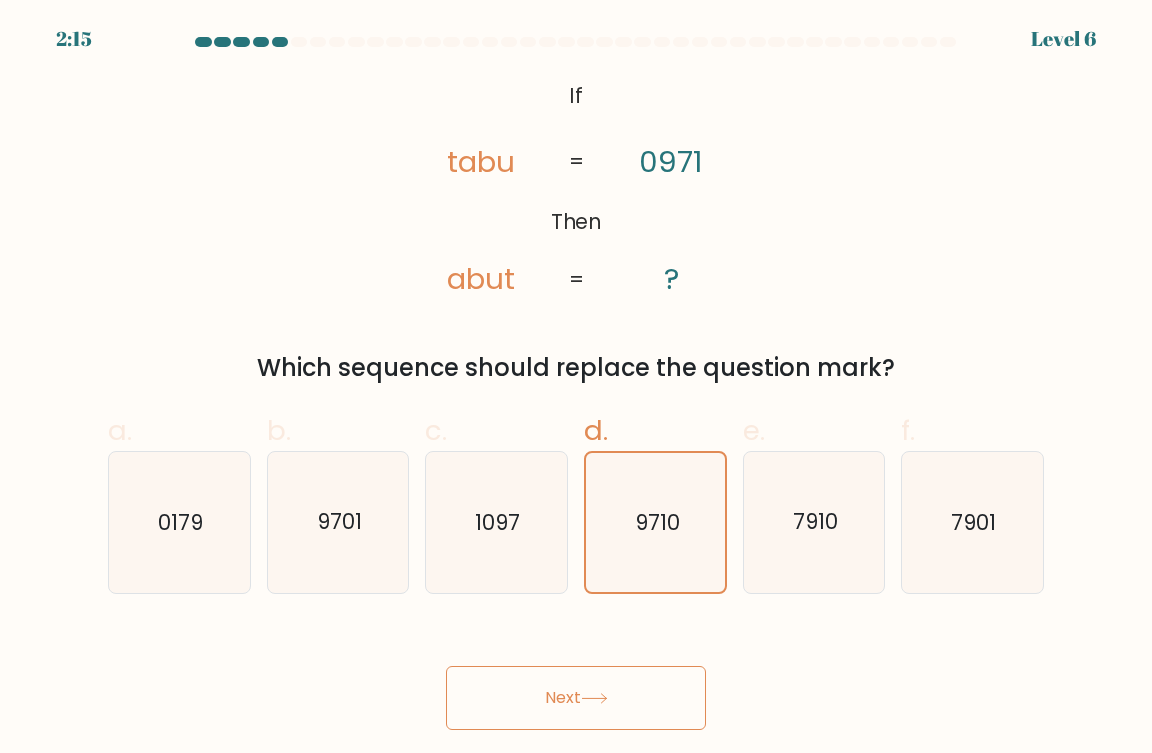 click 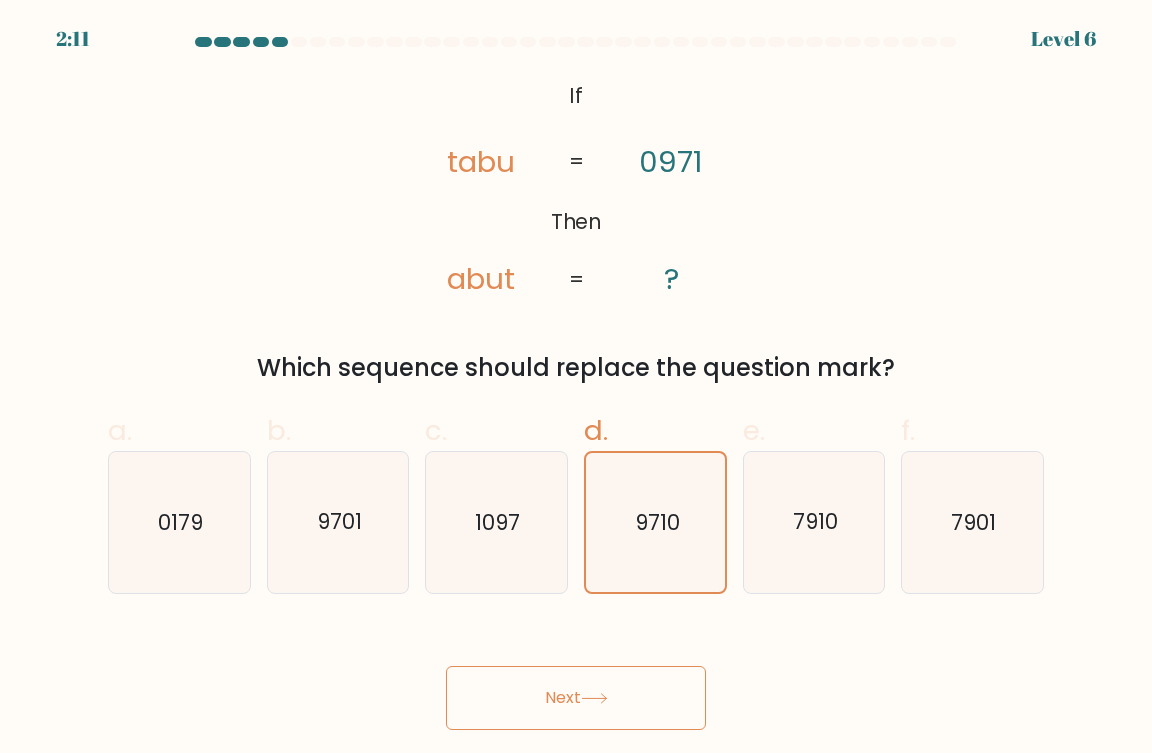 click on "Next" at bounding box center [576, 698] 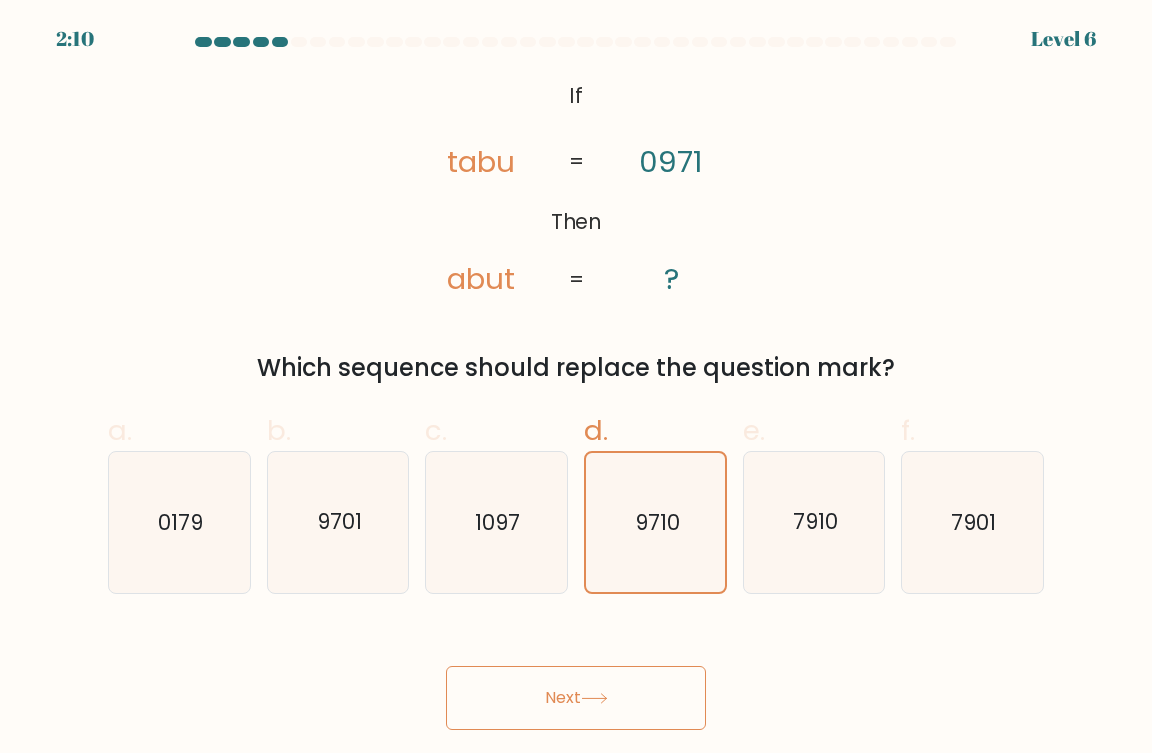 click on "Next" at bounding box center (576, 698) 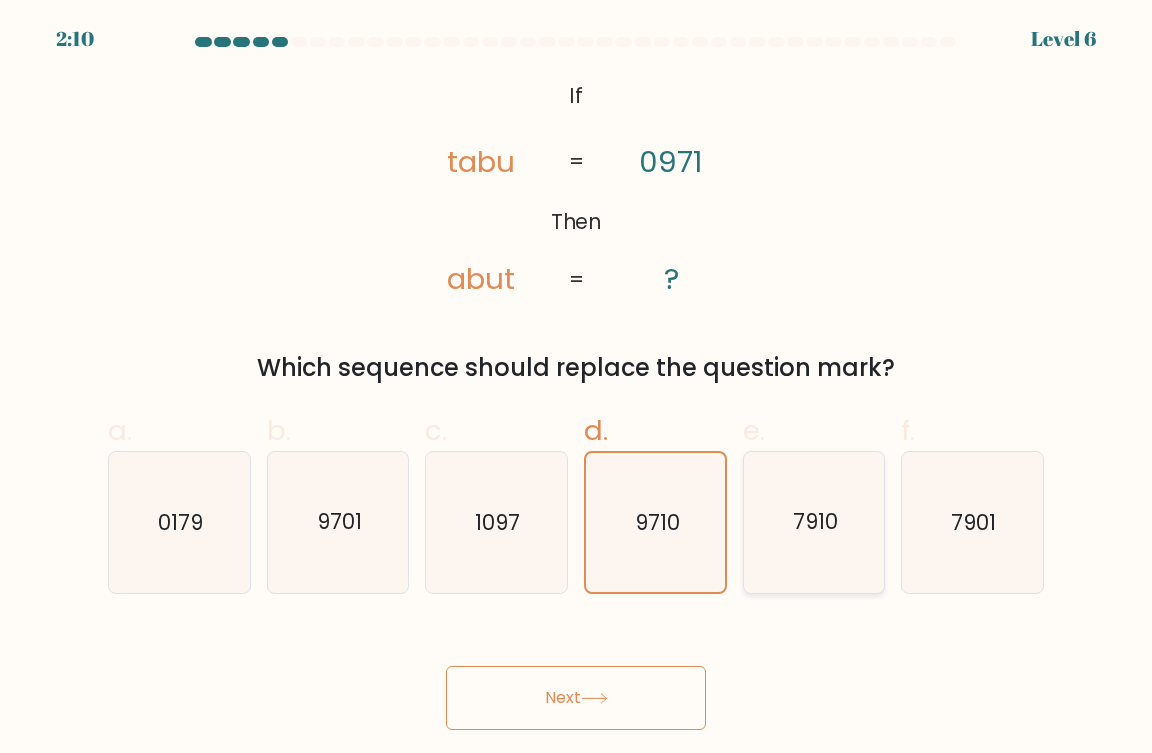 drag, startPoint x: 821, startPoint y: 495, endPoint x: 772, endPoint y: 506, distance: 50.219517 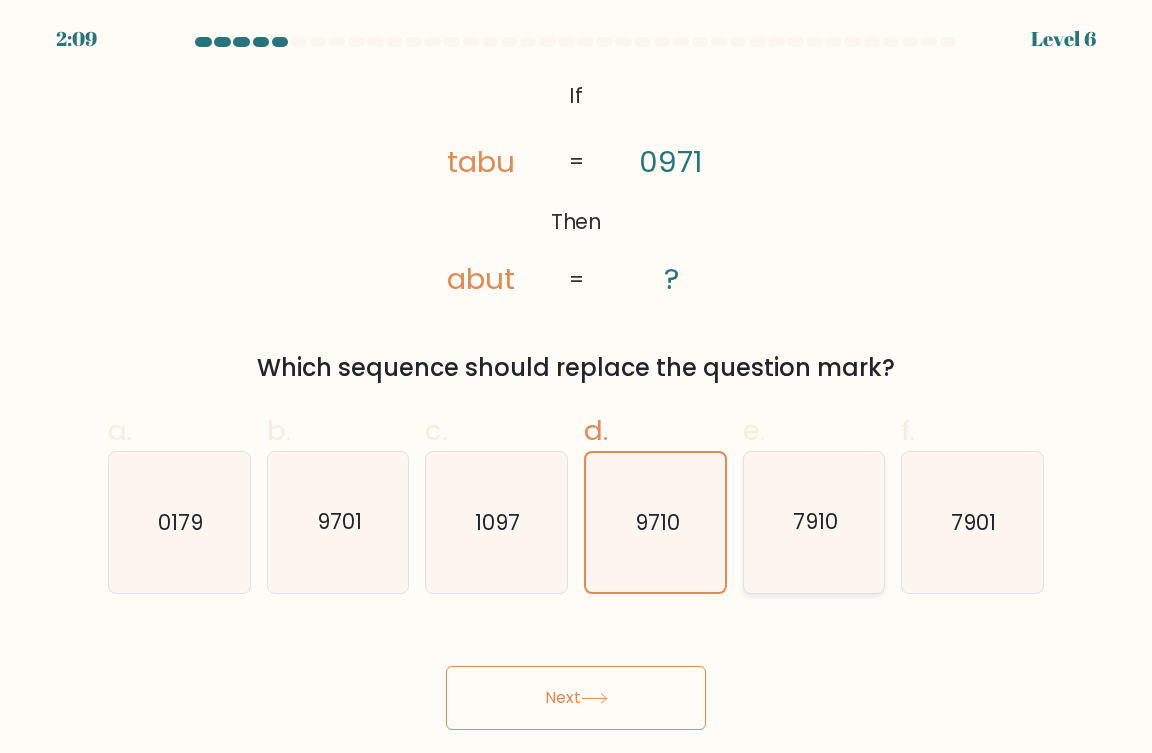 click on "7910" 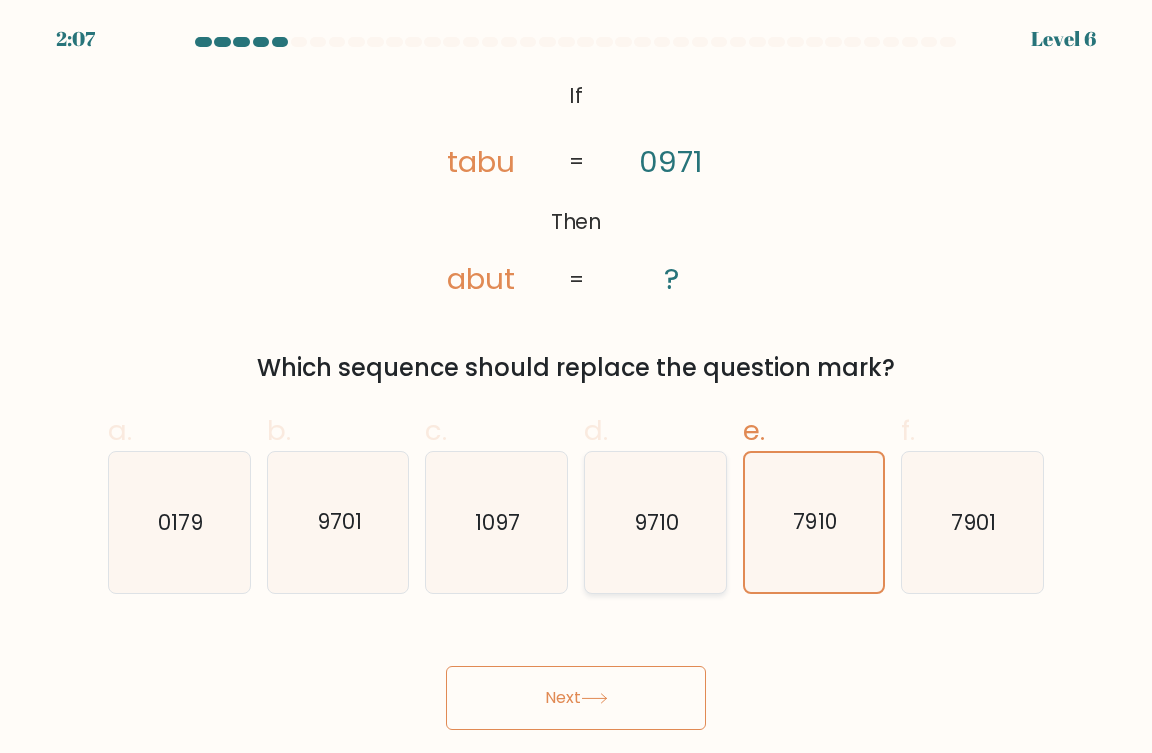 click on "9710" 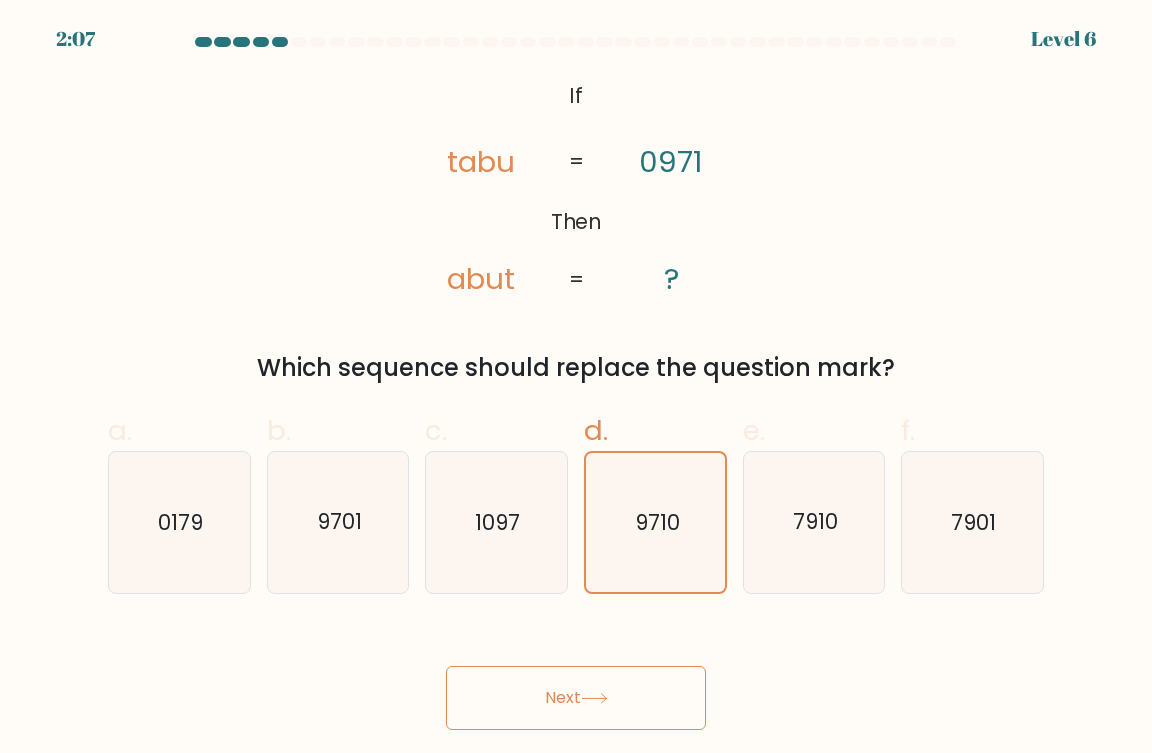 click on "2:07
Level 6
If" at bounding box center [576, 376] 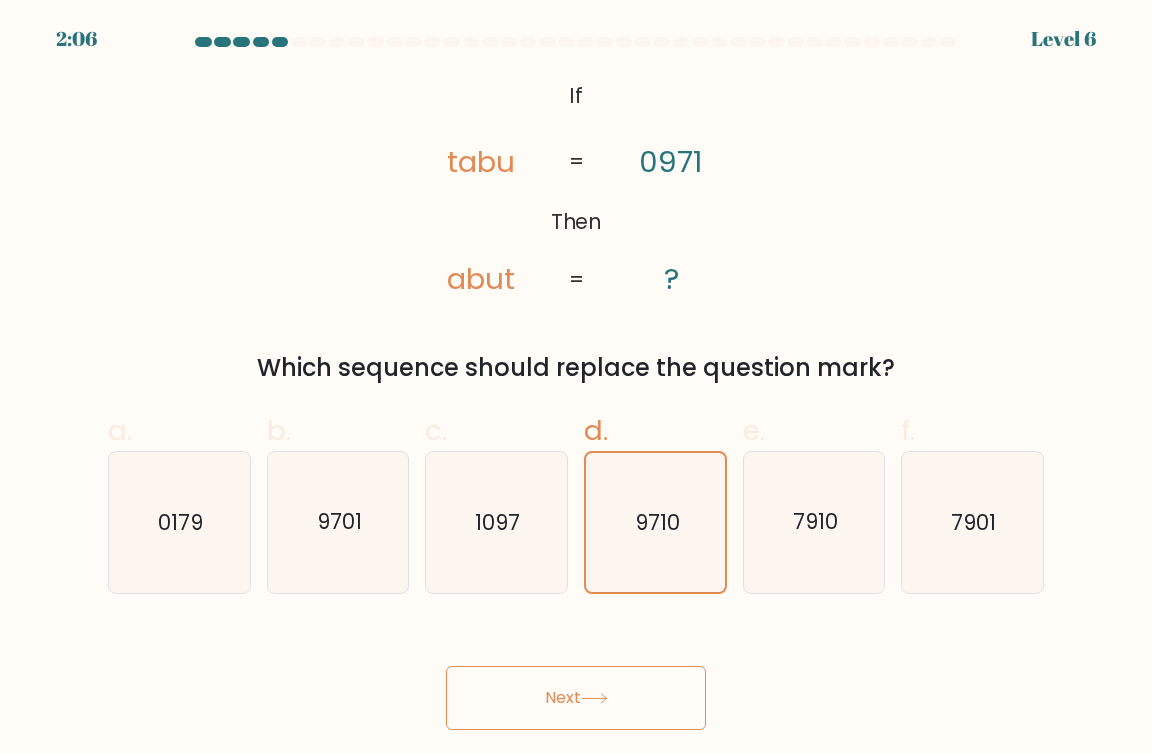 click on "Next" at bounding box center (576, 698) 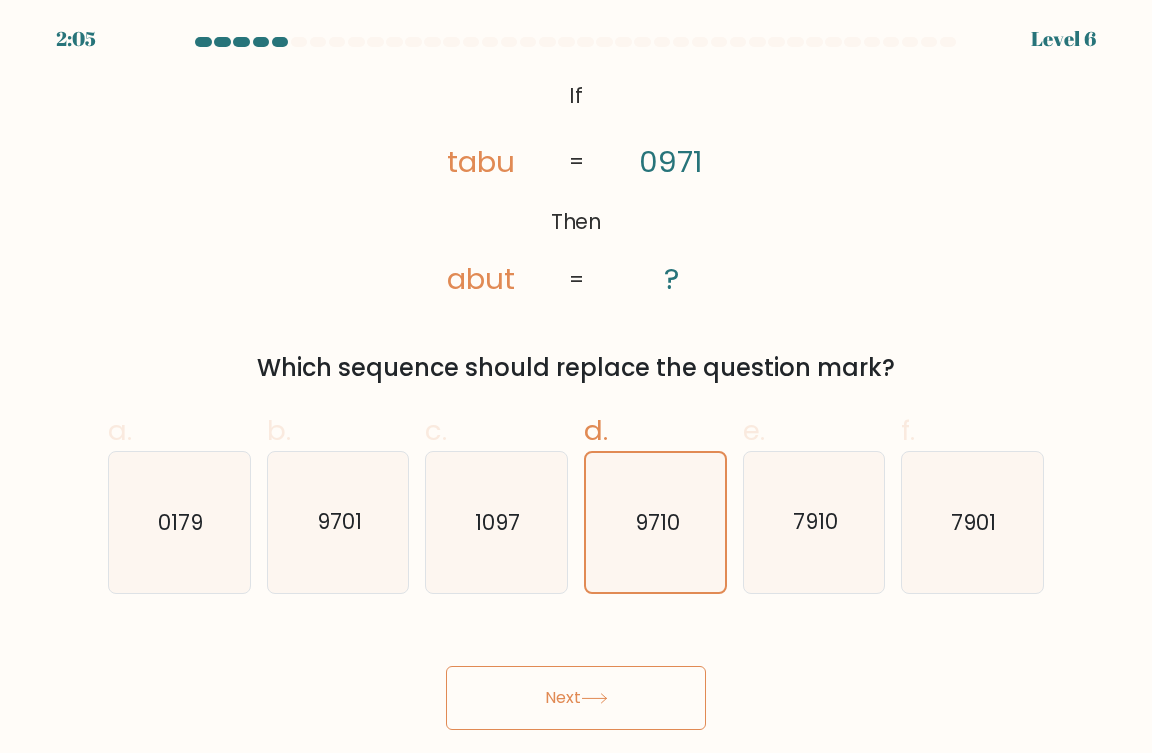 click on "Next" at bounding box center (576, 698) 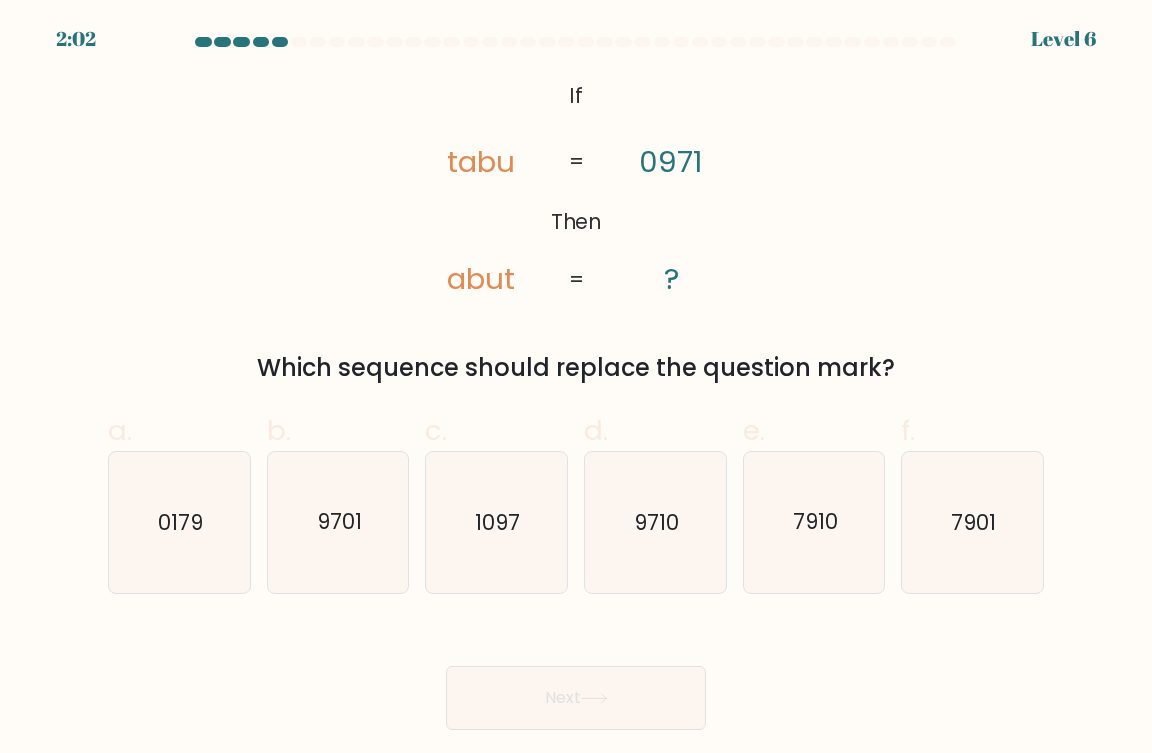 scroll, scrollTop: 0, scrollLeft: 0, axis: both 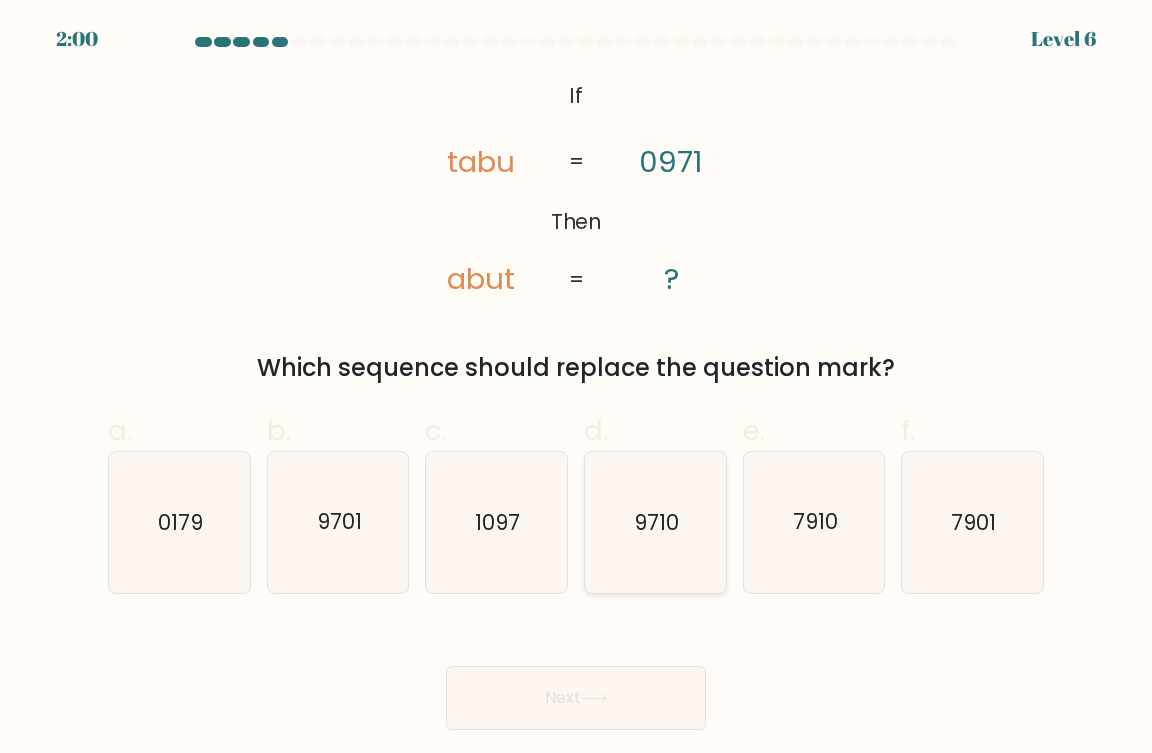 click on "9710" 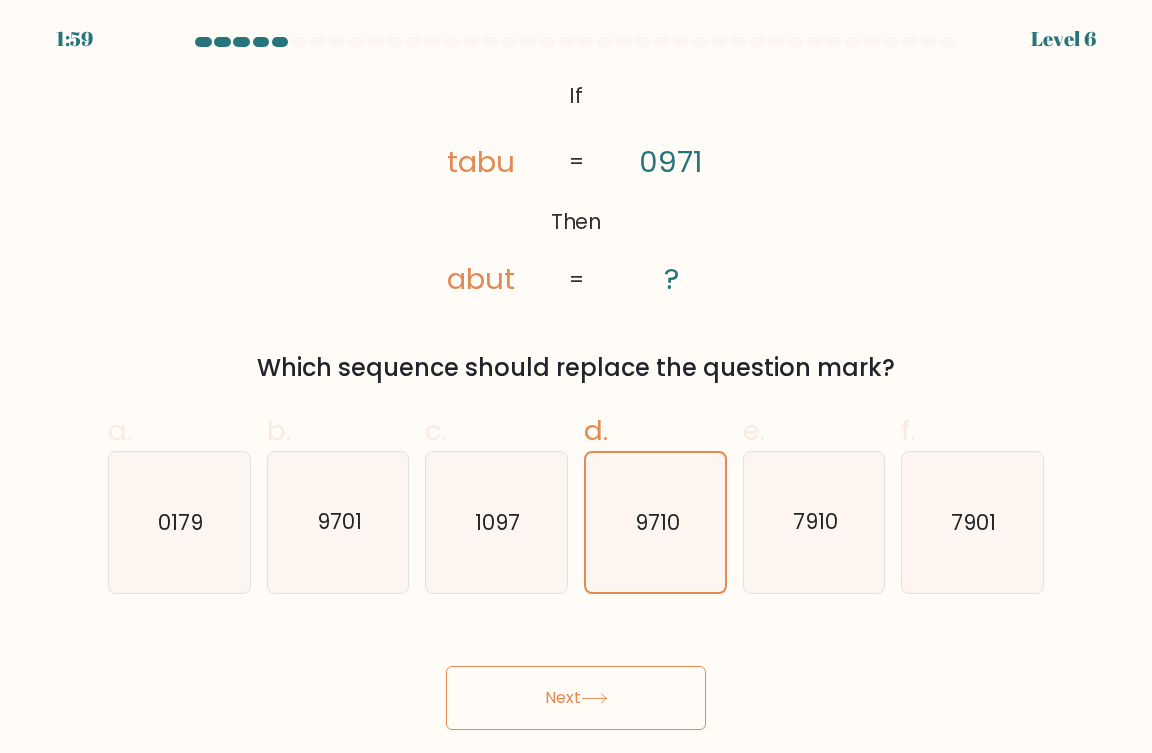 click on "Next" at bounding box center (576, 698) 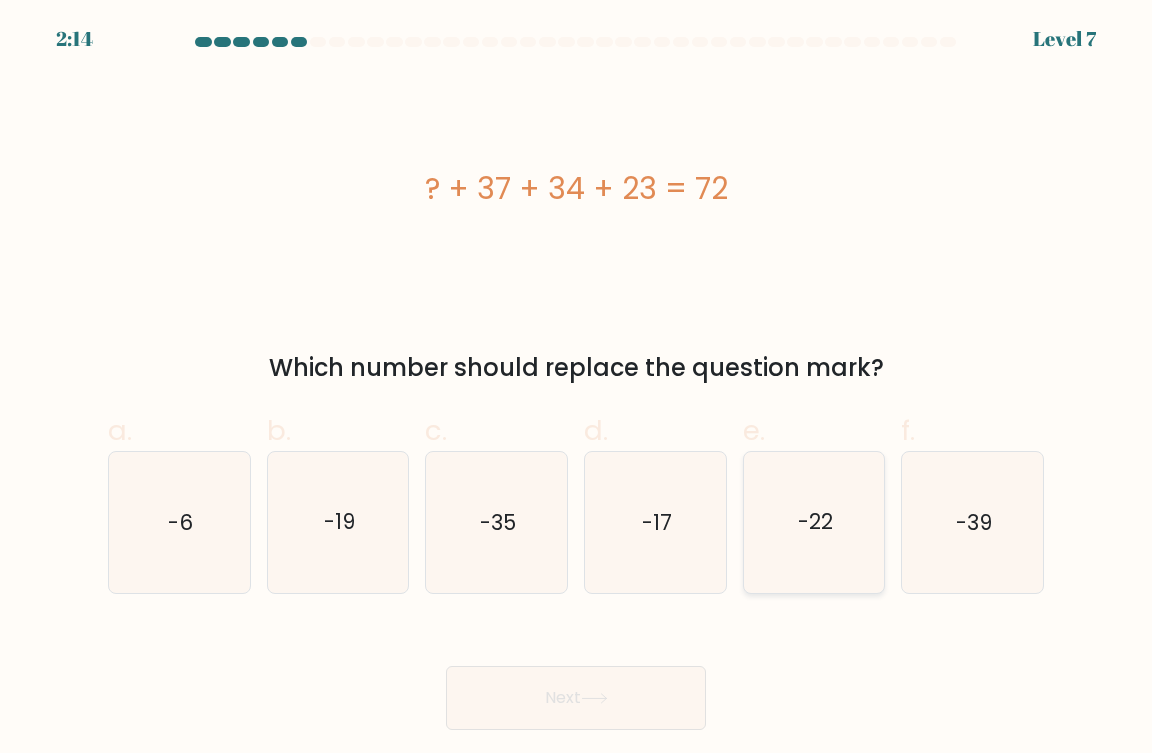click on "-22" 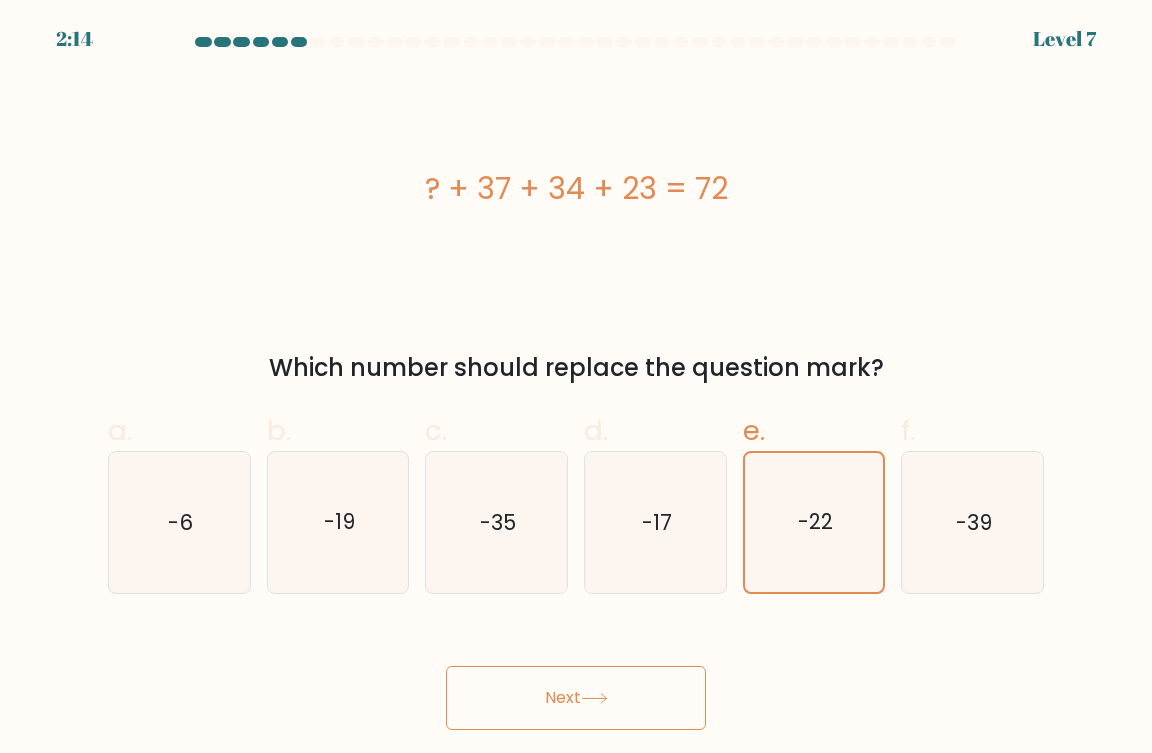 click on "2:14
Level 7
a." at bounding box center (576, 376) 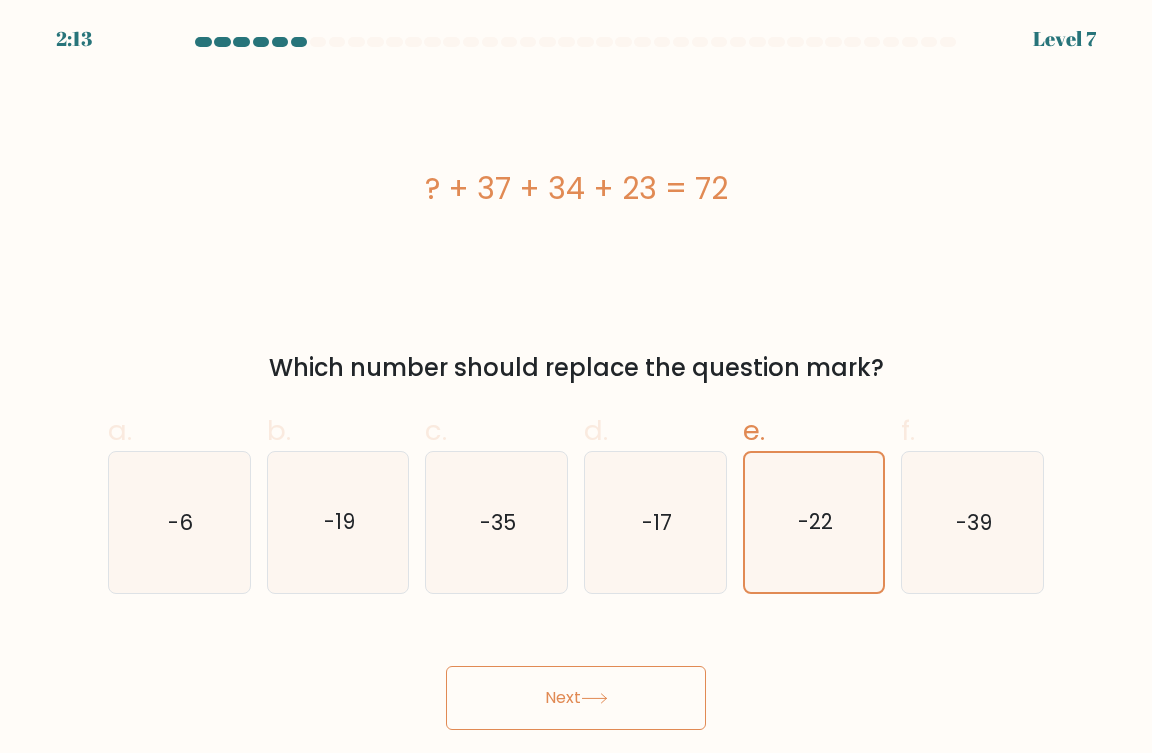 click on "Next" at bounding box center [576, 698] 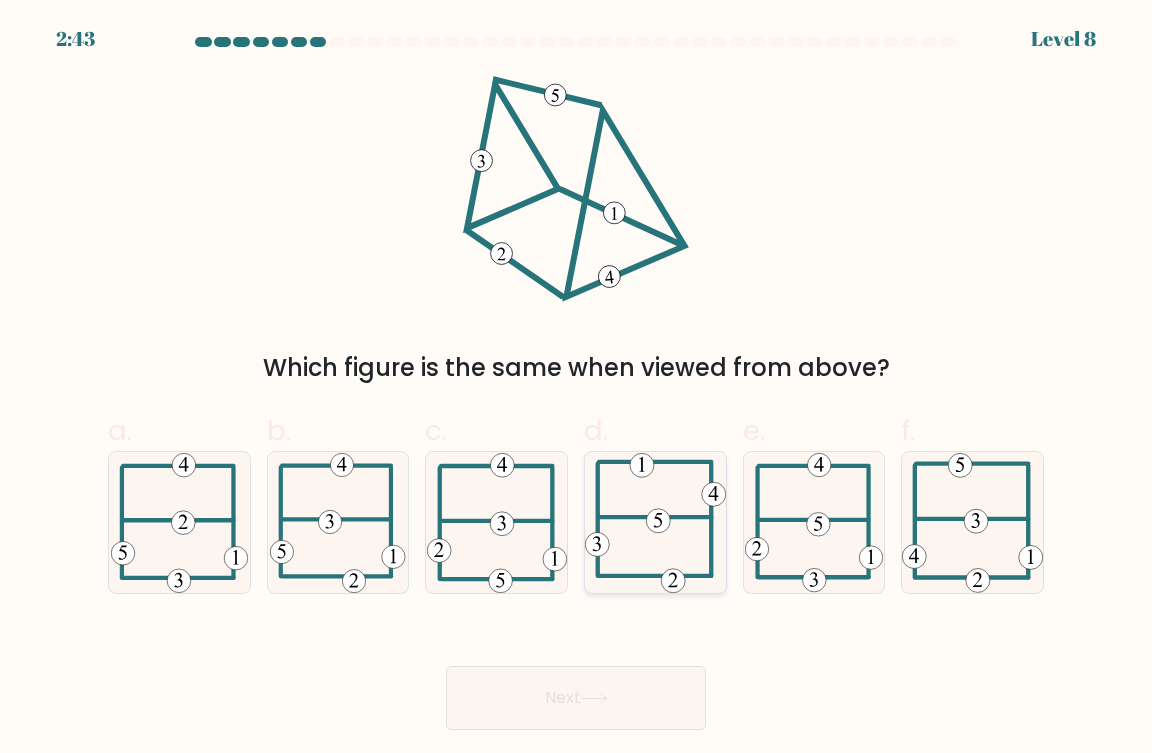 click 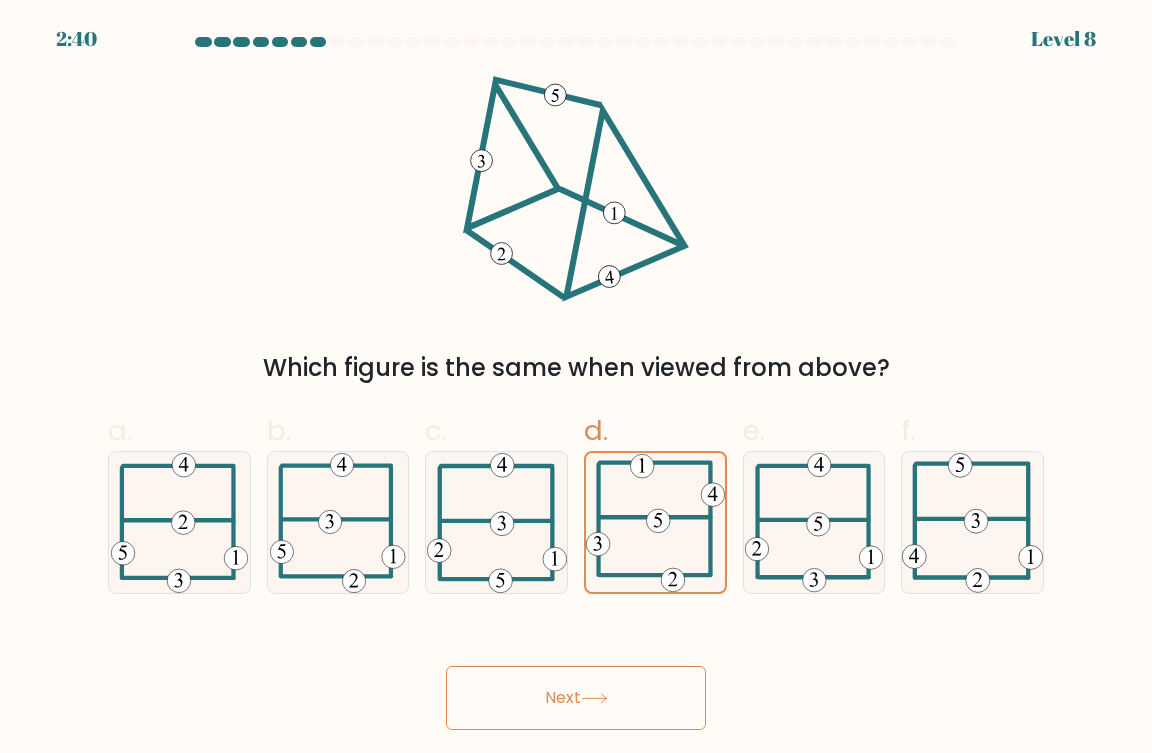 click 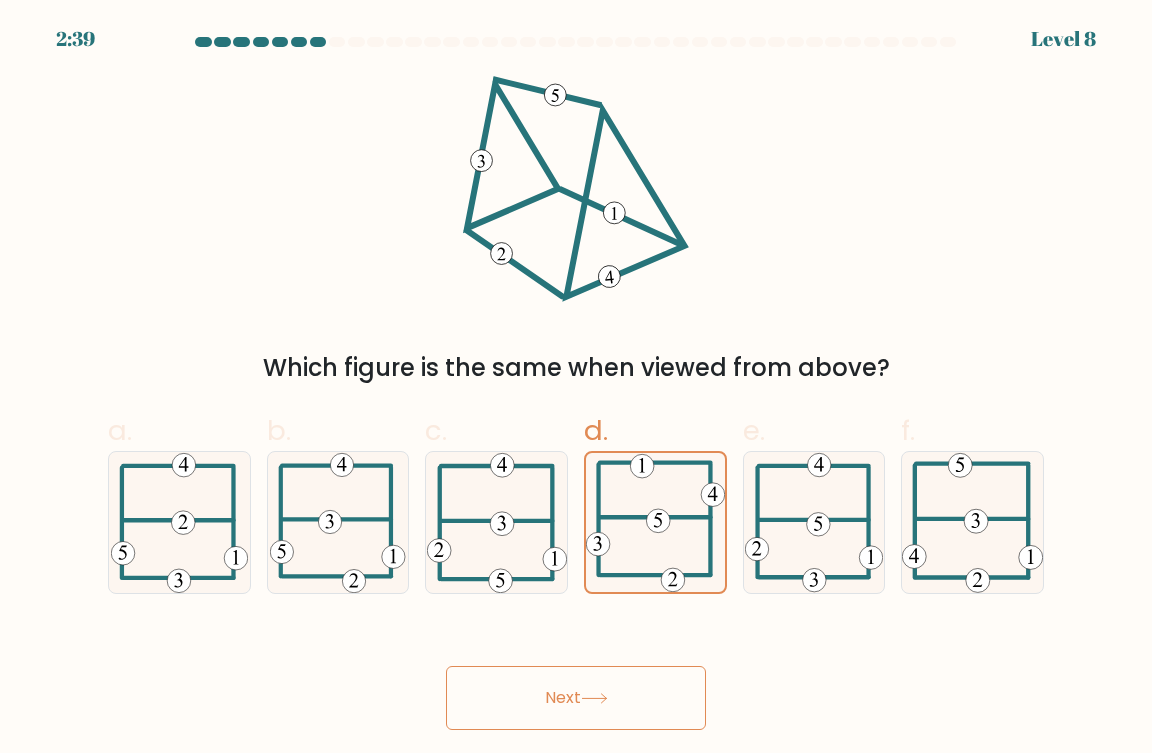 click 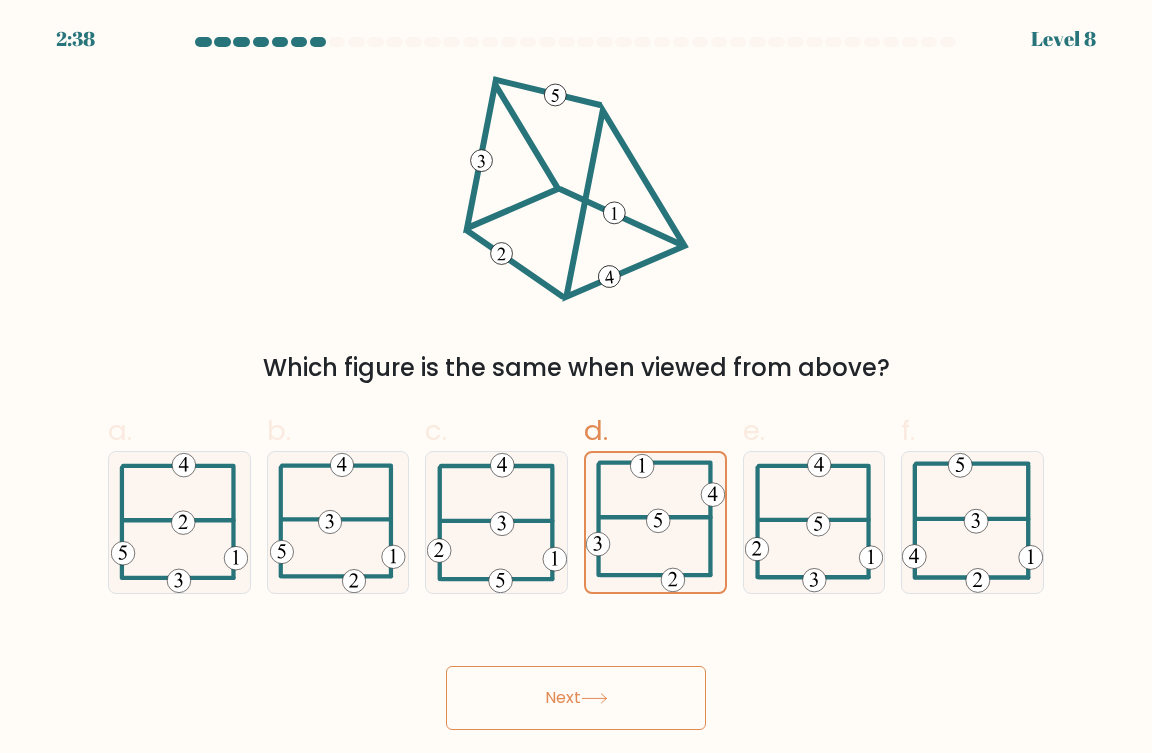click 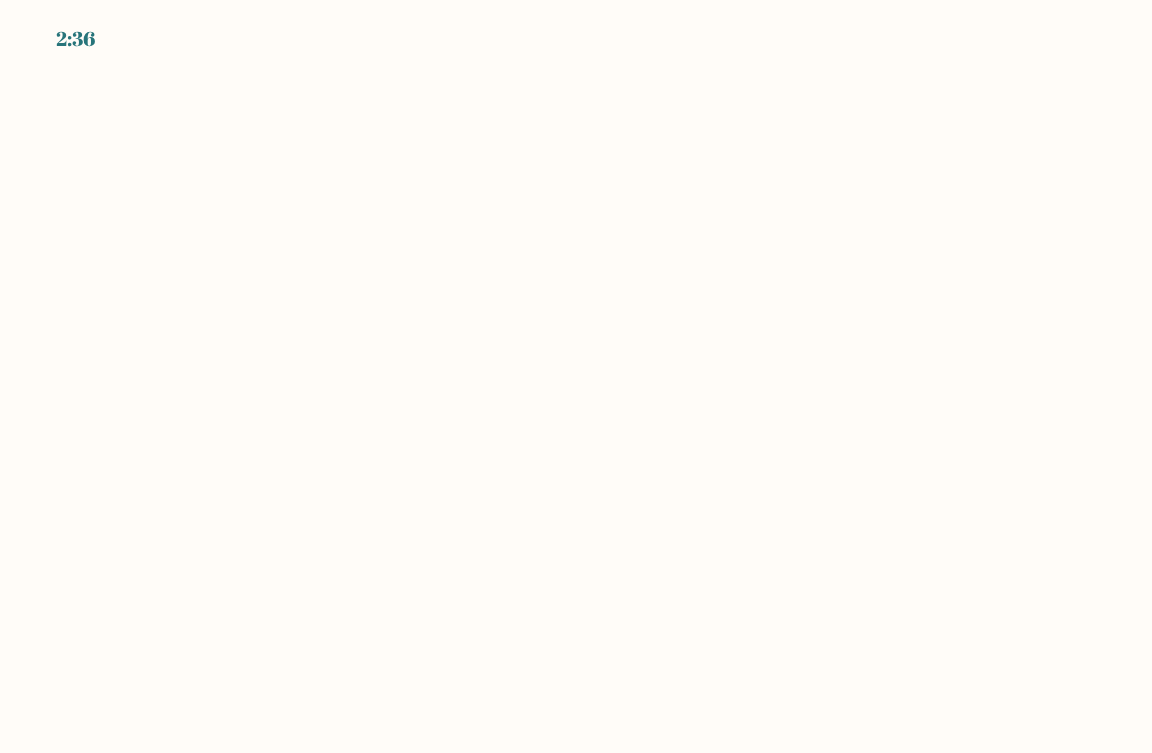 scroll, scrollTop: 0, scrollLeft: 0, axis: both 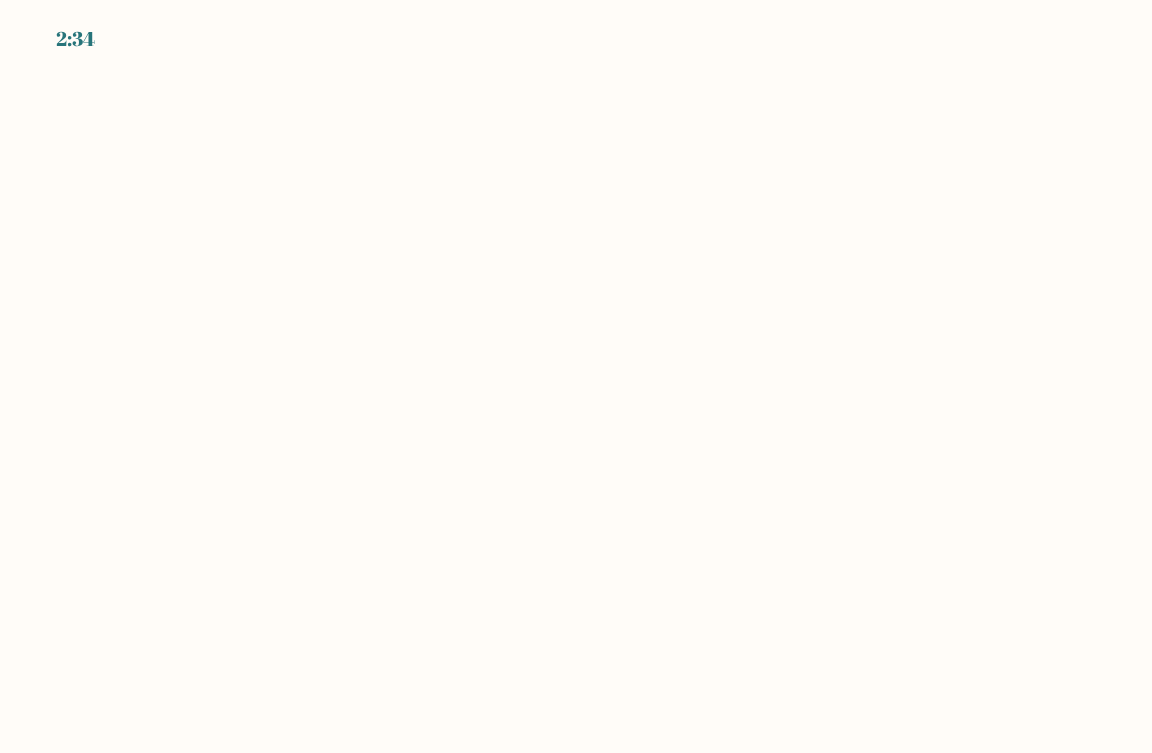click on "2:34" at bounding box center (576, 376) 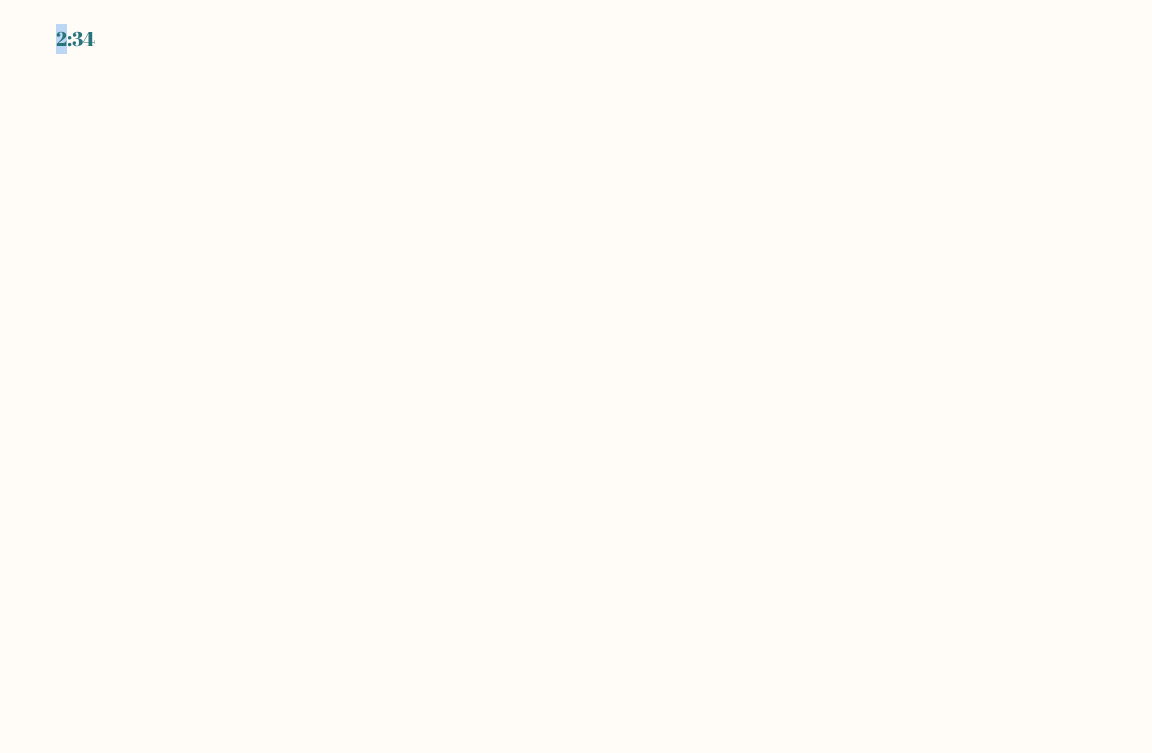click on "2:34" at bounding box center [576, 376] 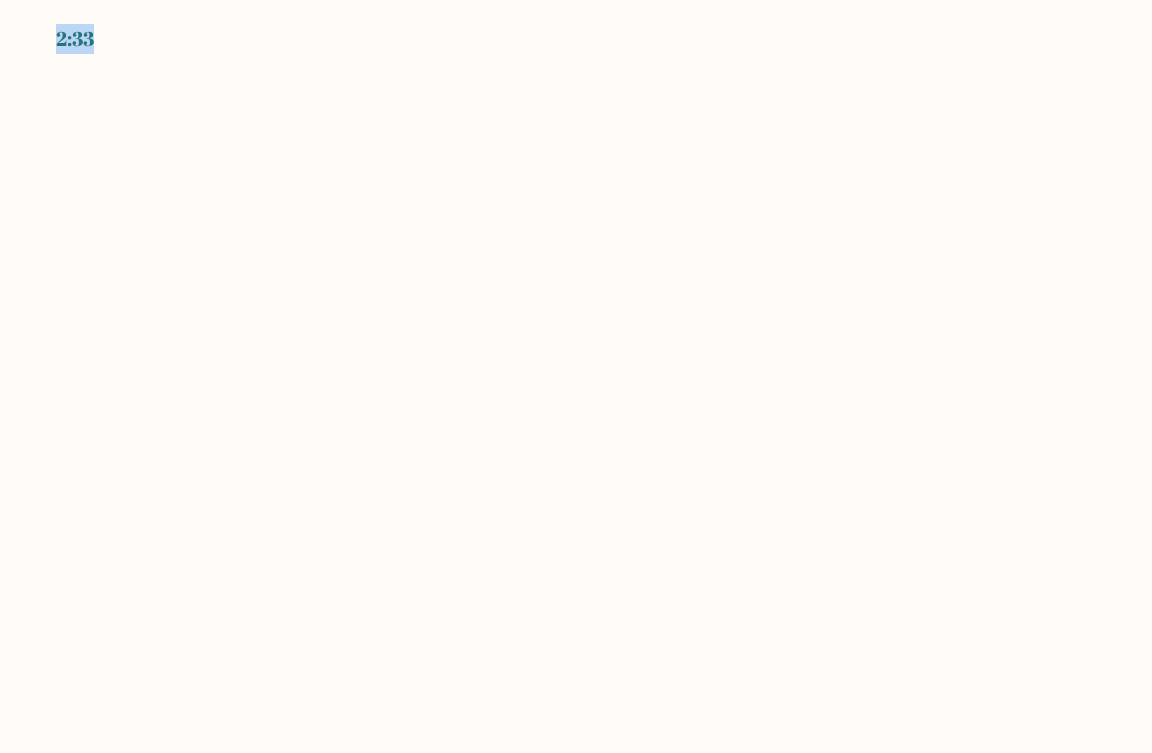 click on "2:33" at bounding box center (576, 376) 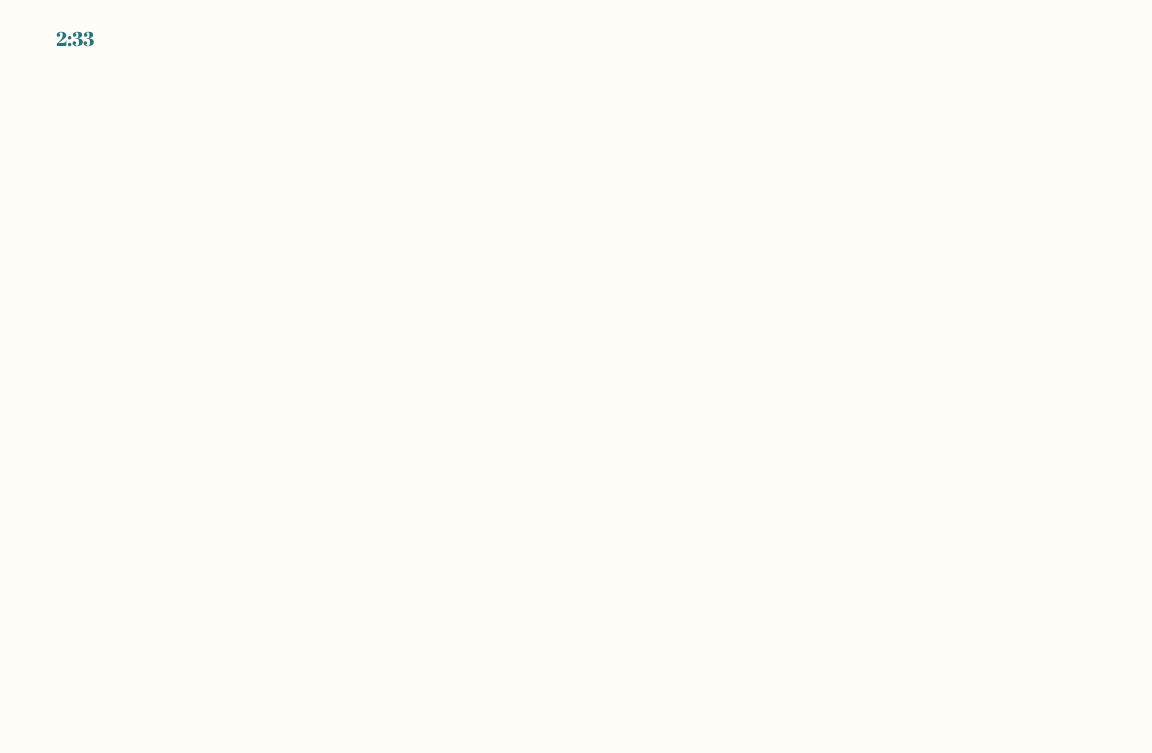 click on "2:33" at bounding box center (576, 376) 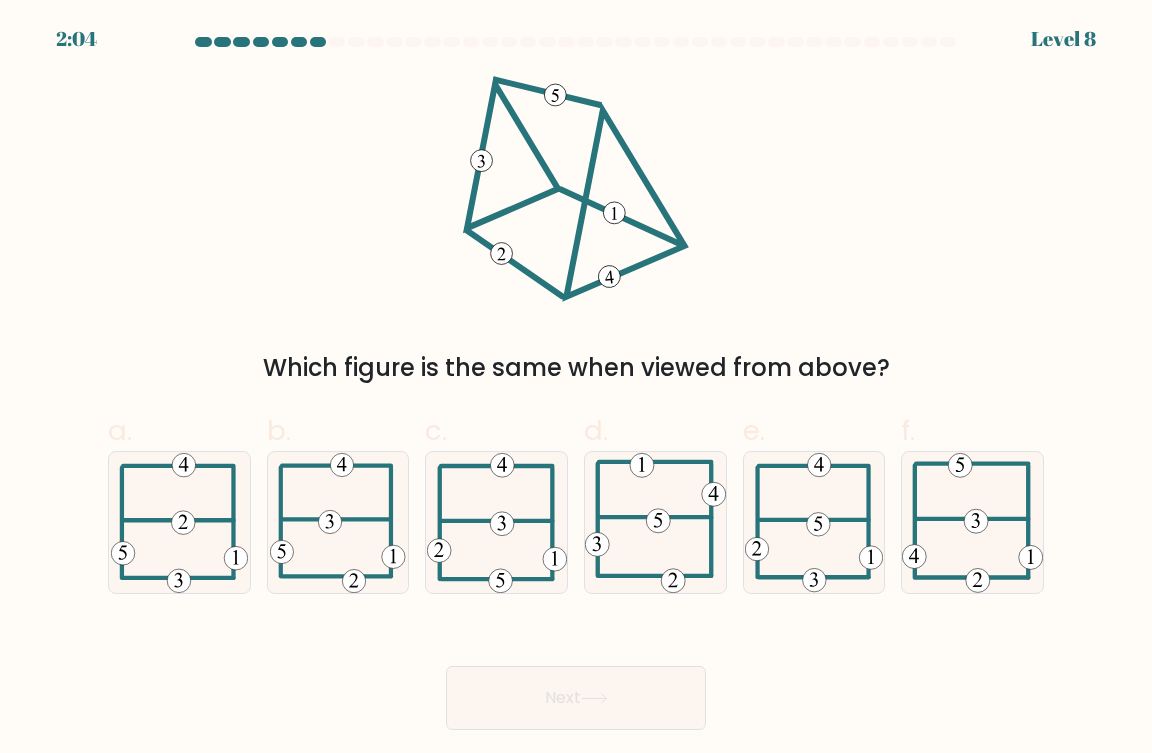 scroll, scrollTop: 0, scrollLeft: 0, axis: both 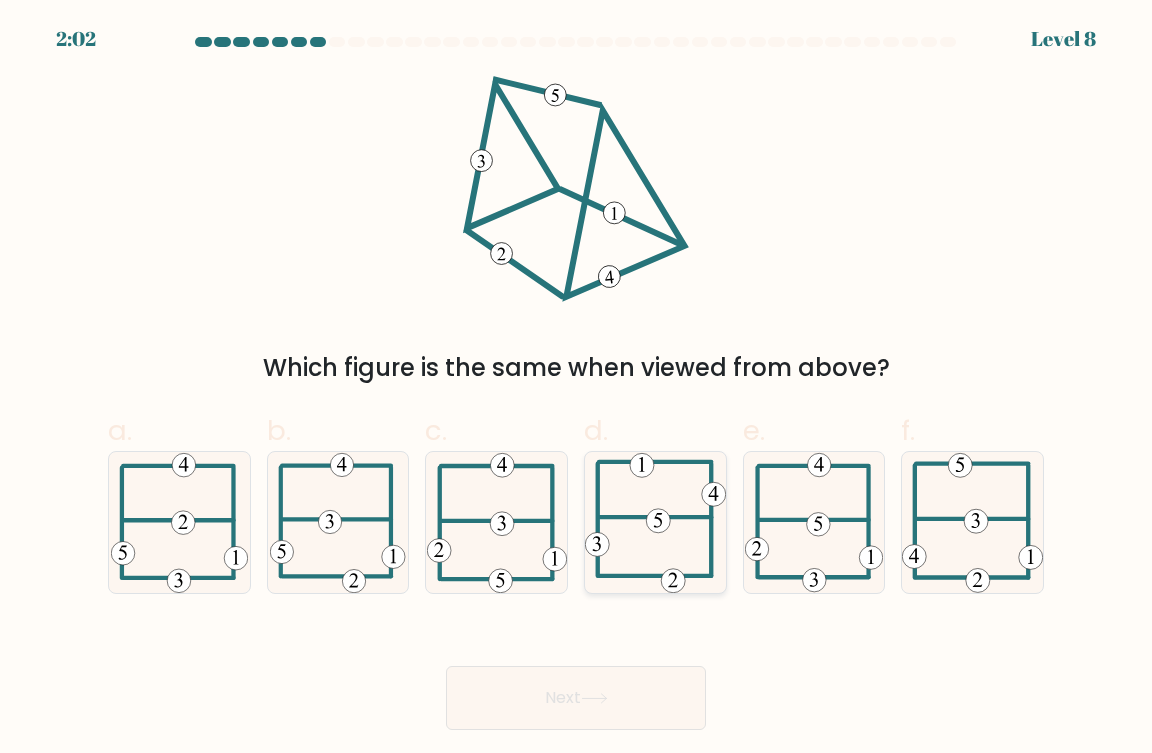 click 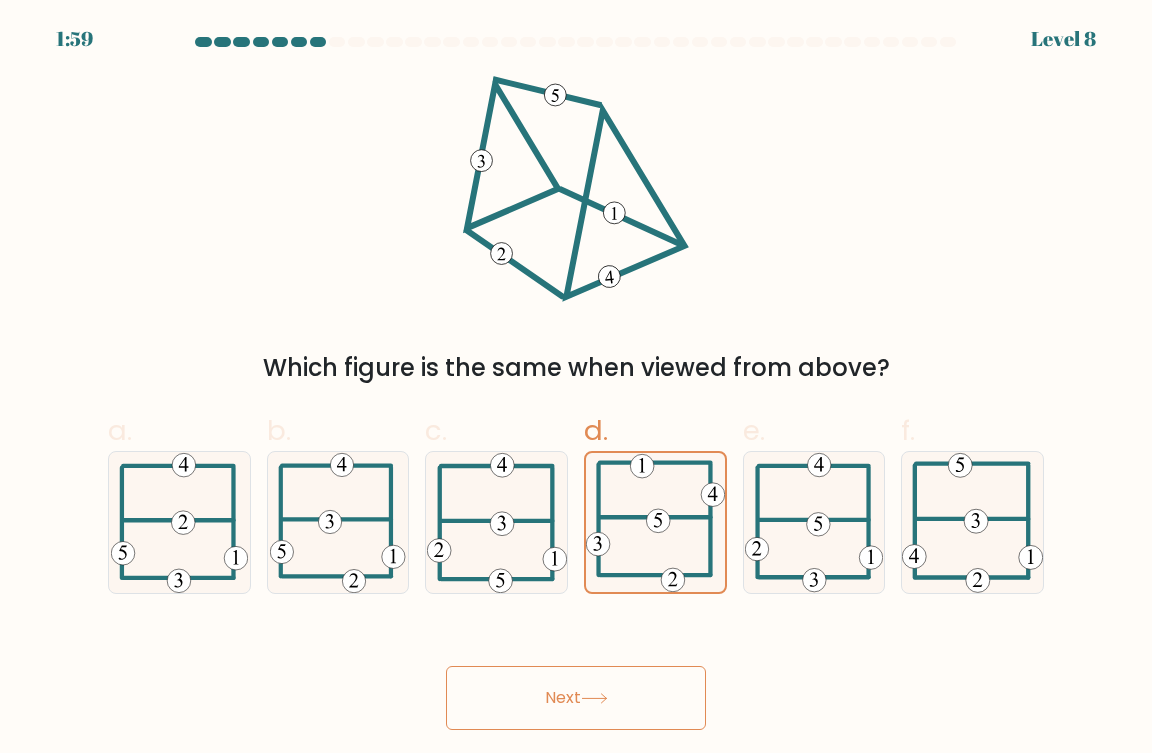 click on "Next" at bounding box center [576, 698] 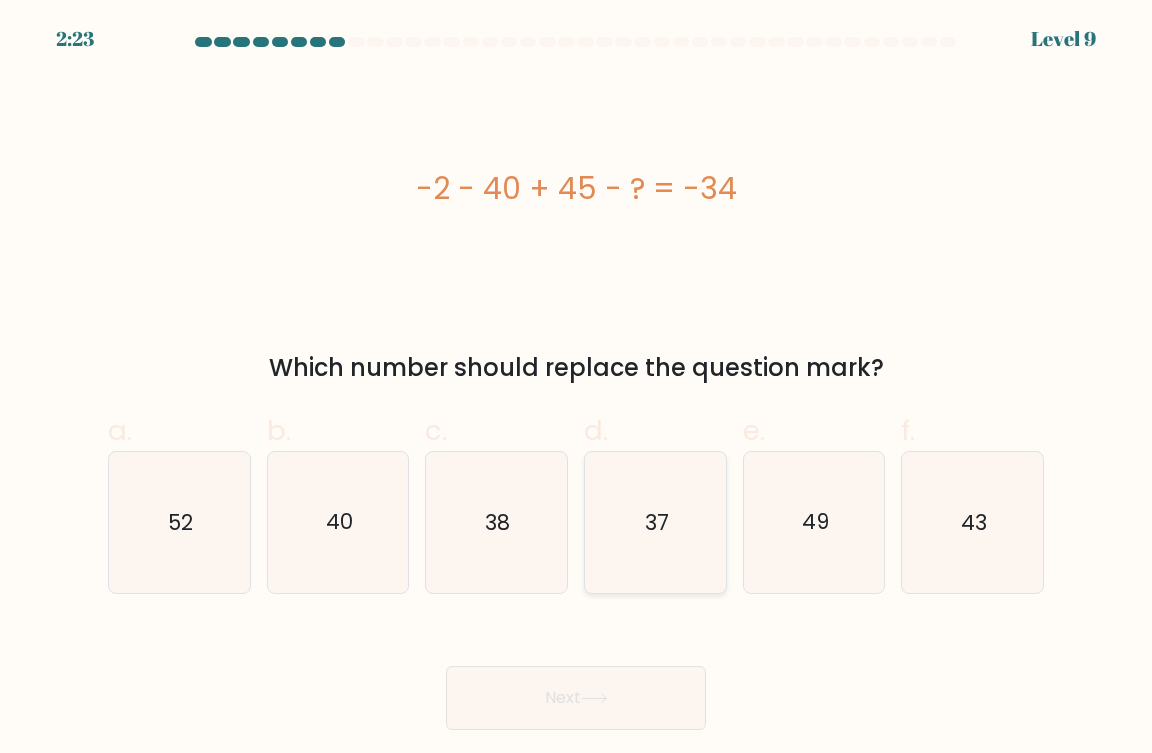 click on "37" 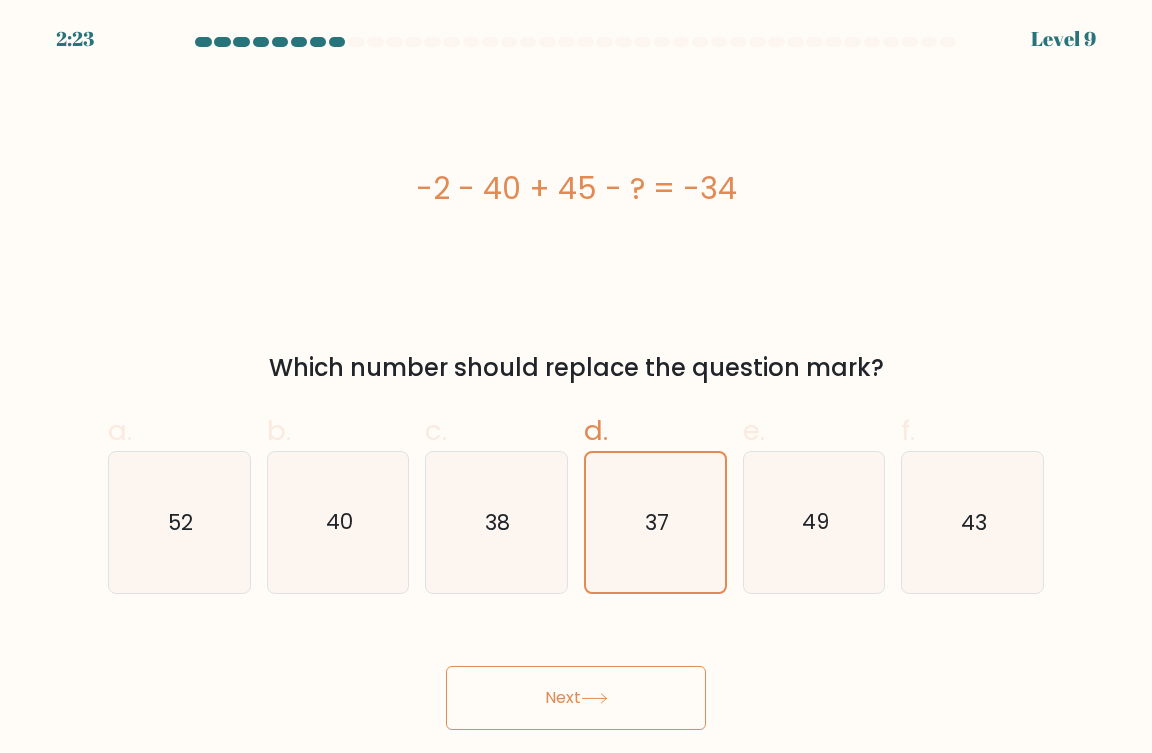 click on "Next" at bounding box center (576, 698) 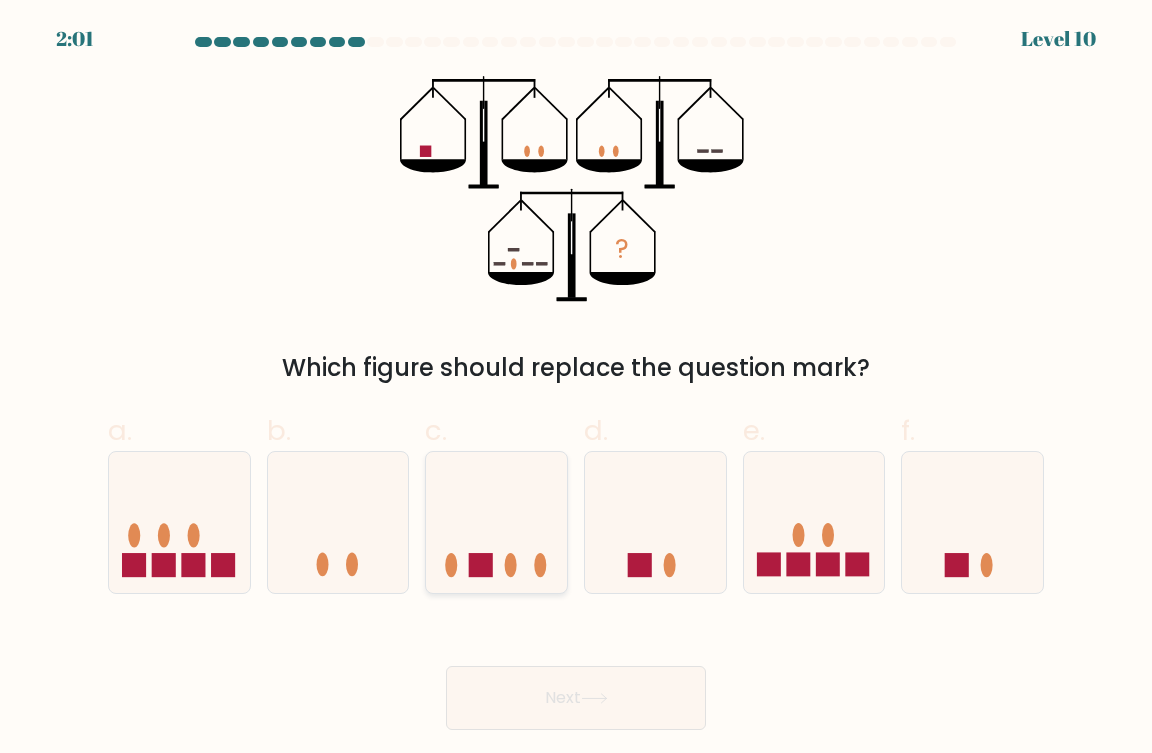 click 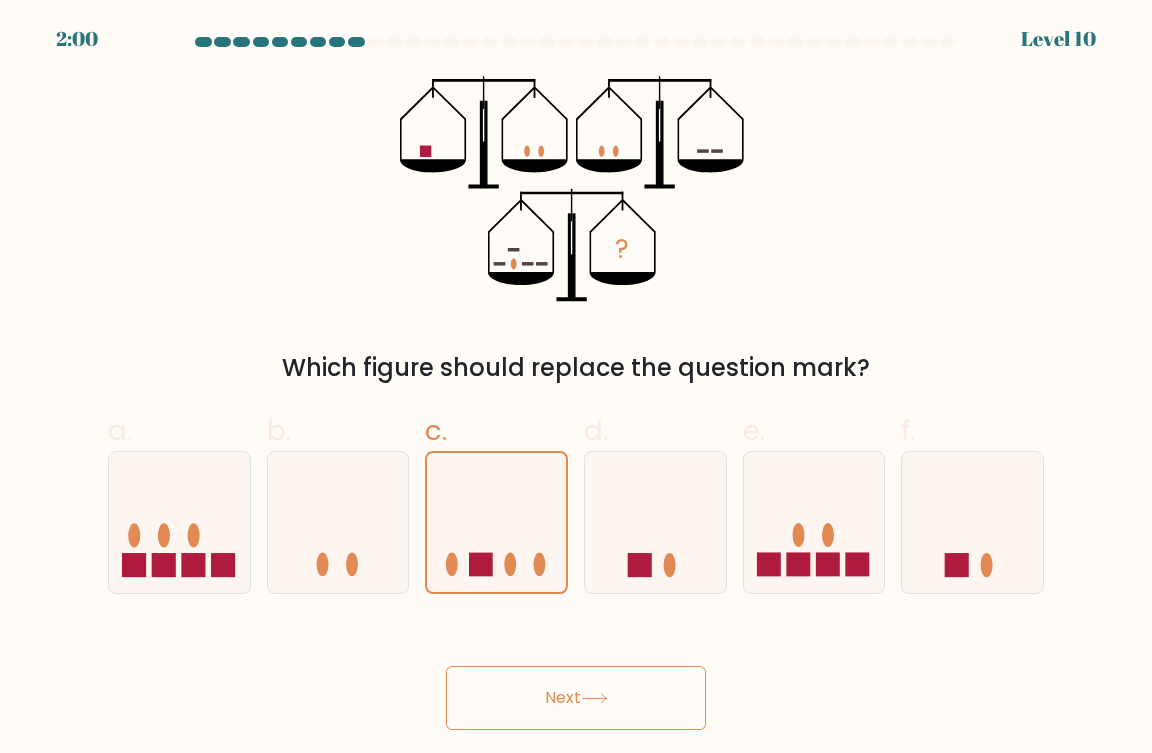 click on "Next" at bounding box center [576, 698] 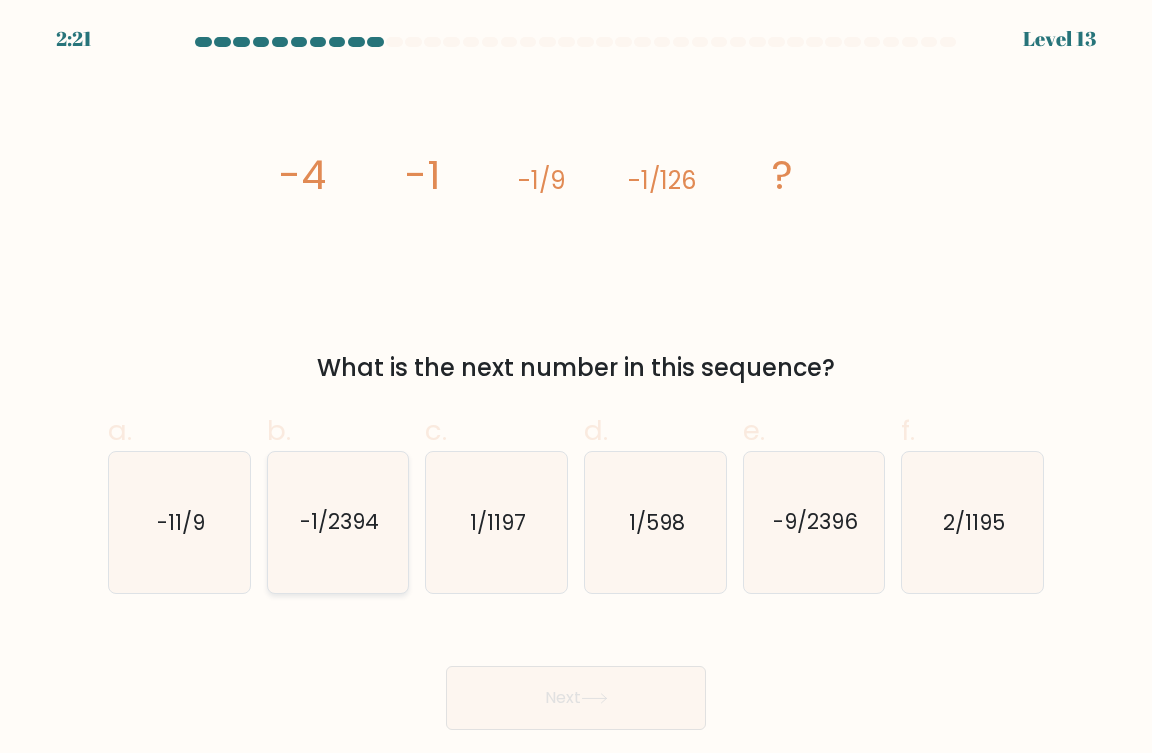 click on "-1/2394" 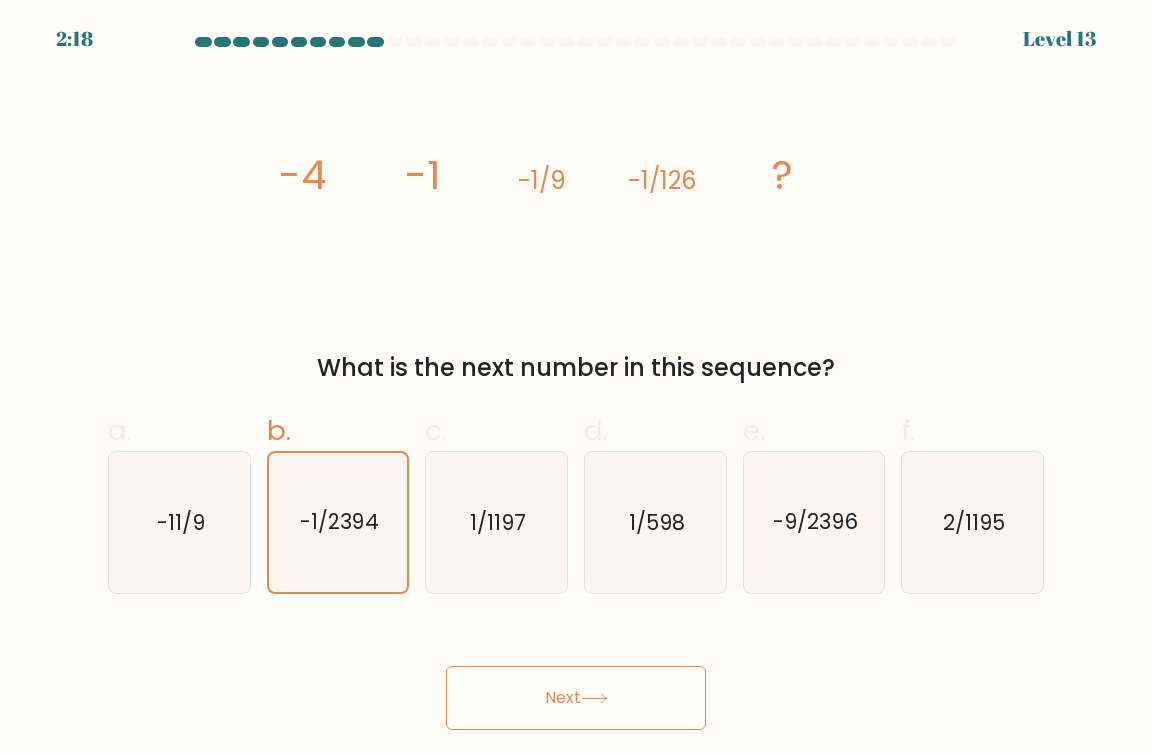 click on "Next" at bounding box center [576, 698] 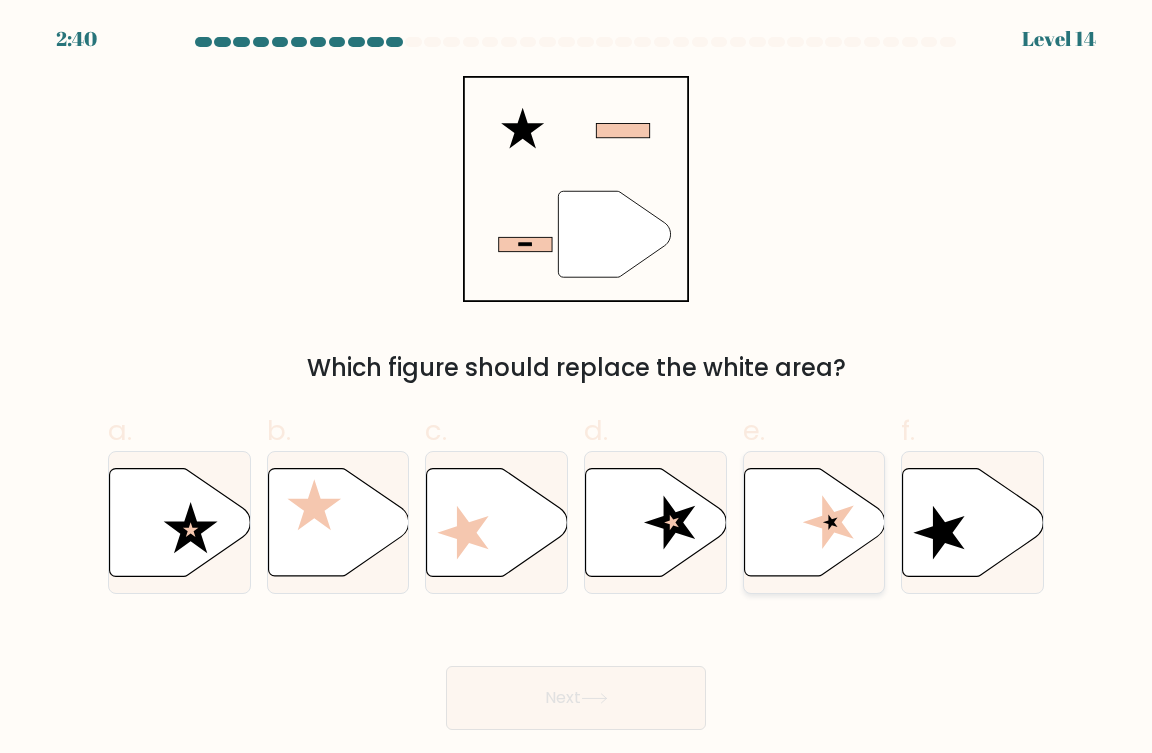 click 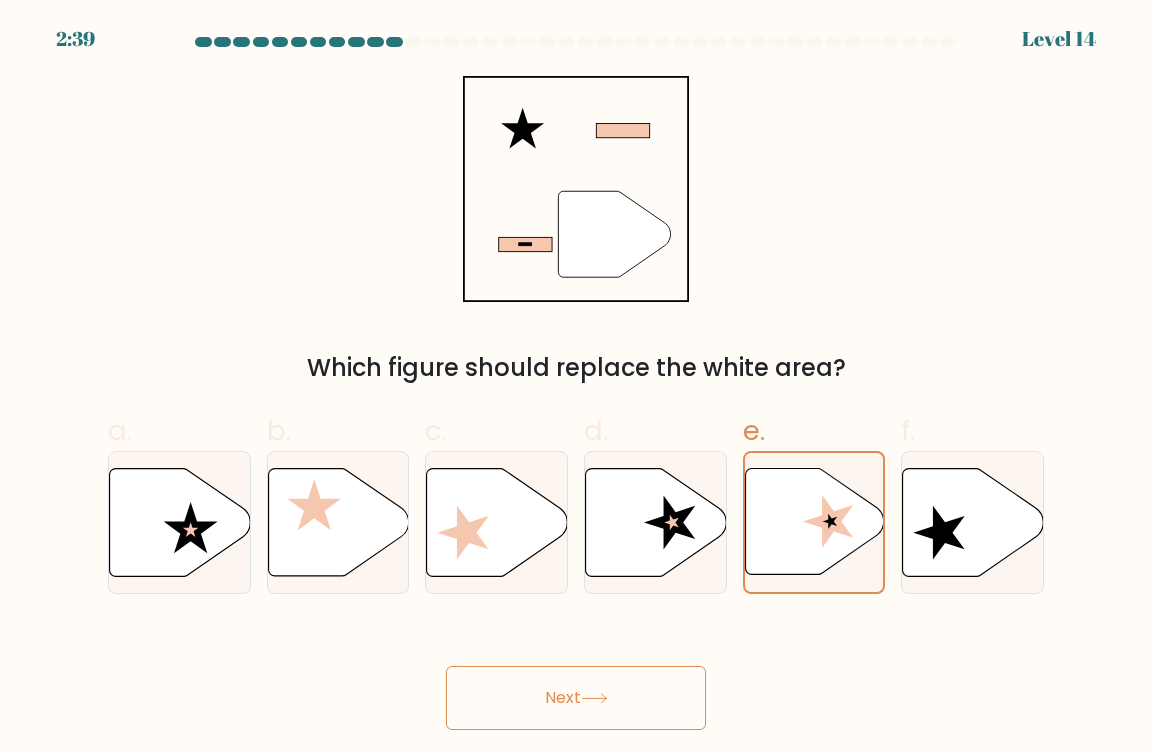 click on "Next" at bounding box center [576, 698] 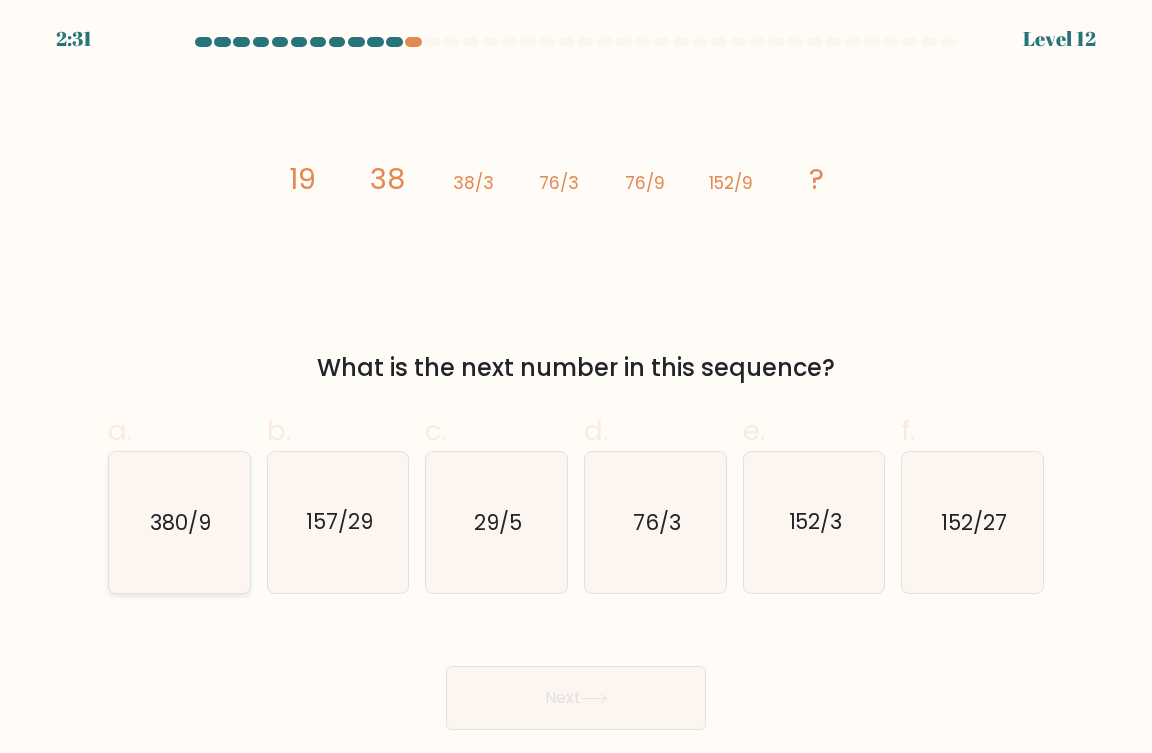click on "380/9" 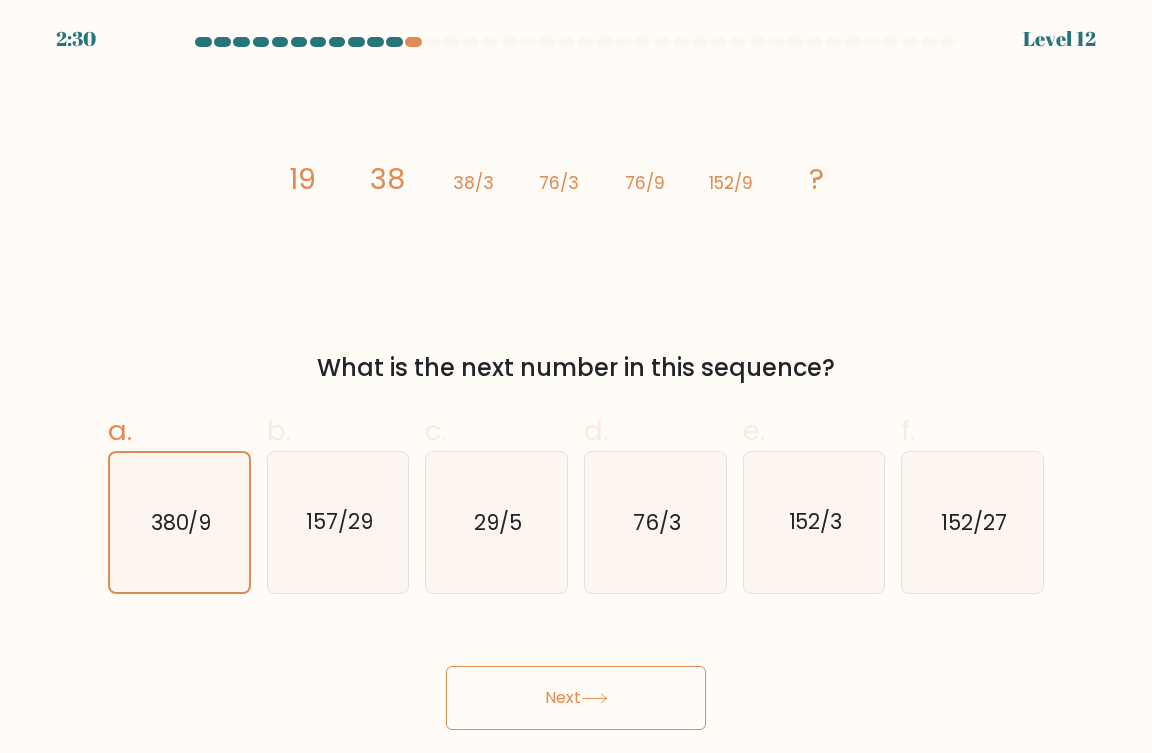 click on "Next" at bounding box center (576, 698) 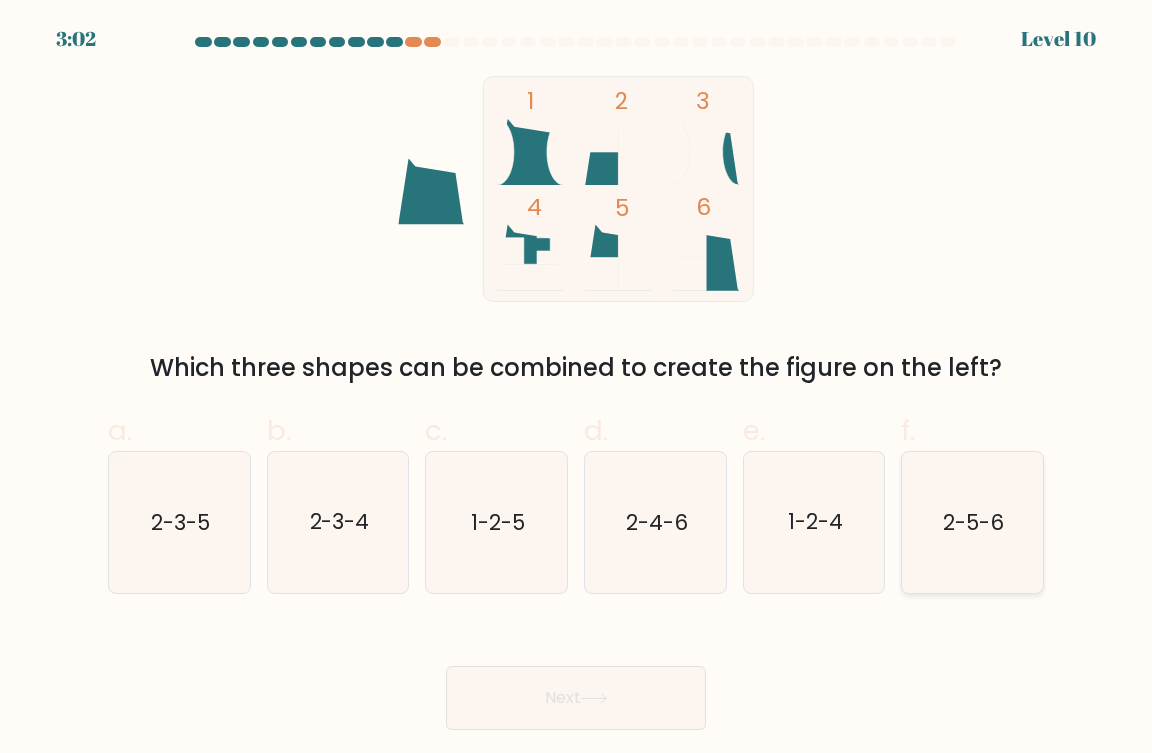 click on "2-5-6" 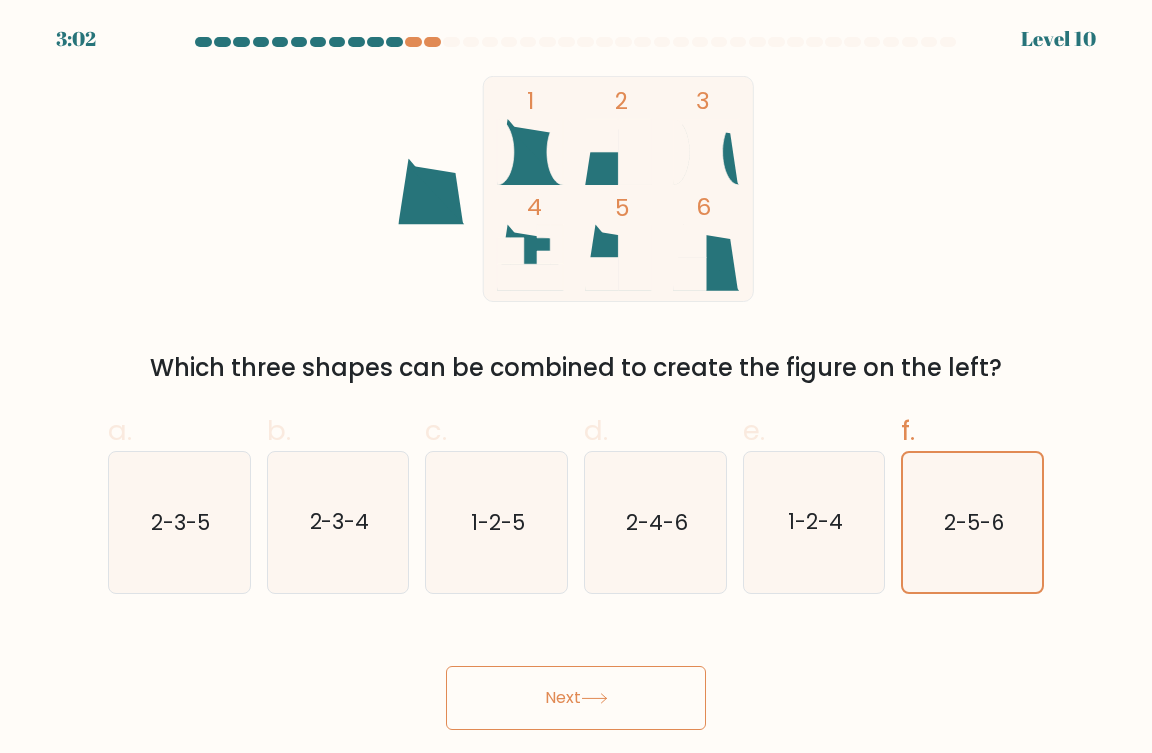 click on "Next" at bounding box center (576, 698) 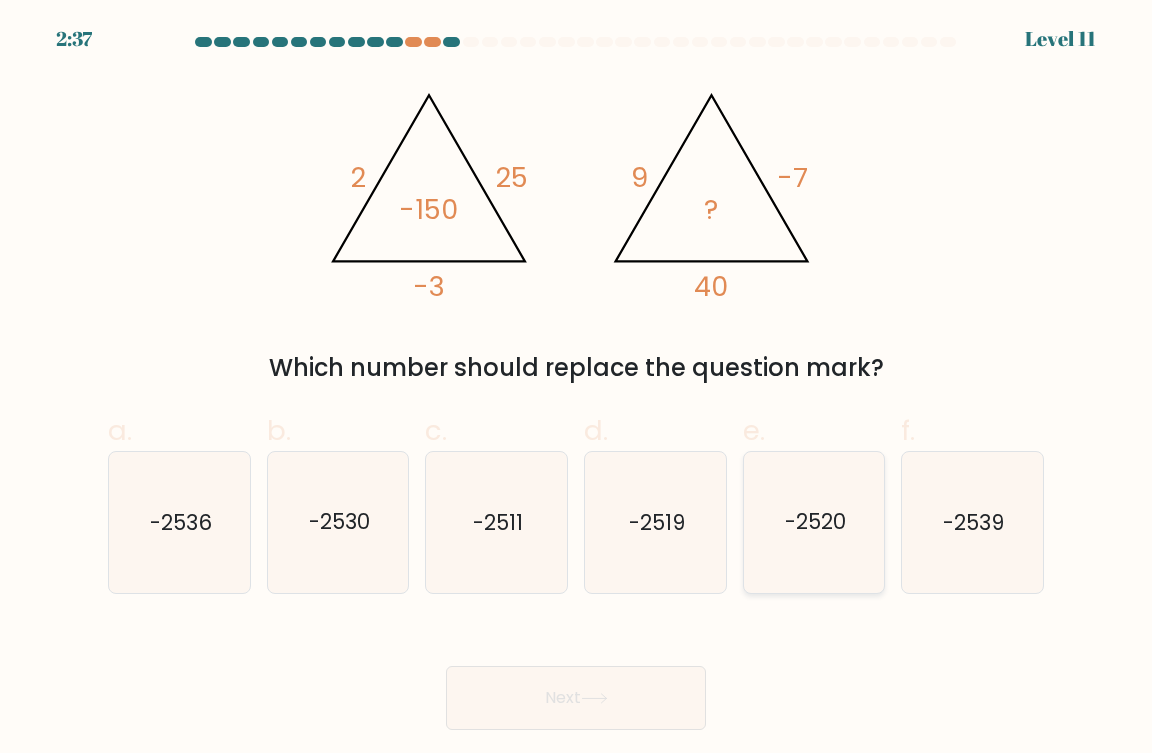 click on "-2520" 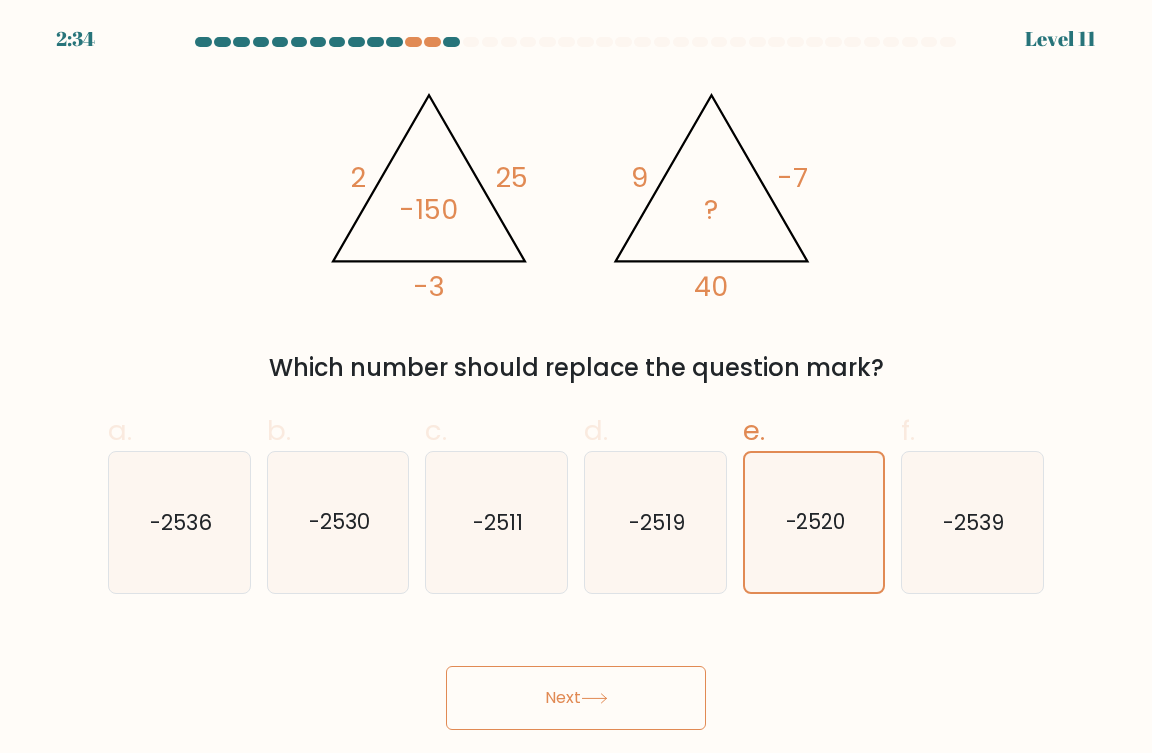 drag, startPoint x: 630, startPoint y: 709, endPoint x: 630, endPoint y: 683, distance: 26 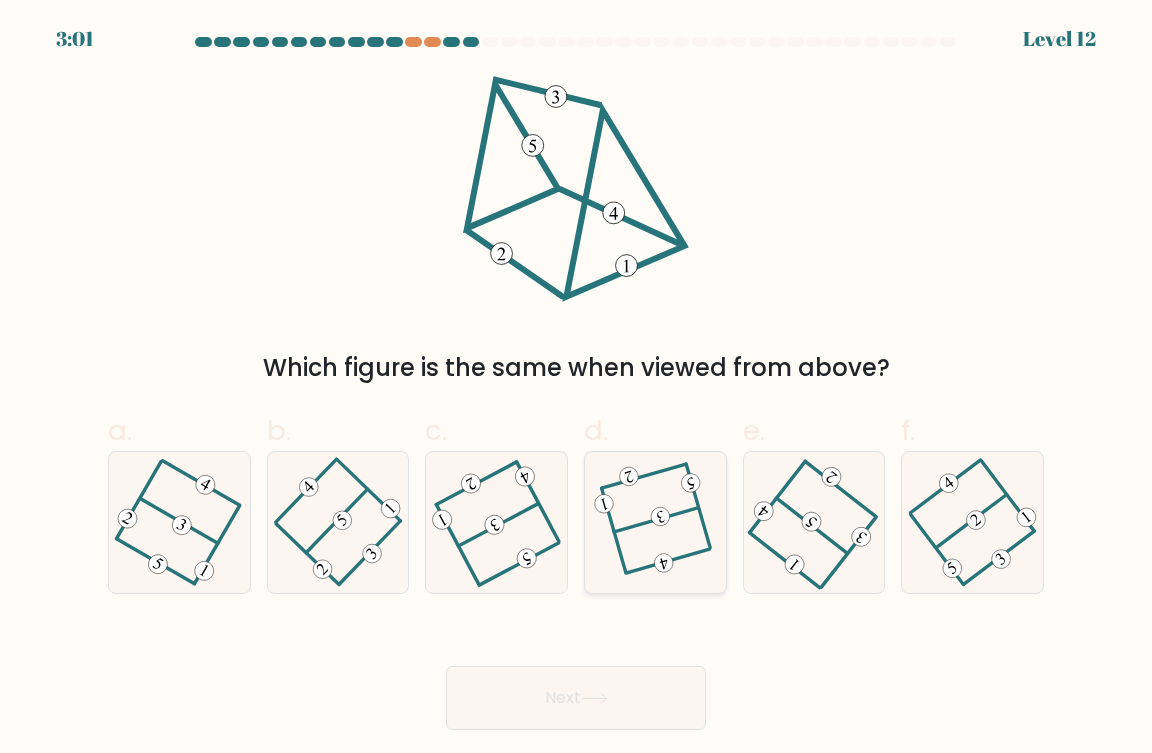 click 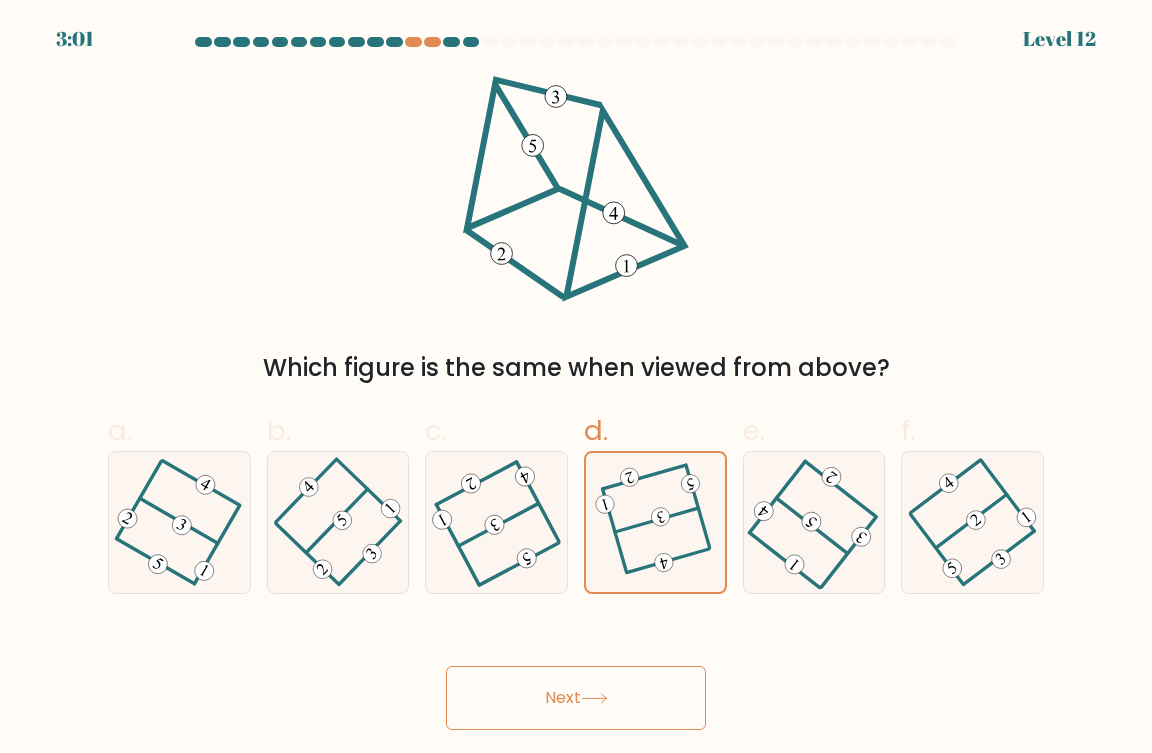 click on "Next" at bounding box center (576, 698) 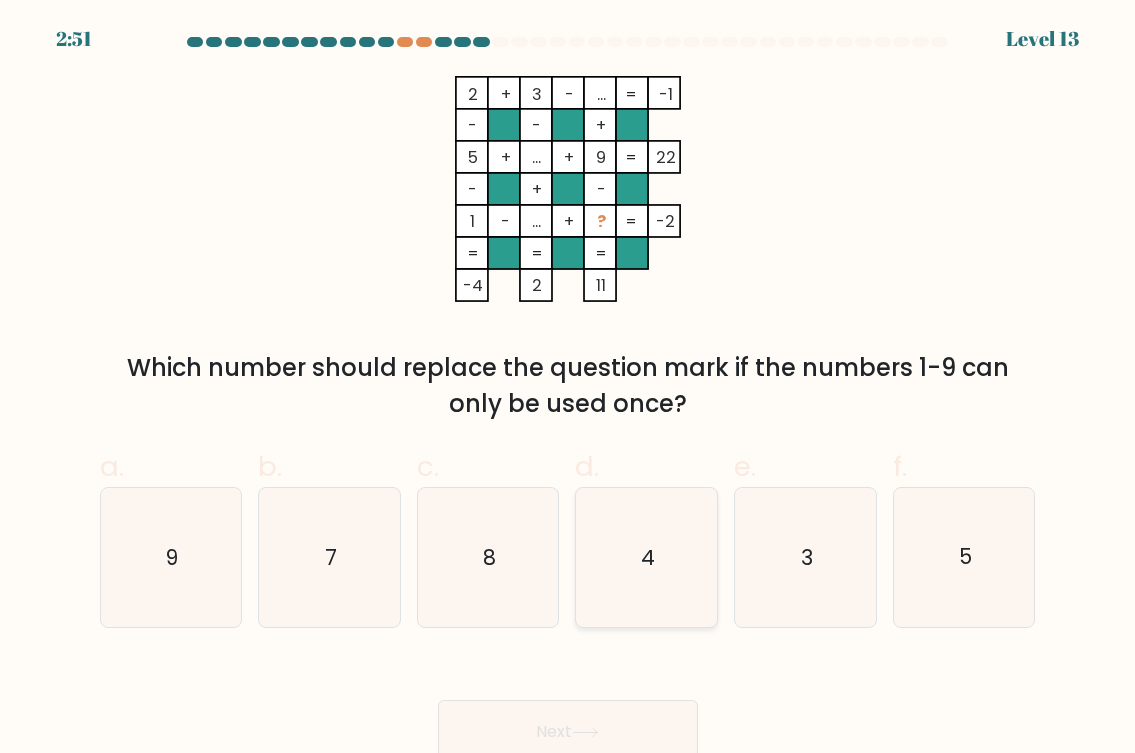 click on "4" 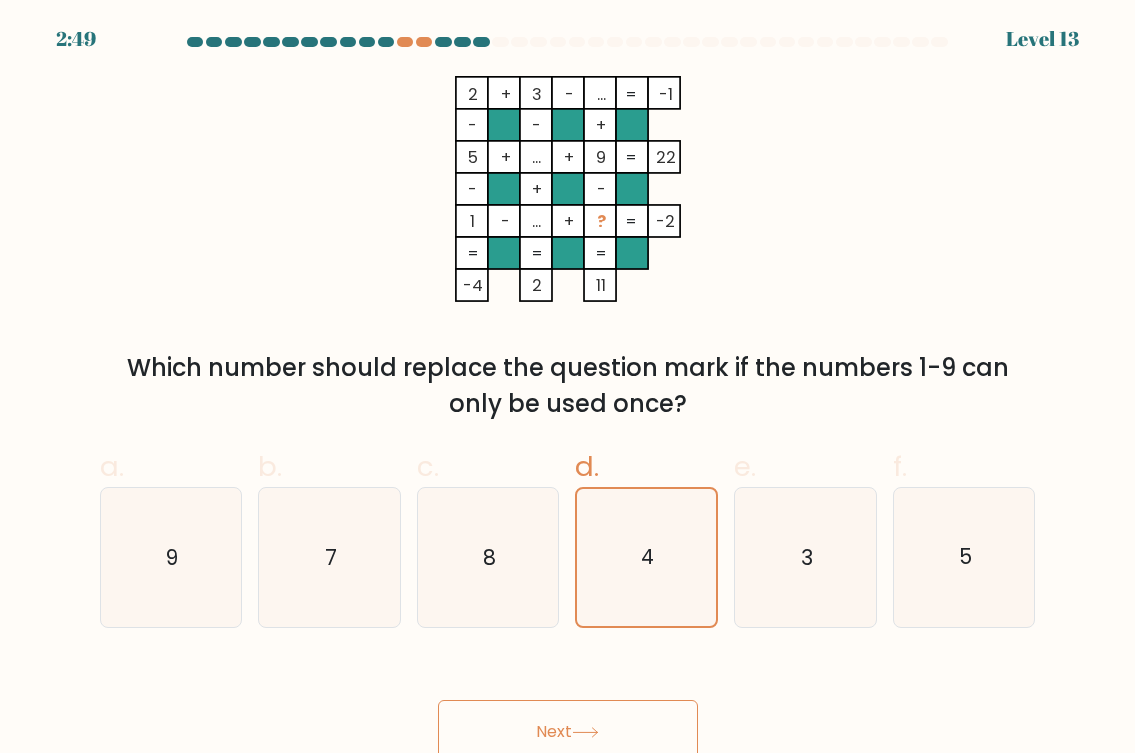click on "Next" at bounding box center [568, 732] 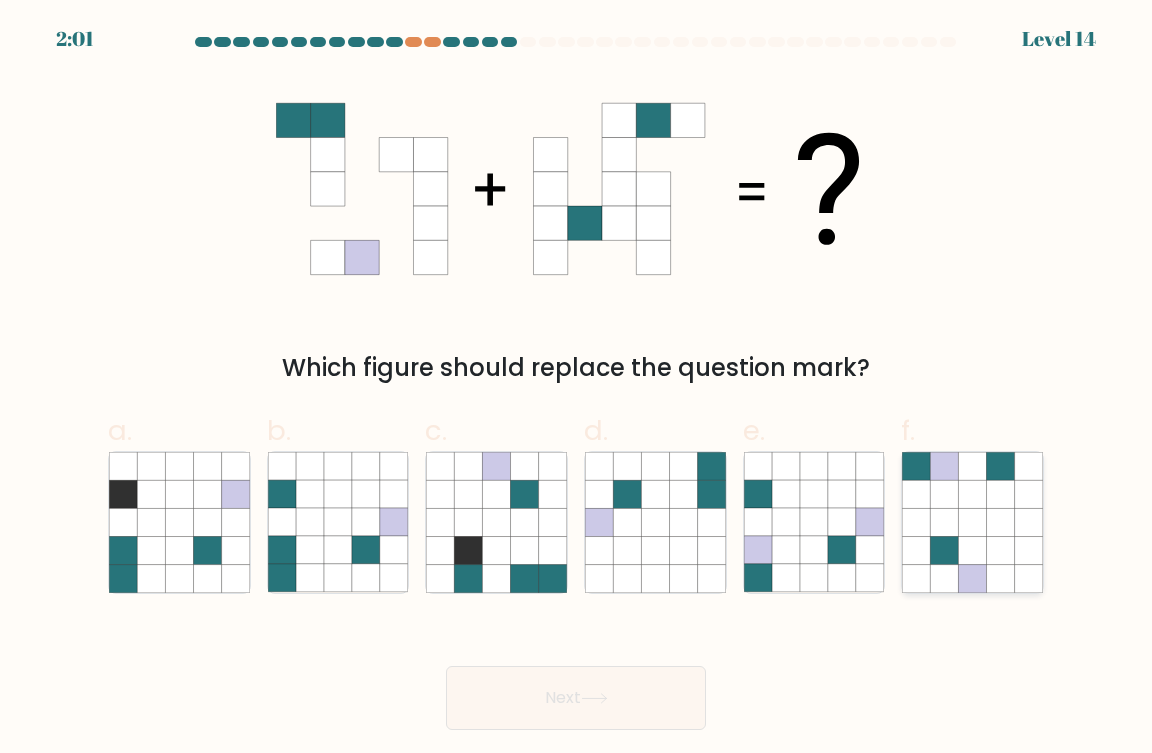 click 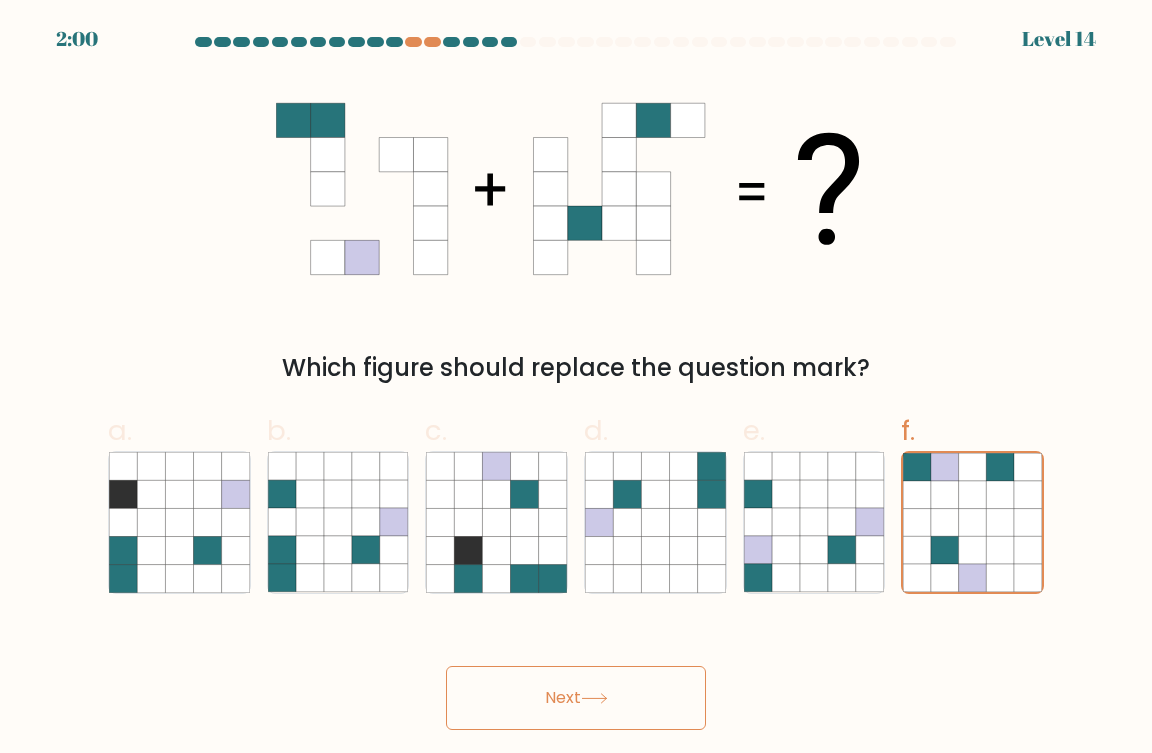 click on "Next" at bounding box center [576, 698] 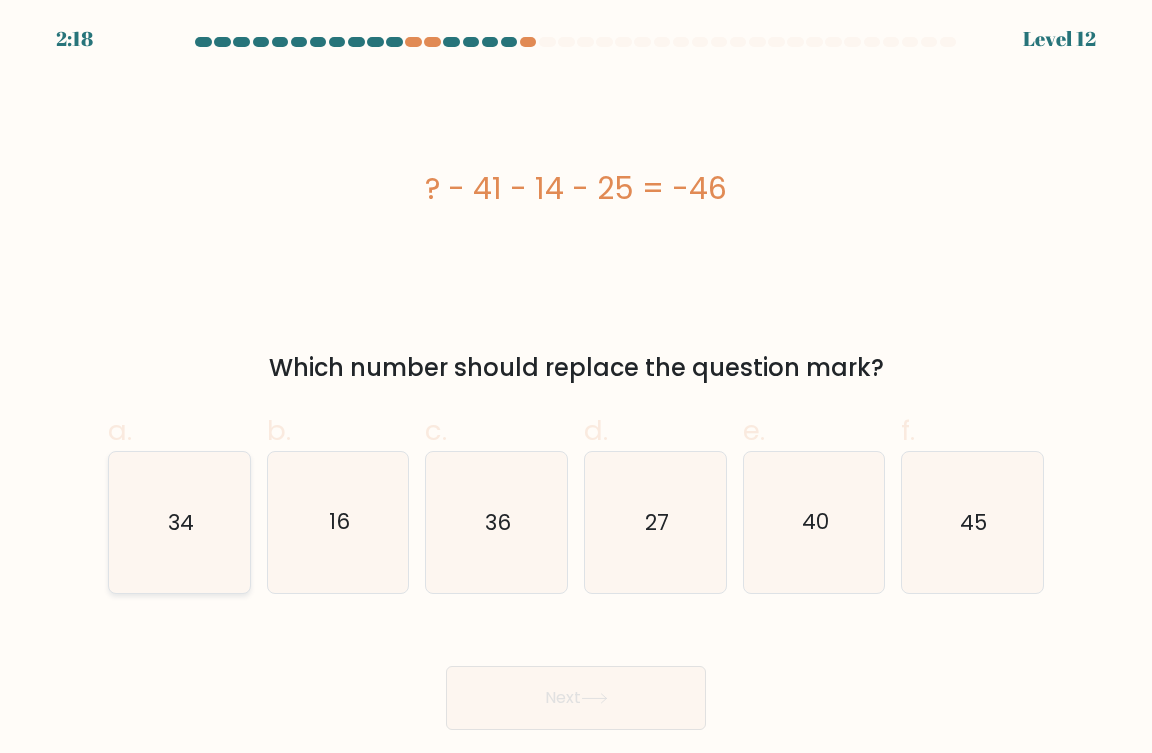 click on "34" 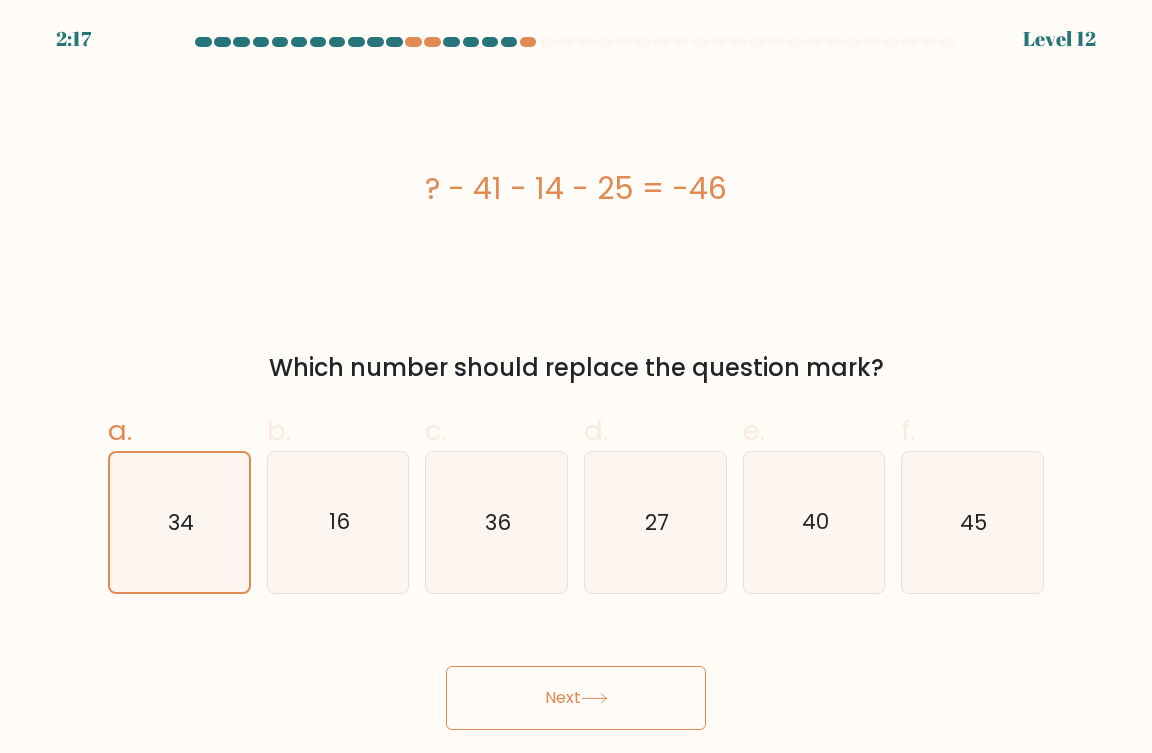 click on "Next" at bounding box center (576, 698) 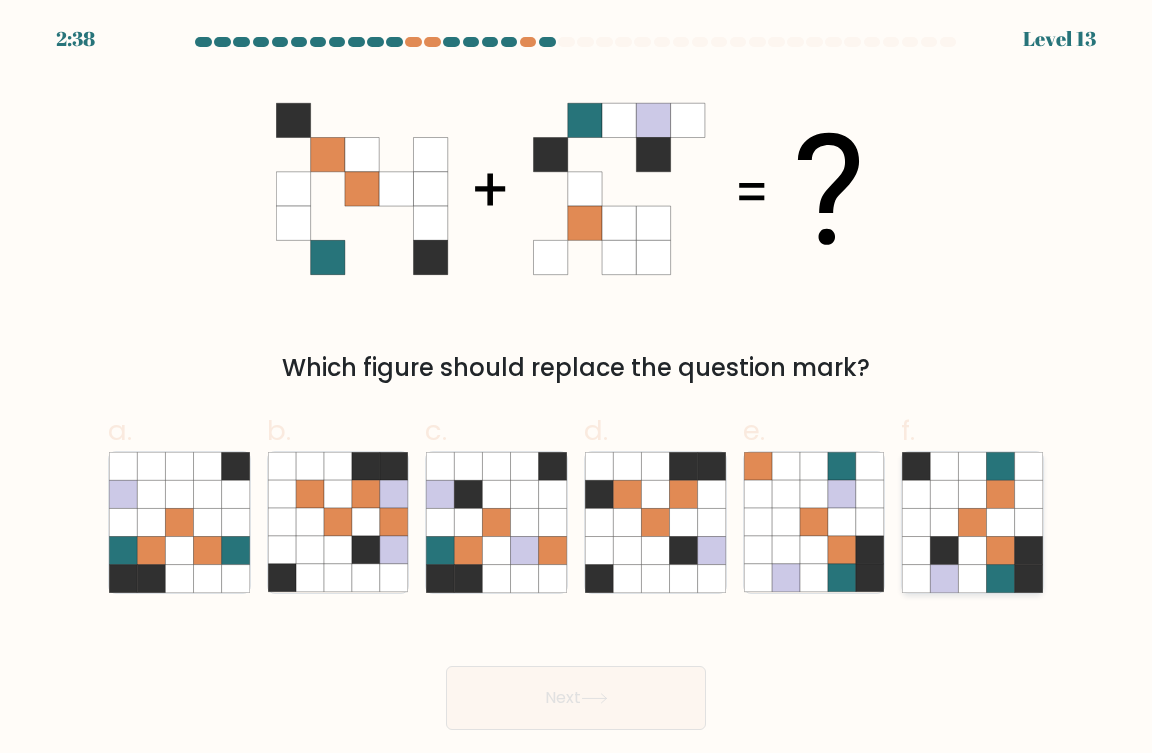 click 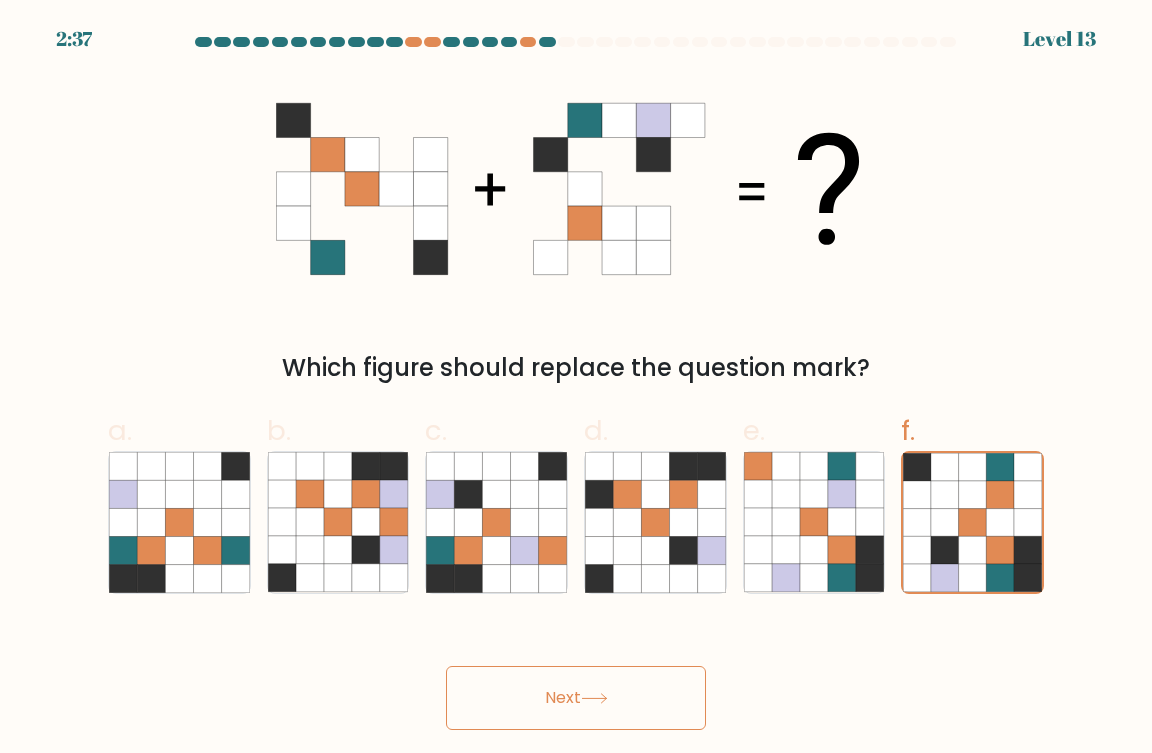 click on "Next" at bounding box center (576, 698) 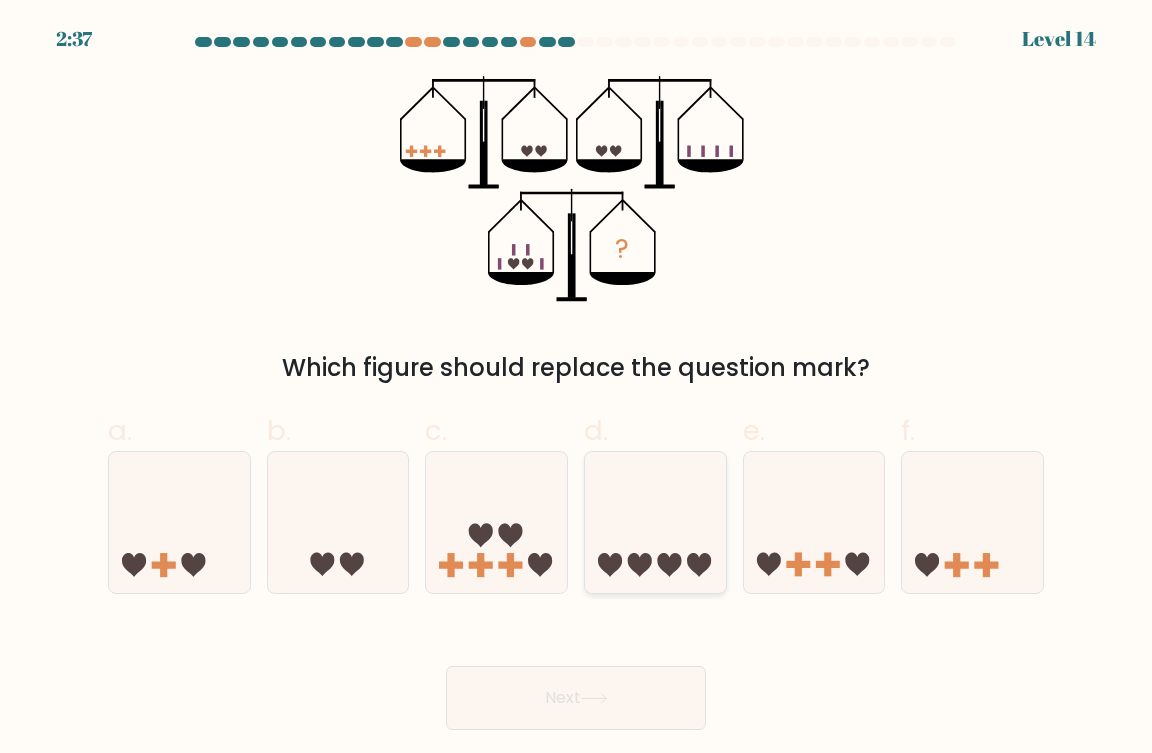 click 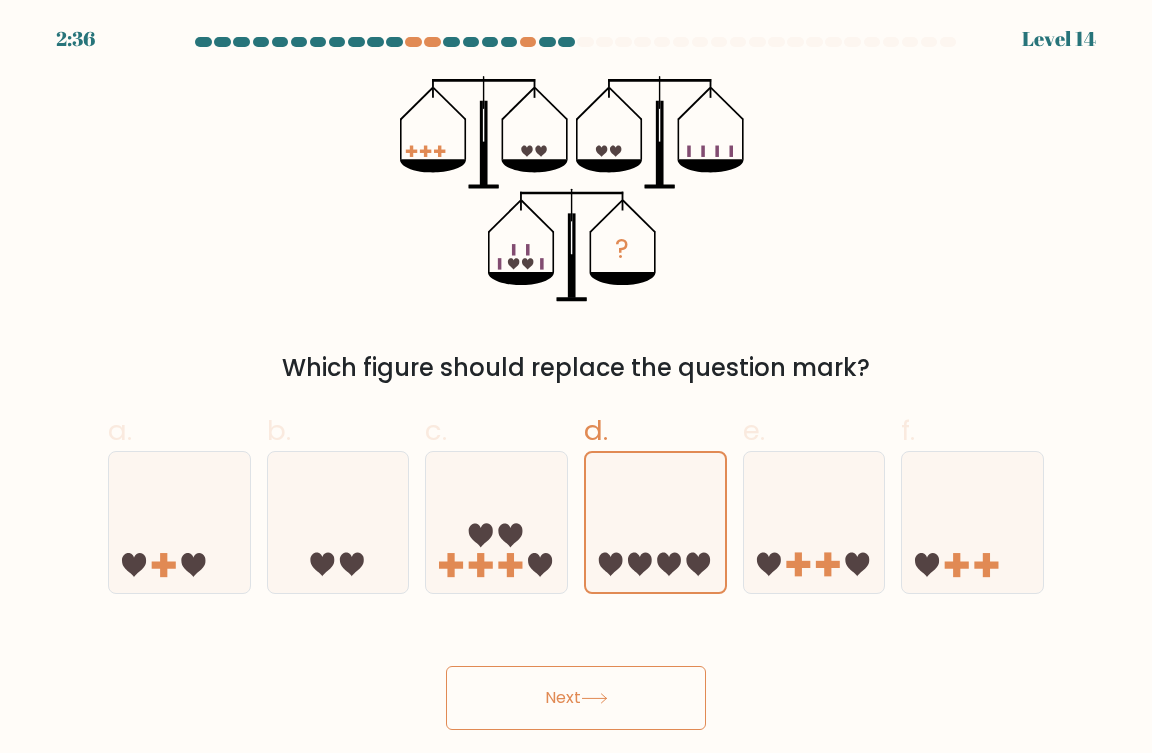 click on "Next" at bounding box center (576, 698) 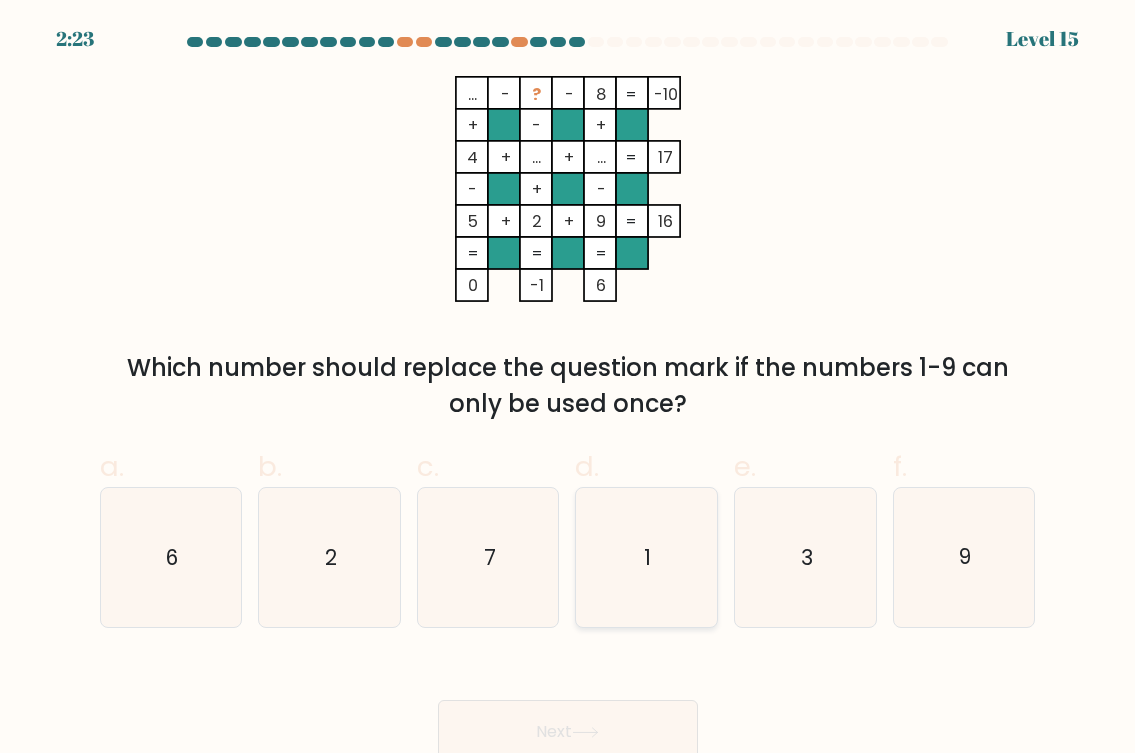 click on "1" 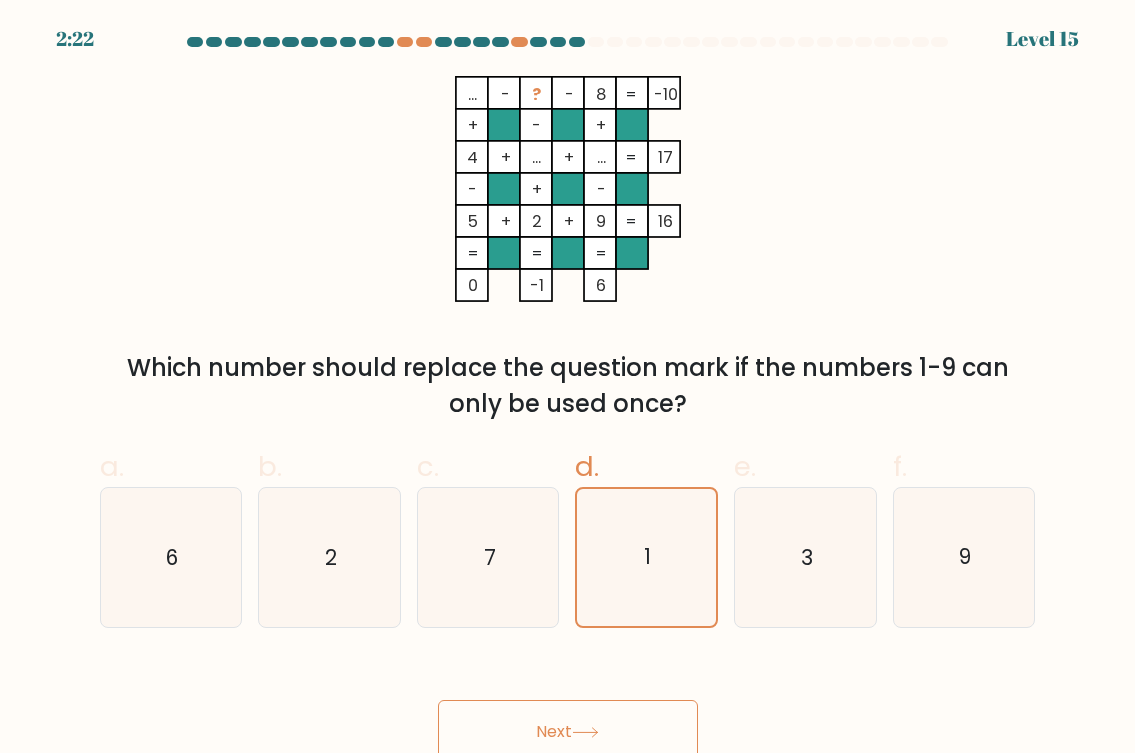 click on "Next" at bounding box center [568, 732] 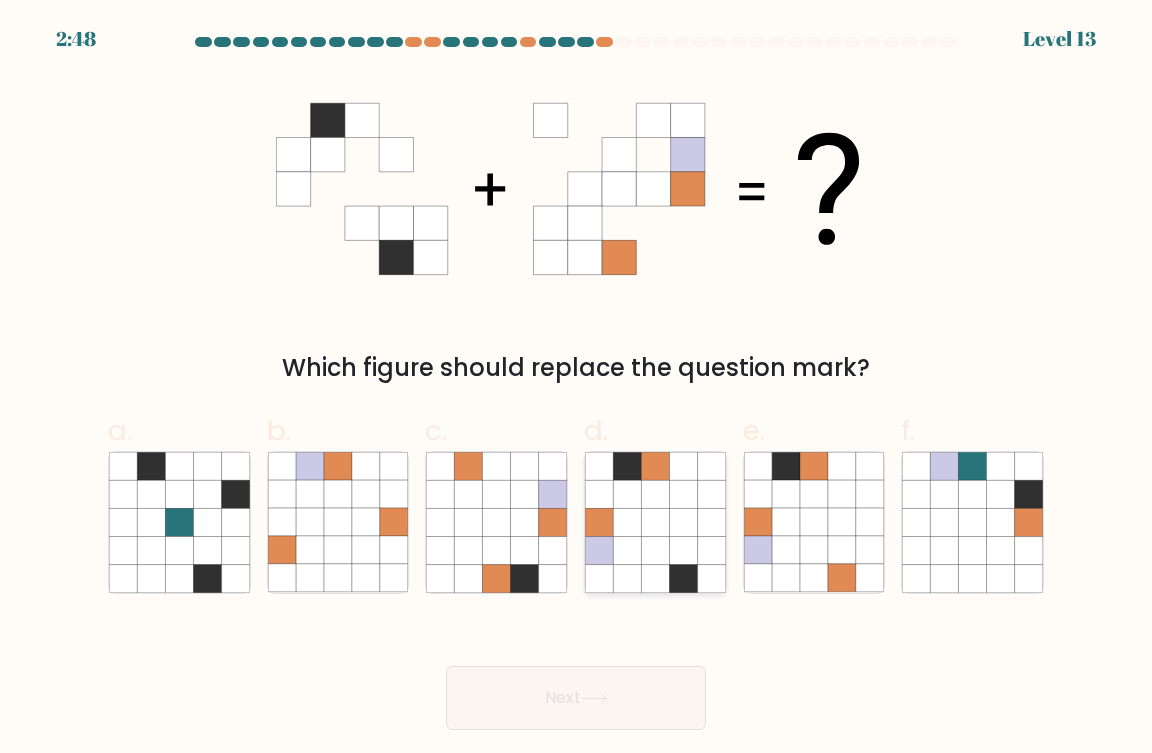 click 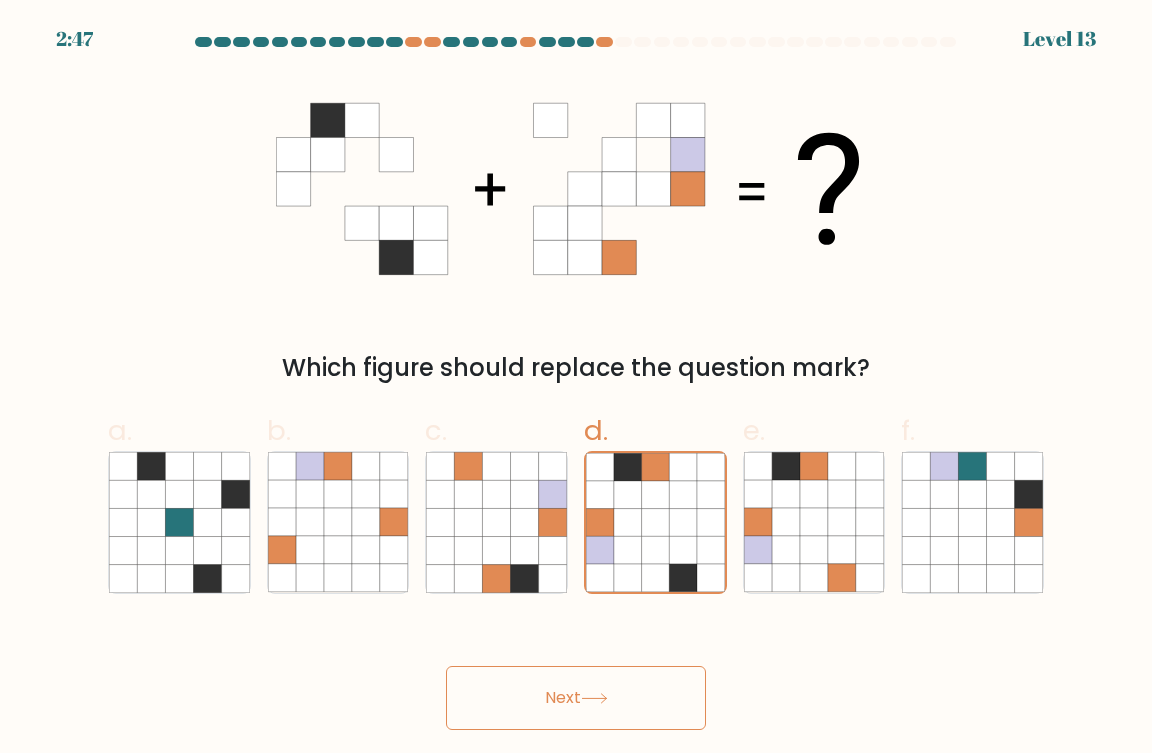 click on "Next" at bounding box center [576, 698] 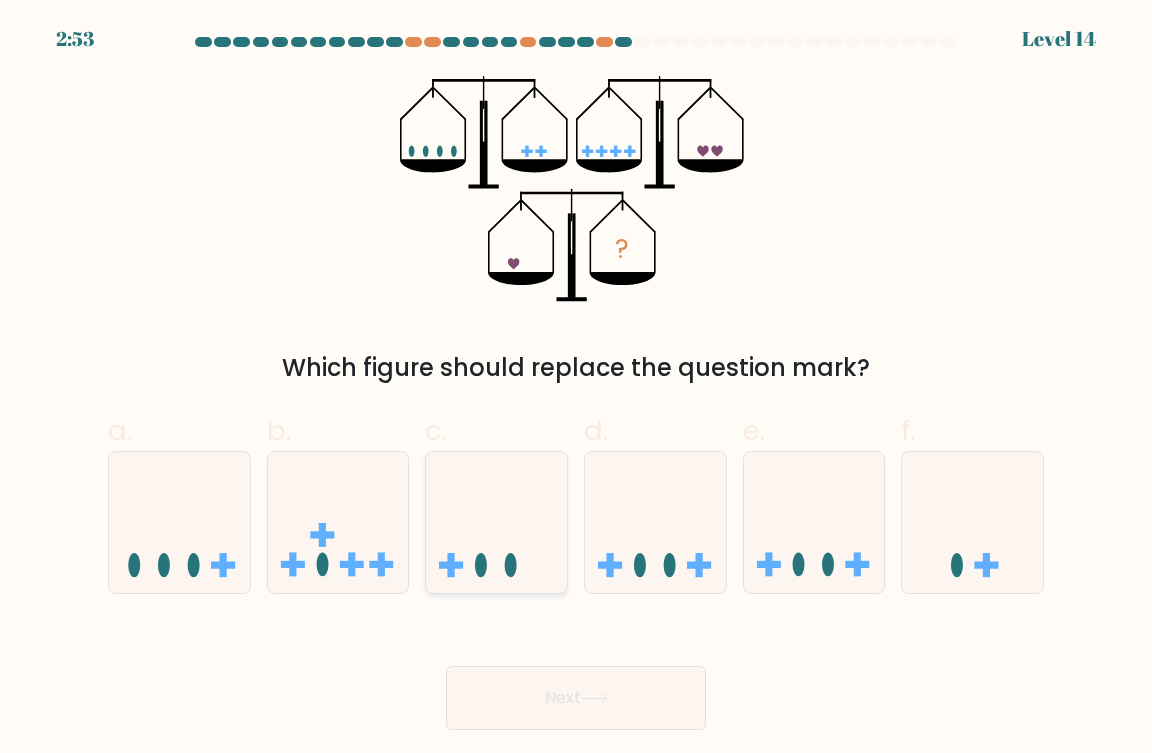 click 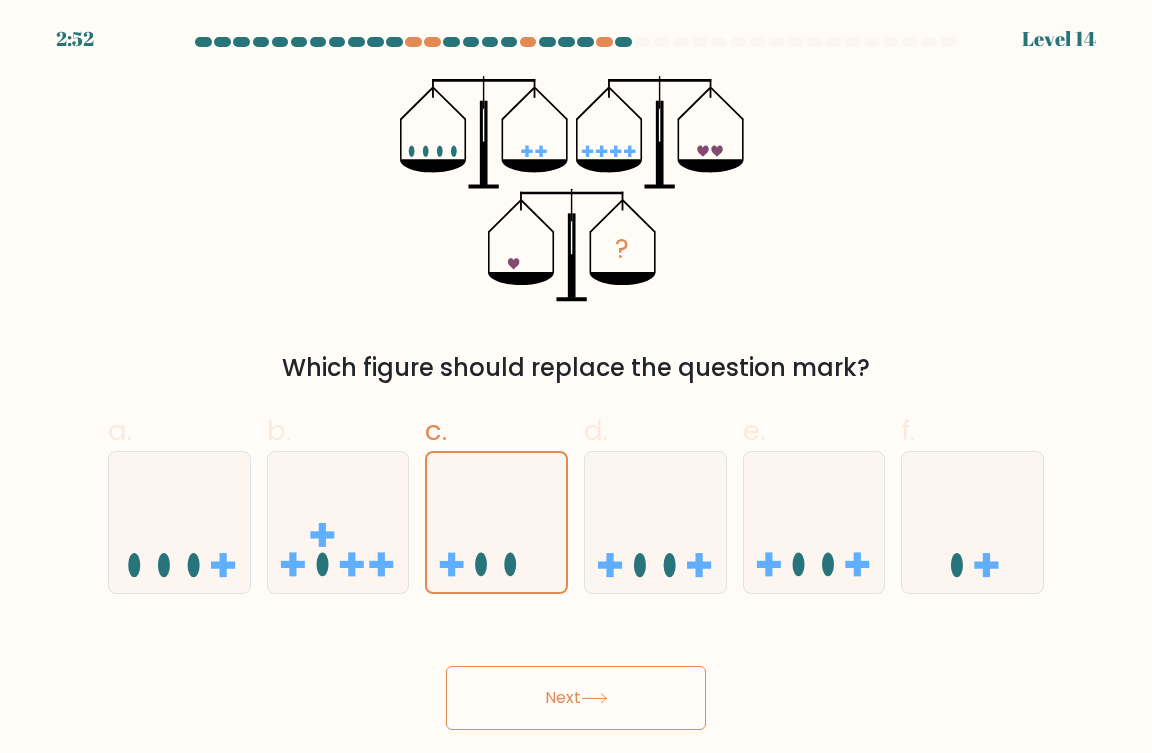 click on "Next" at bounding box center (576, 698) 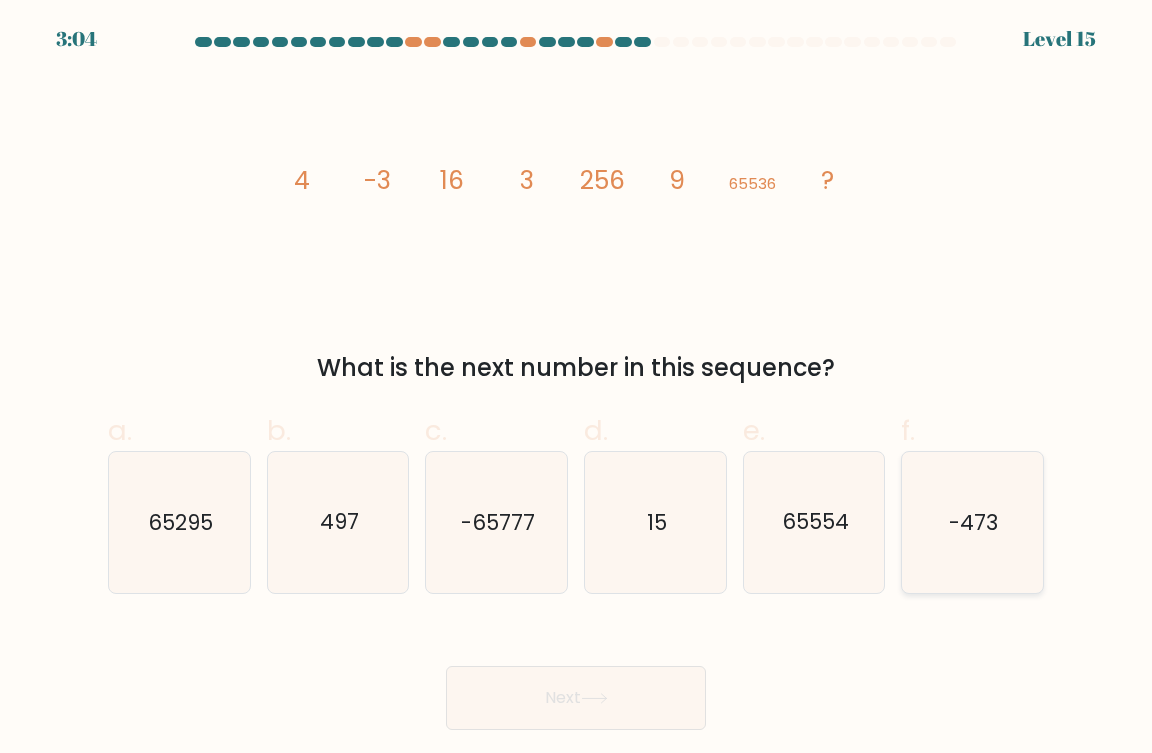 click on "-473" 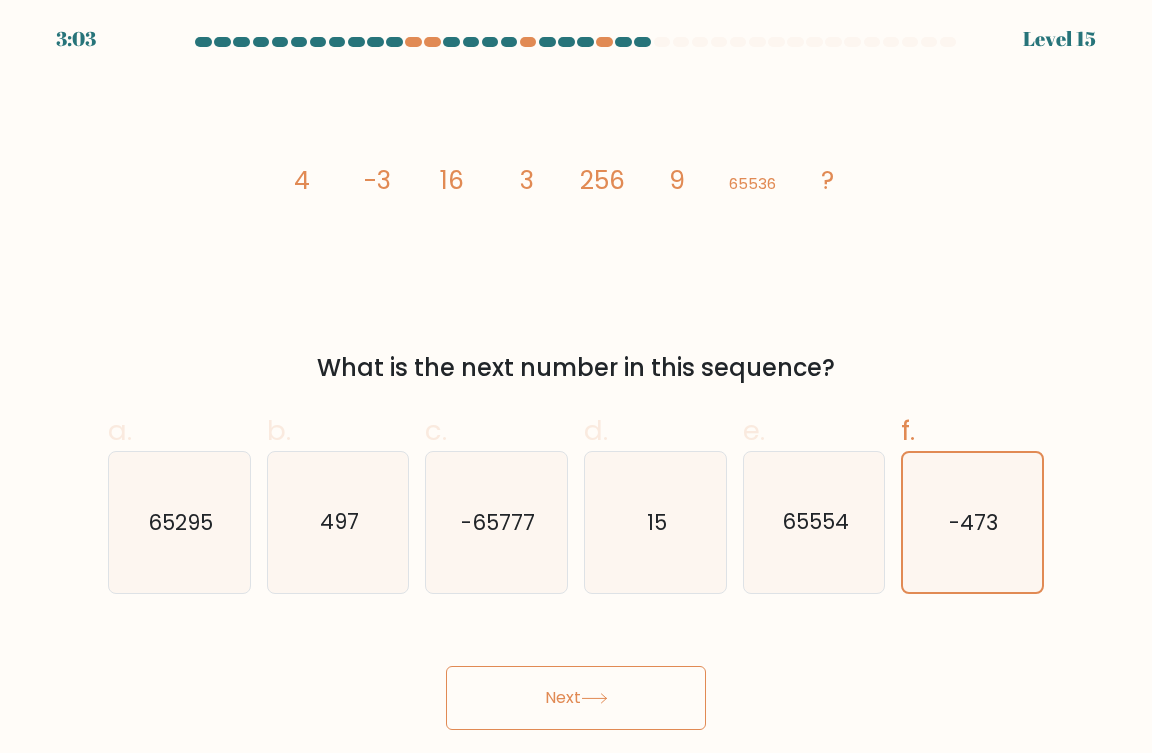 click on "Next" at bounding box center [576, 698] 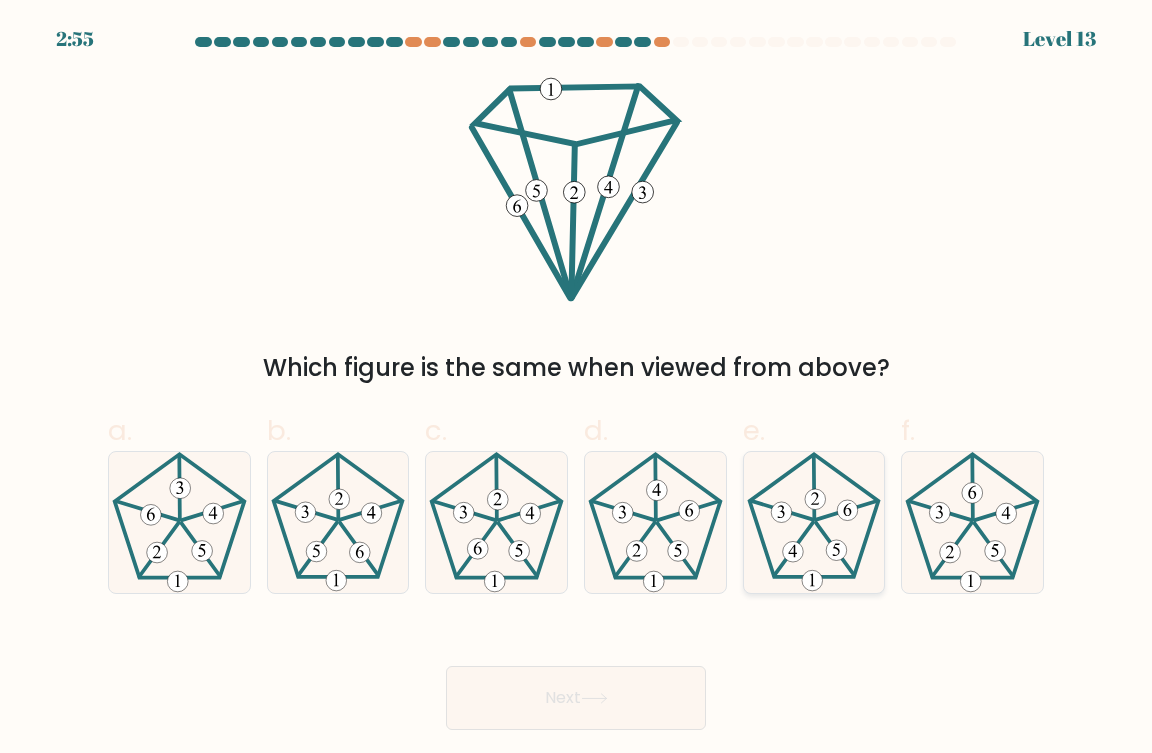 click 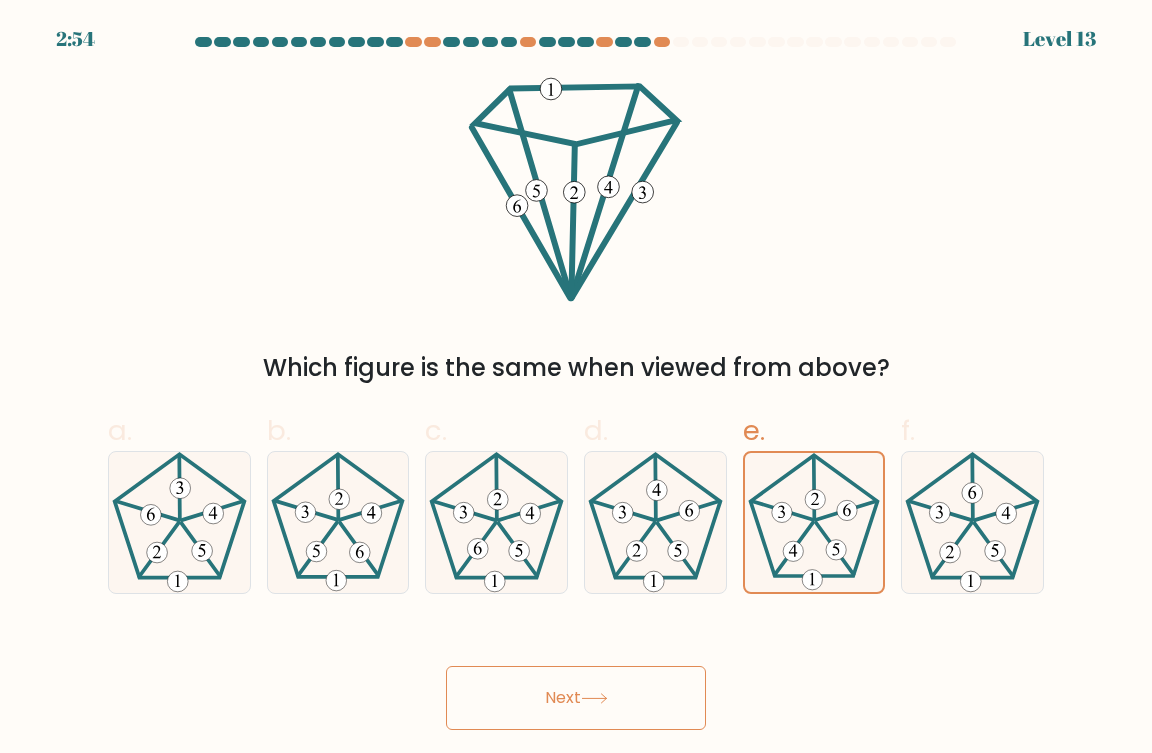 click on "Next" at bounding box center (576, 698) 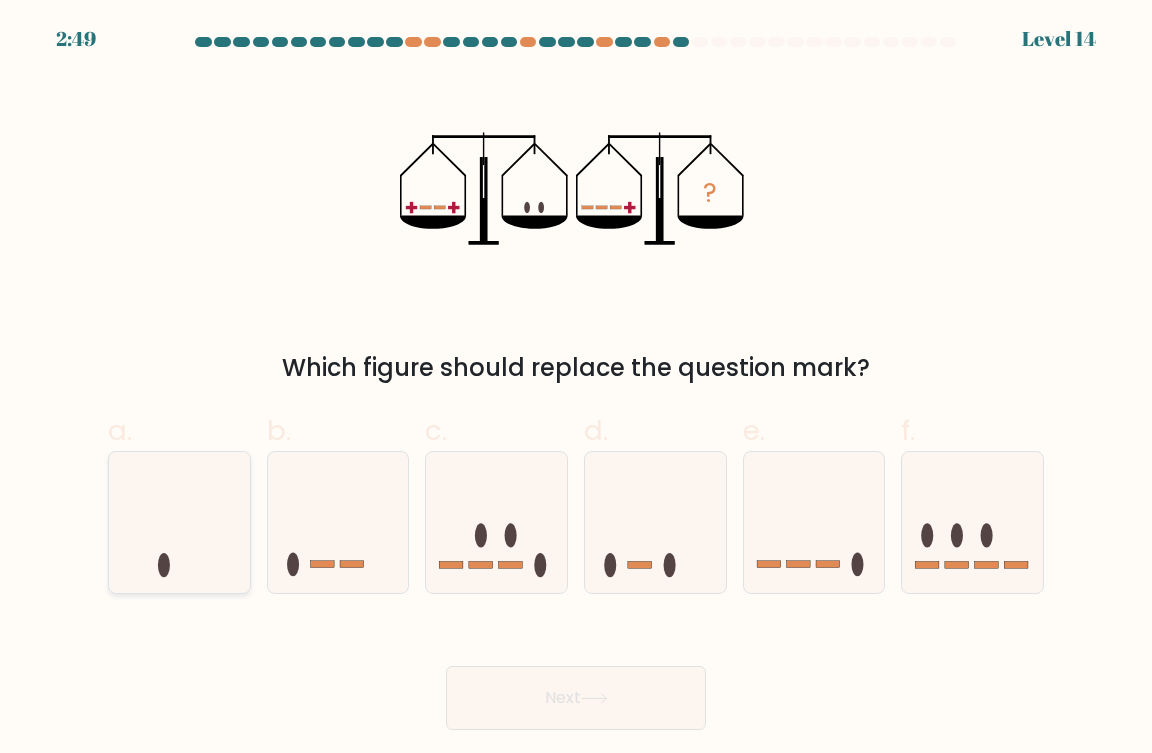click 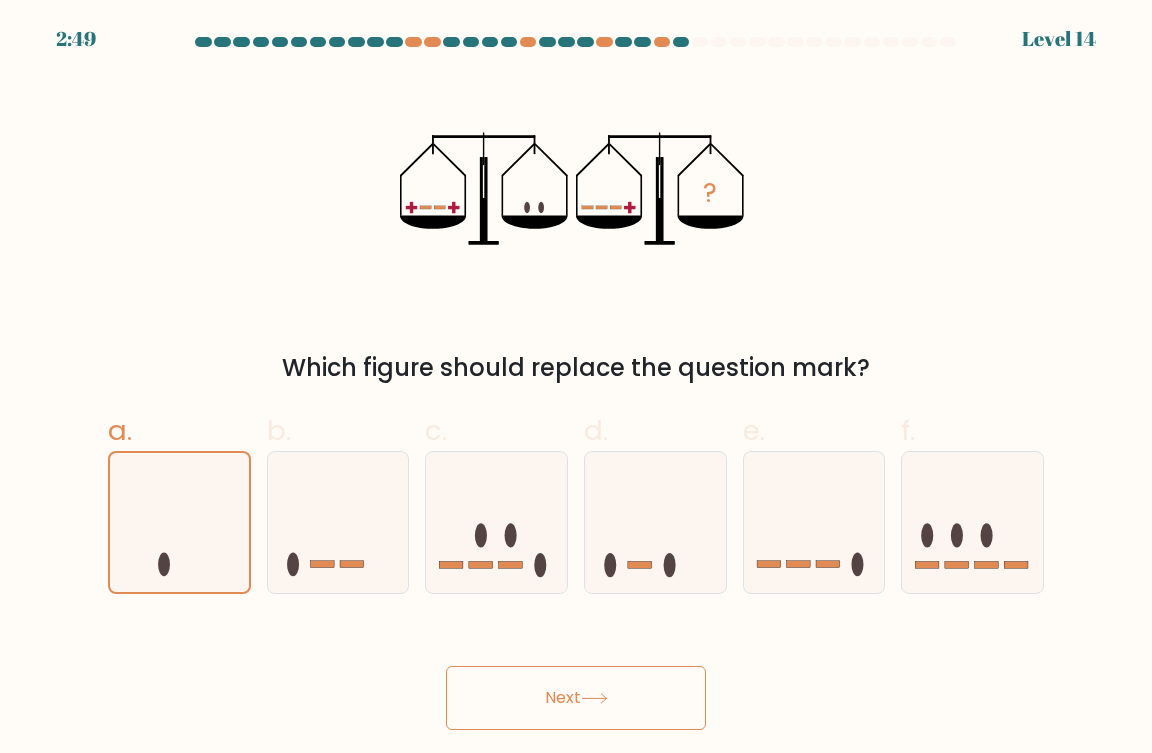 click on "Next" at bounding box center (576, 698) 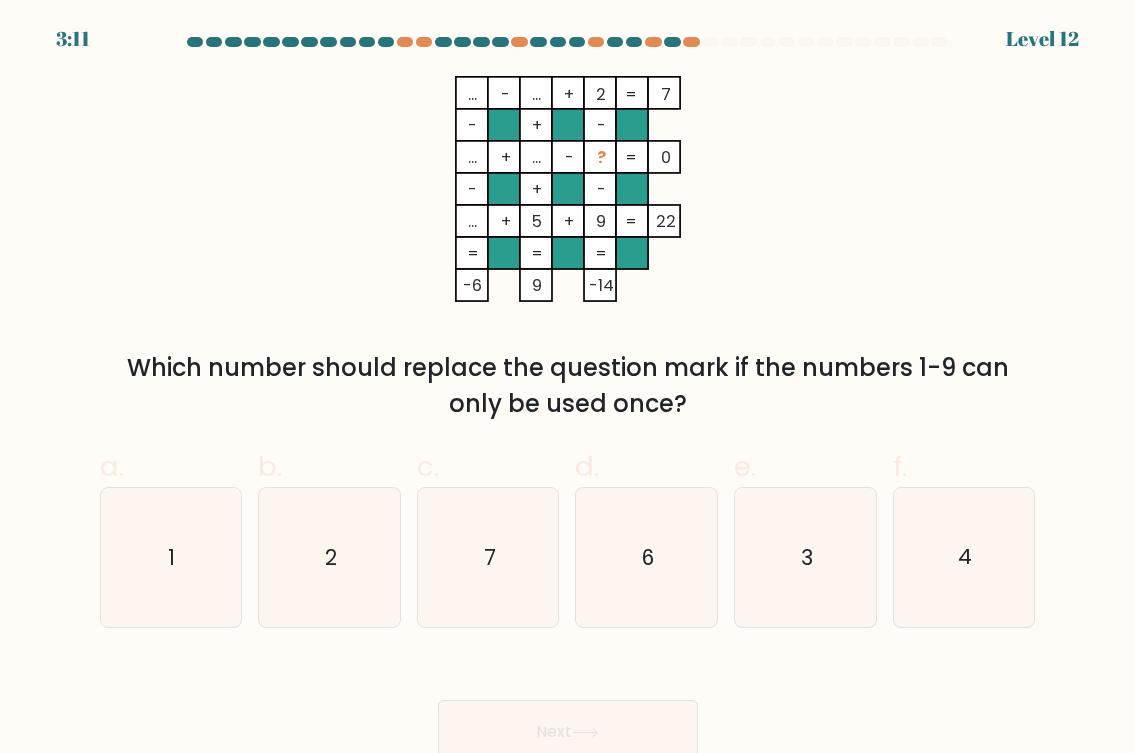 drag, startPoint x: 549, startPoint y: 217, endPoint x: 465, endPoint y: 224, distance: 84.29116 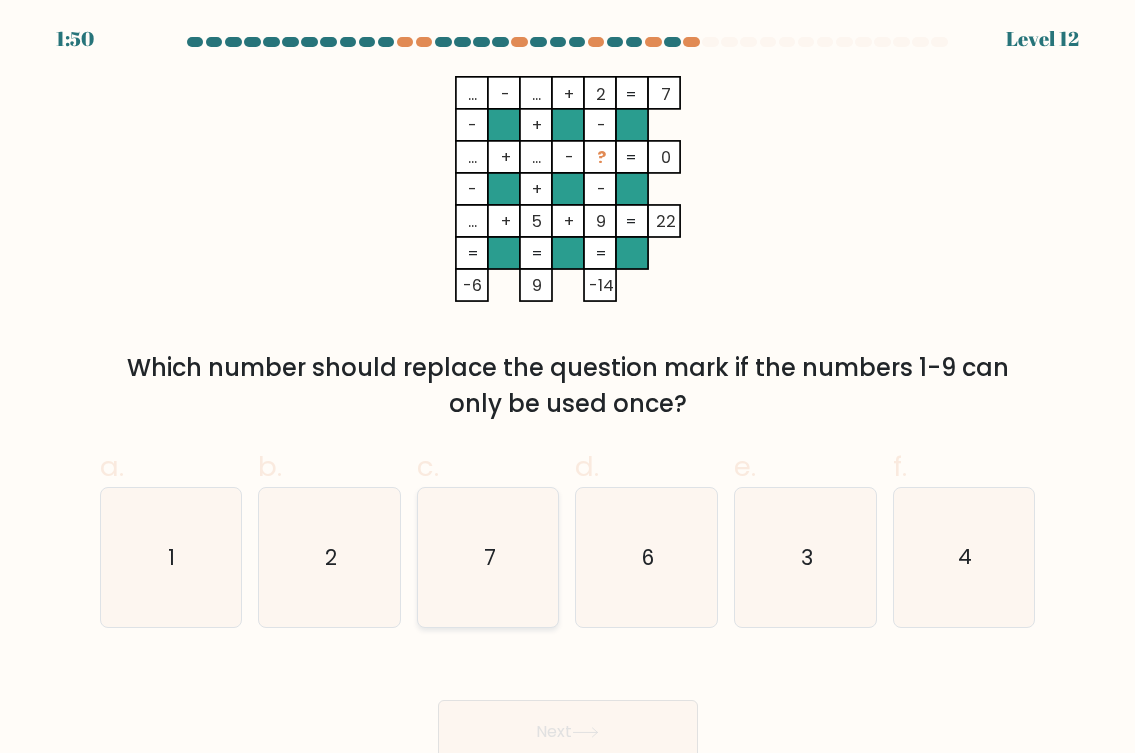 click on "7" 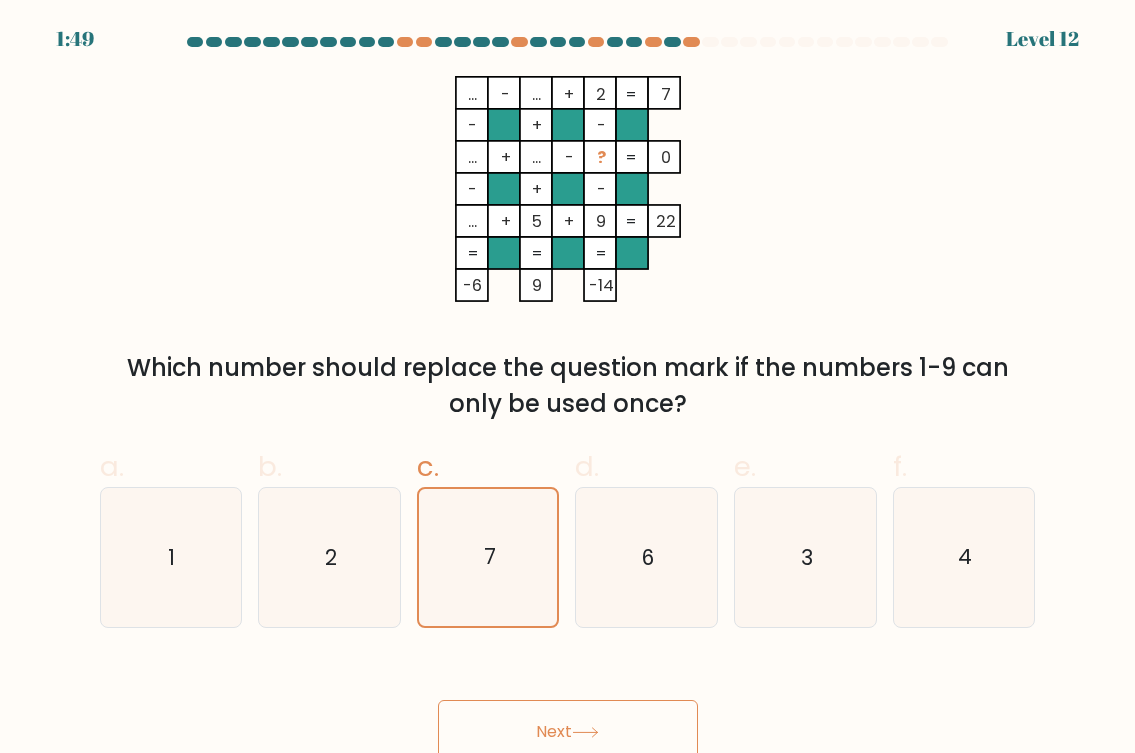 click 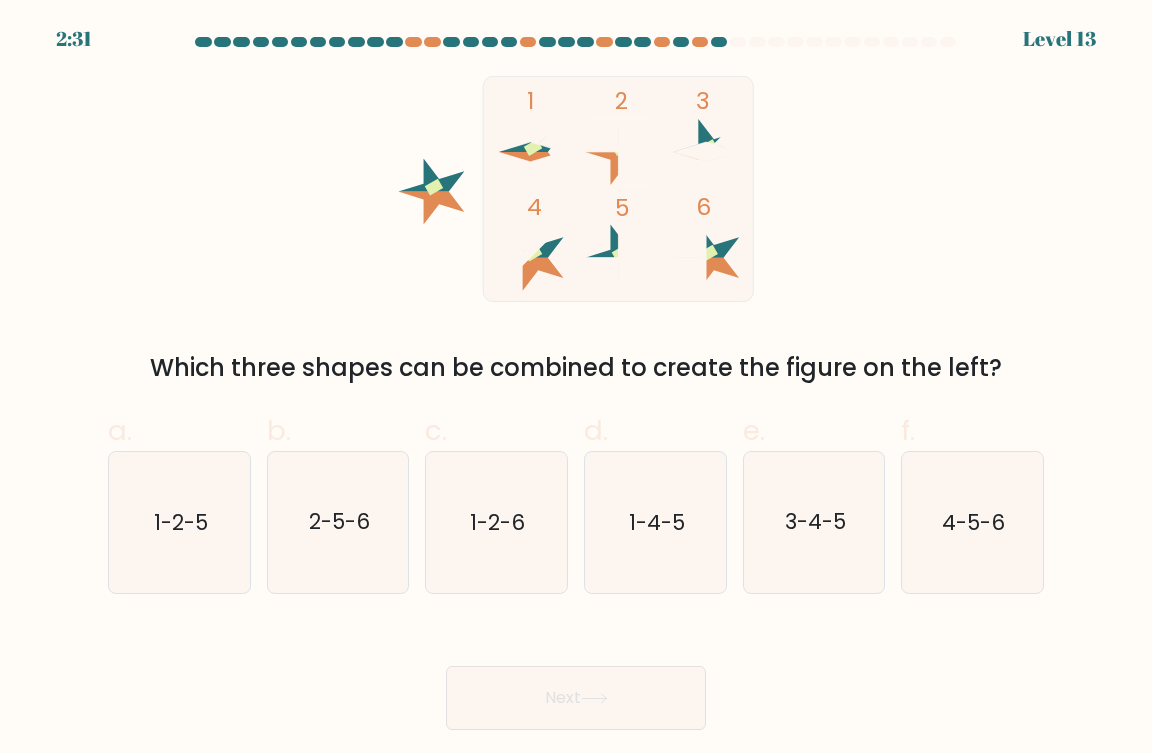 click at bounding box center (576, 42) 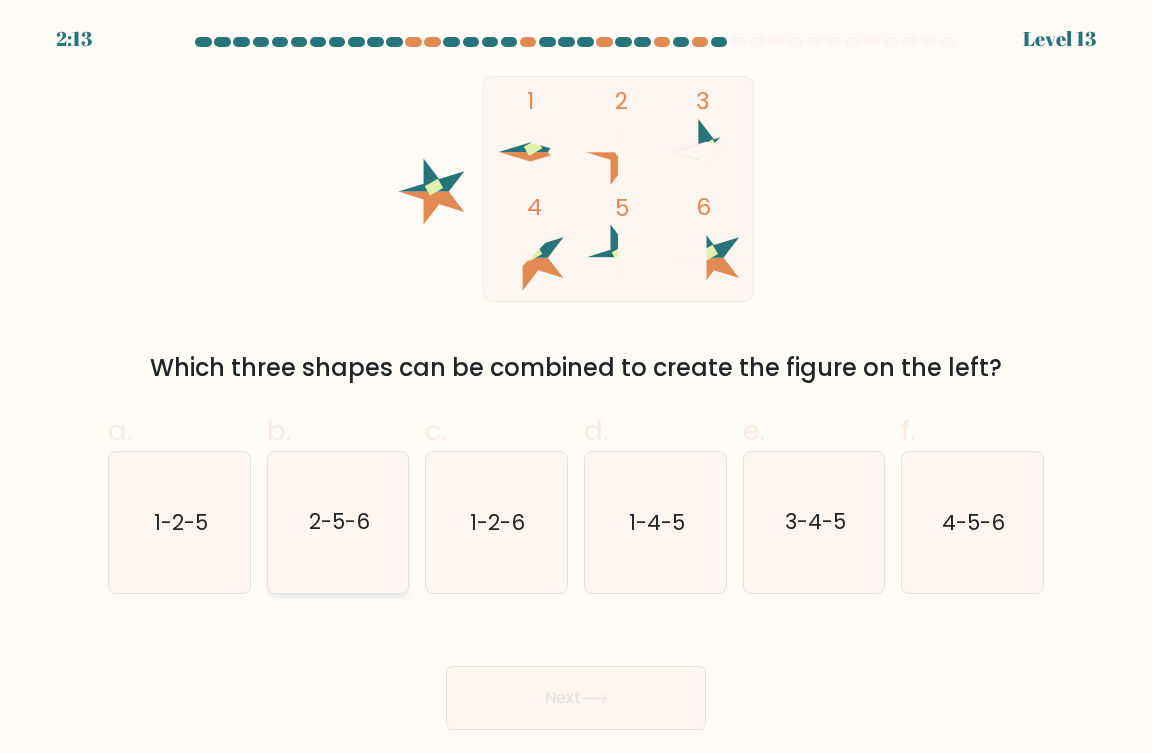click on "2-5-6" 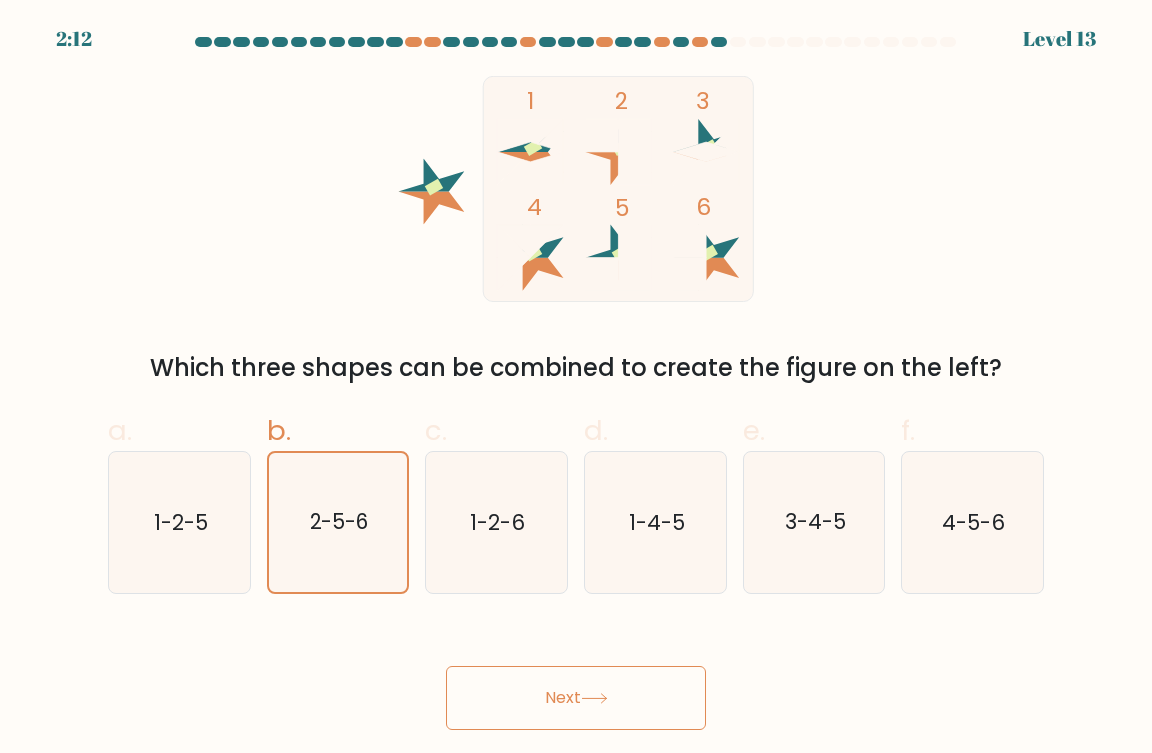 click on "Next" at bounding box center (576, 698) 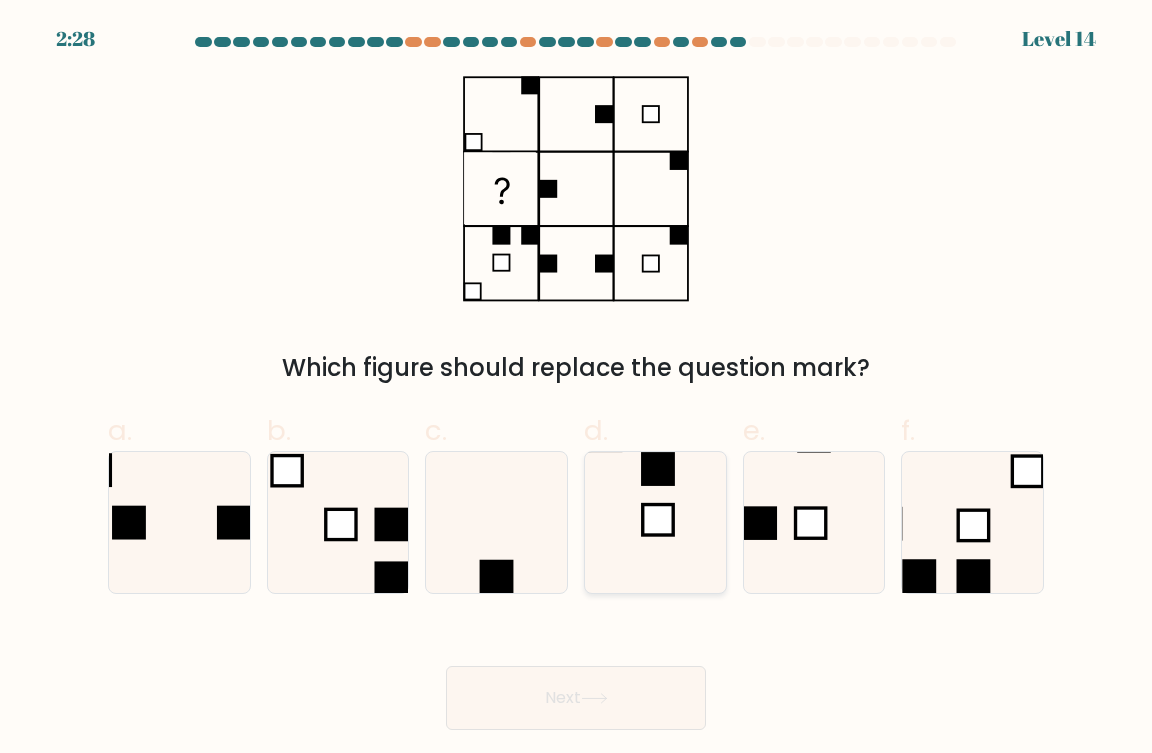 click 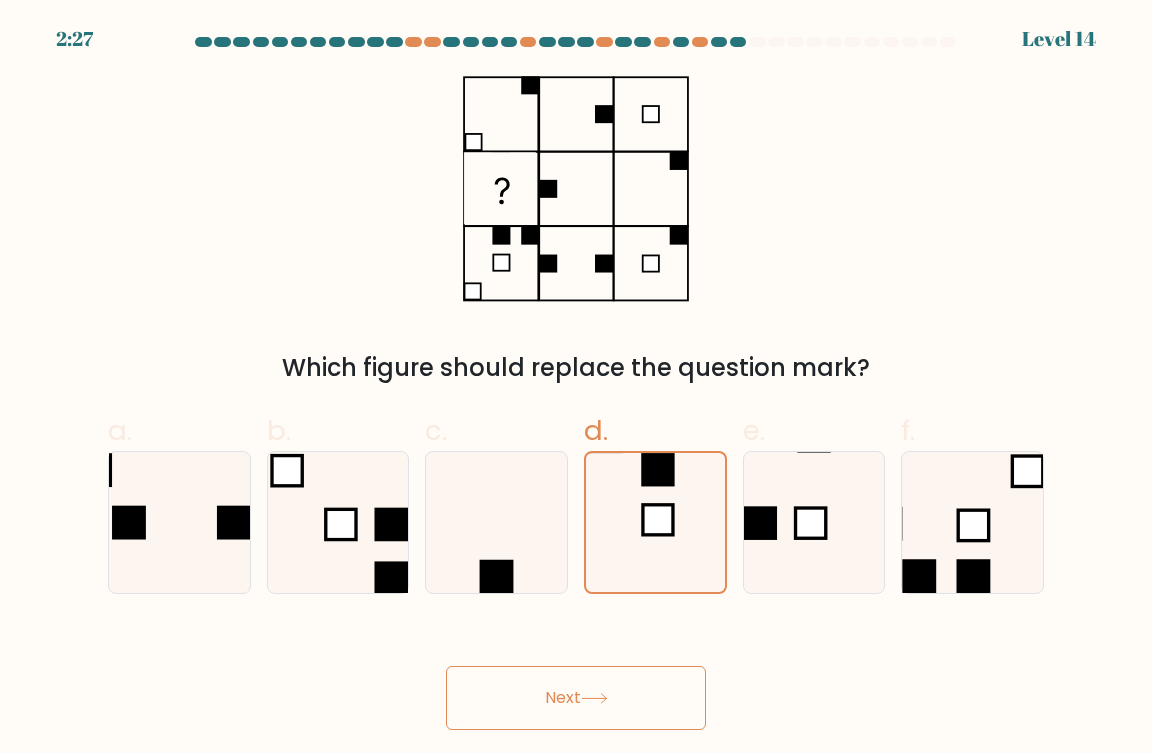 click on "Next" at bounding box center (576, 698) 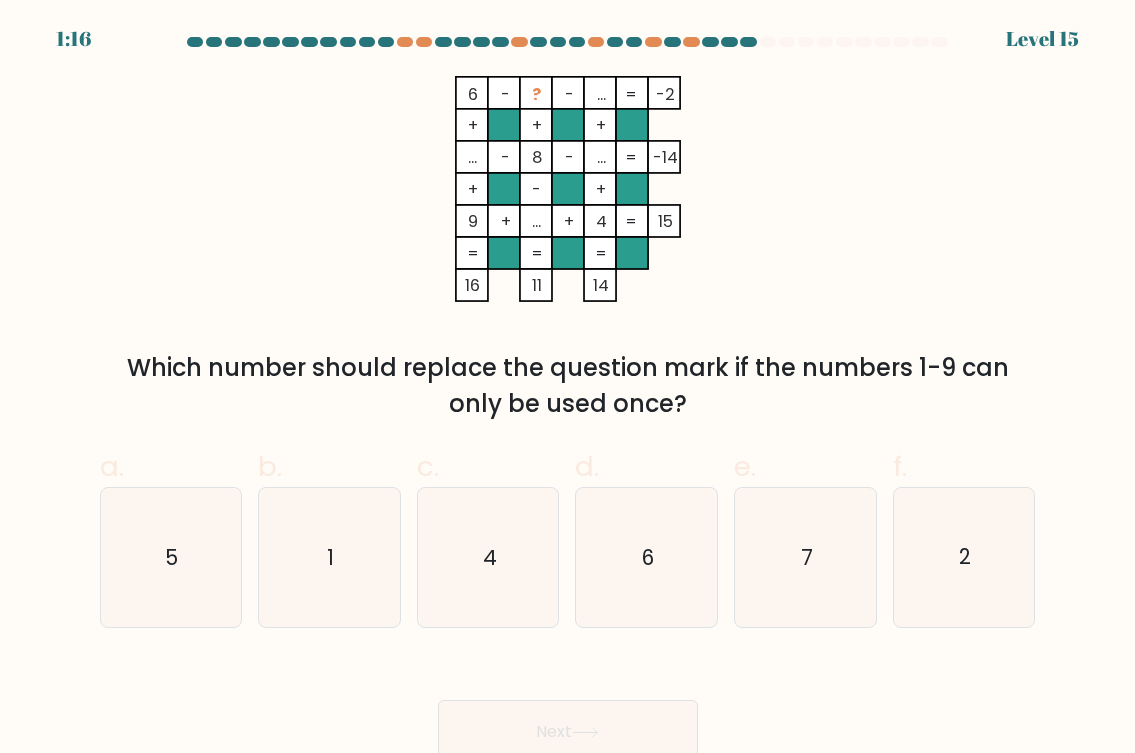 drag, startPoint x: 589, startPoint y: 158, endPoint x: 602, endPoint y: 186, distance: 30.870699 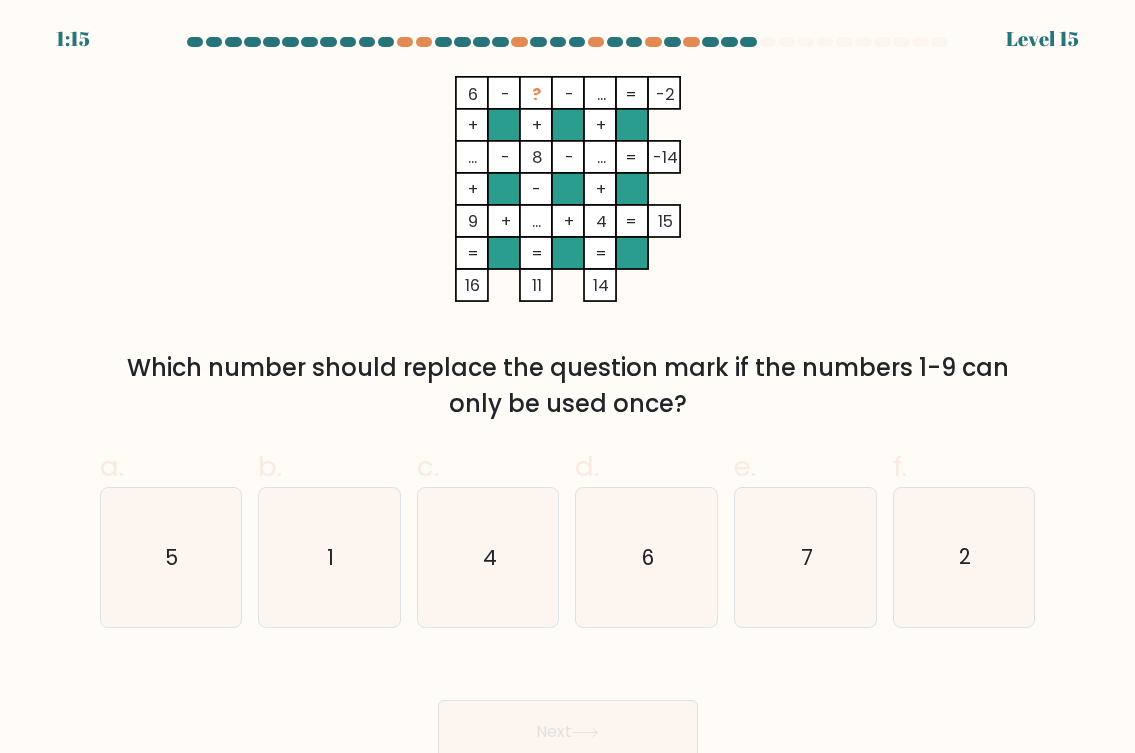 click on "4" 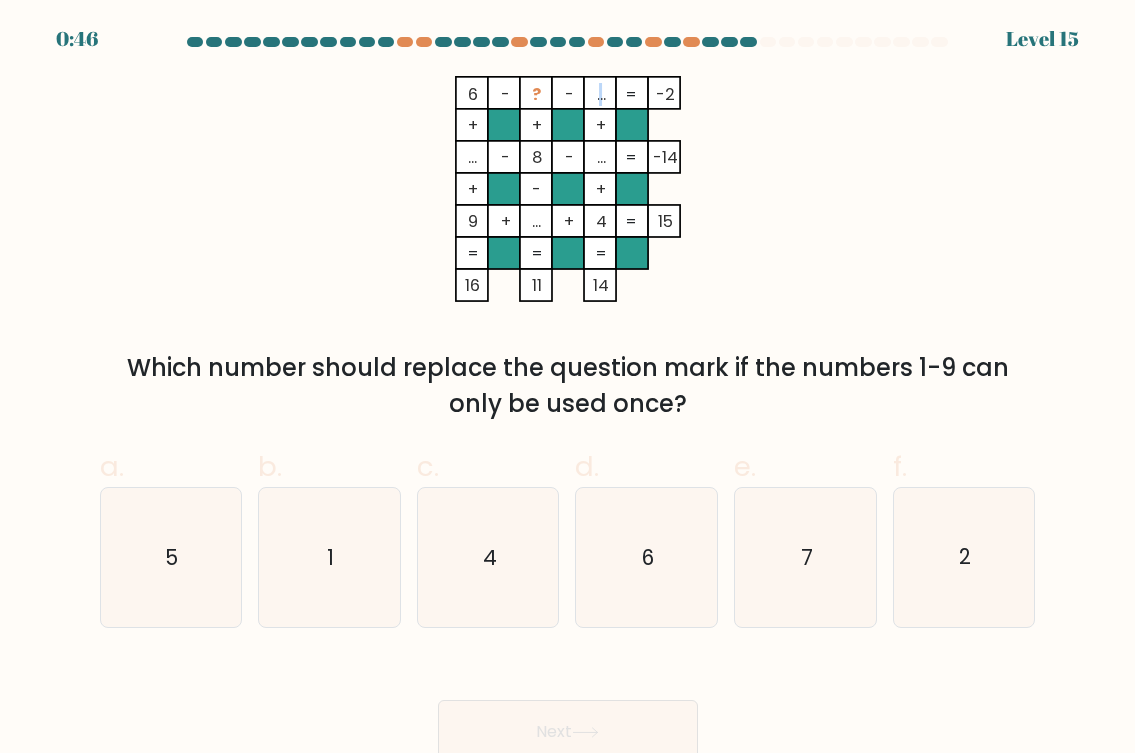 drag, startPoint x: 598, startPoint y: 92, endPoint x: 599, endPoint y: 102, distance: 10.049875 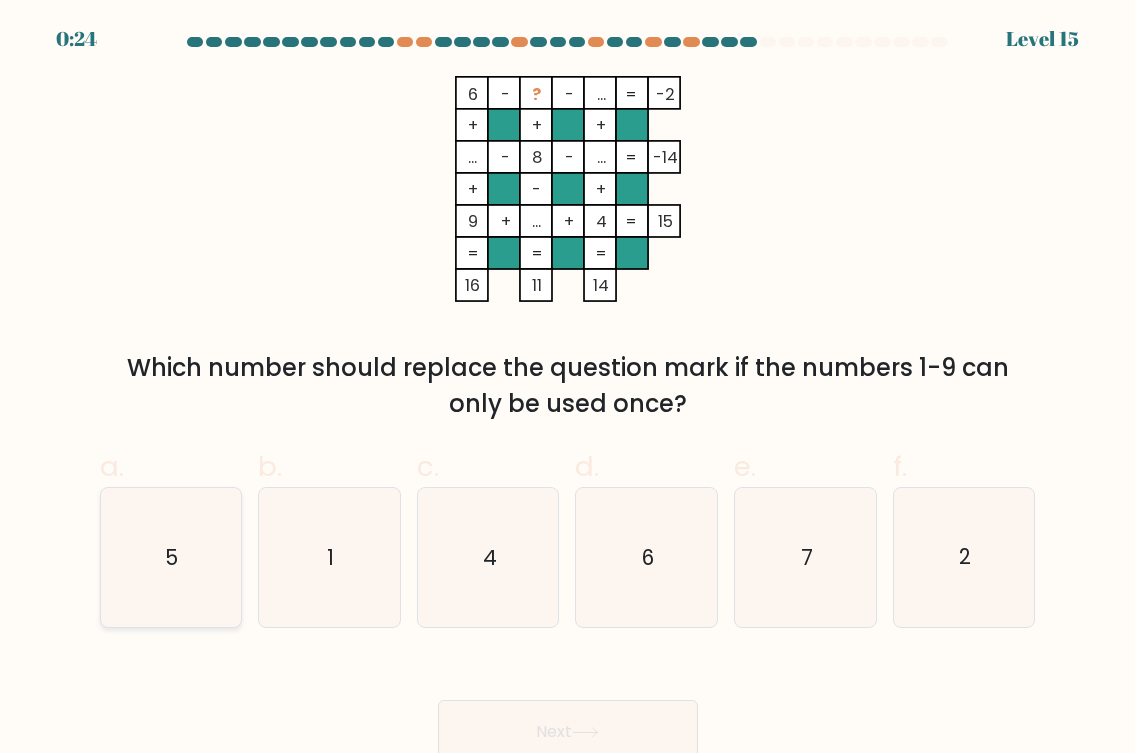 click on "5" 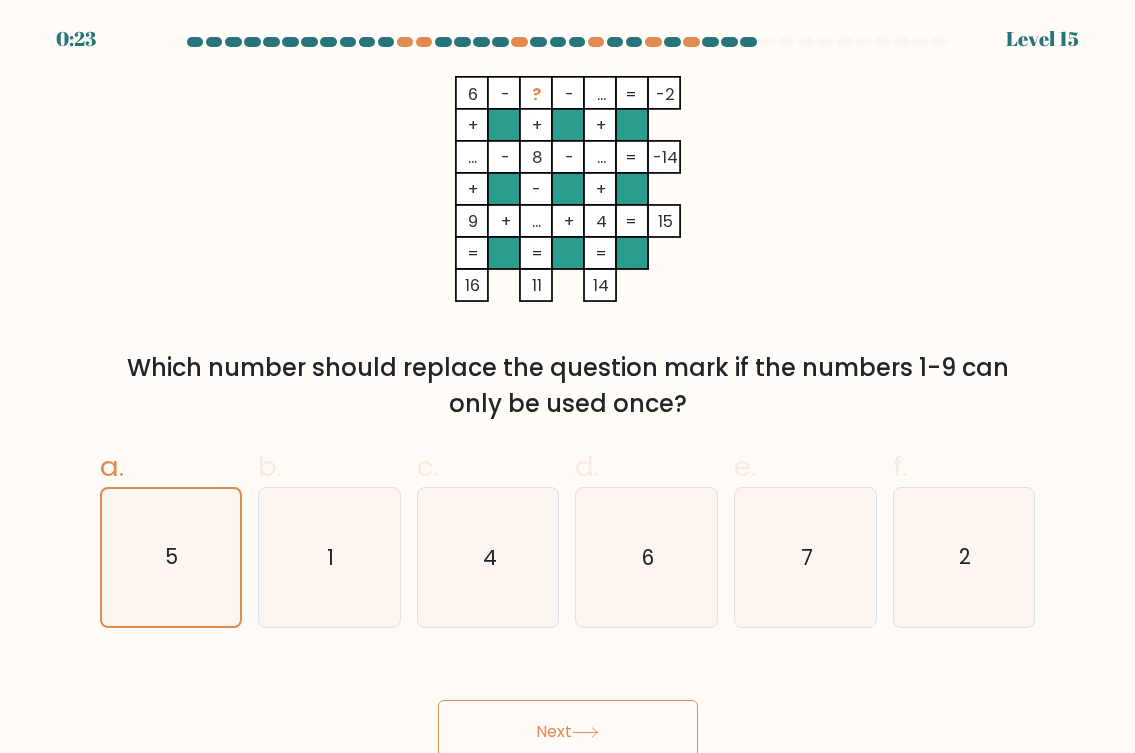 click on "Next" at bounding box center [568, 732] 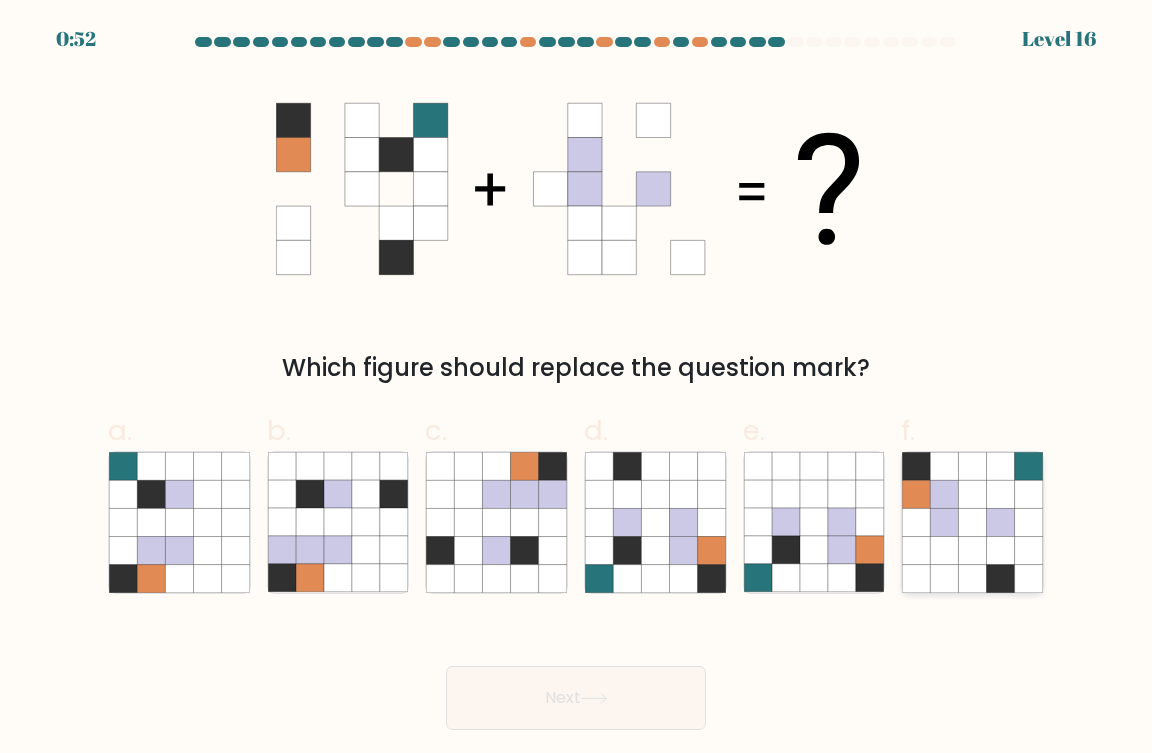 click 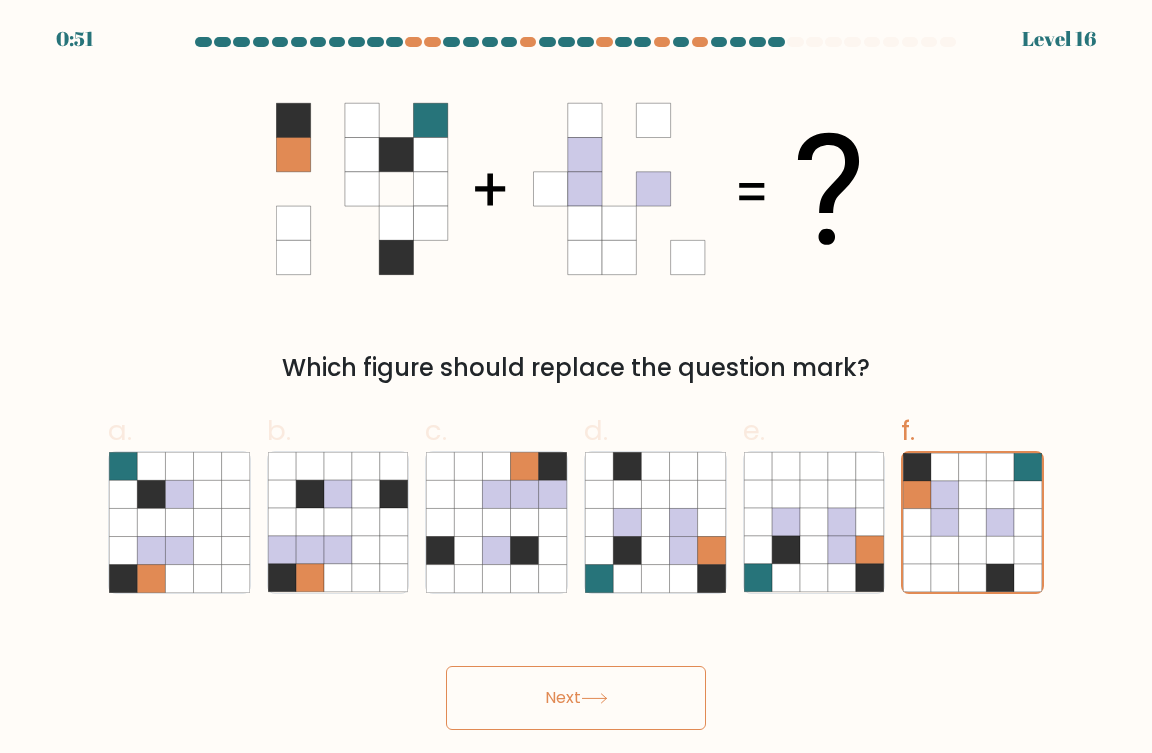 click on "Next" at bounding box center (576, 698) 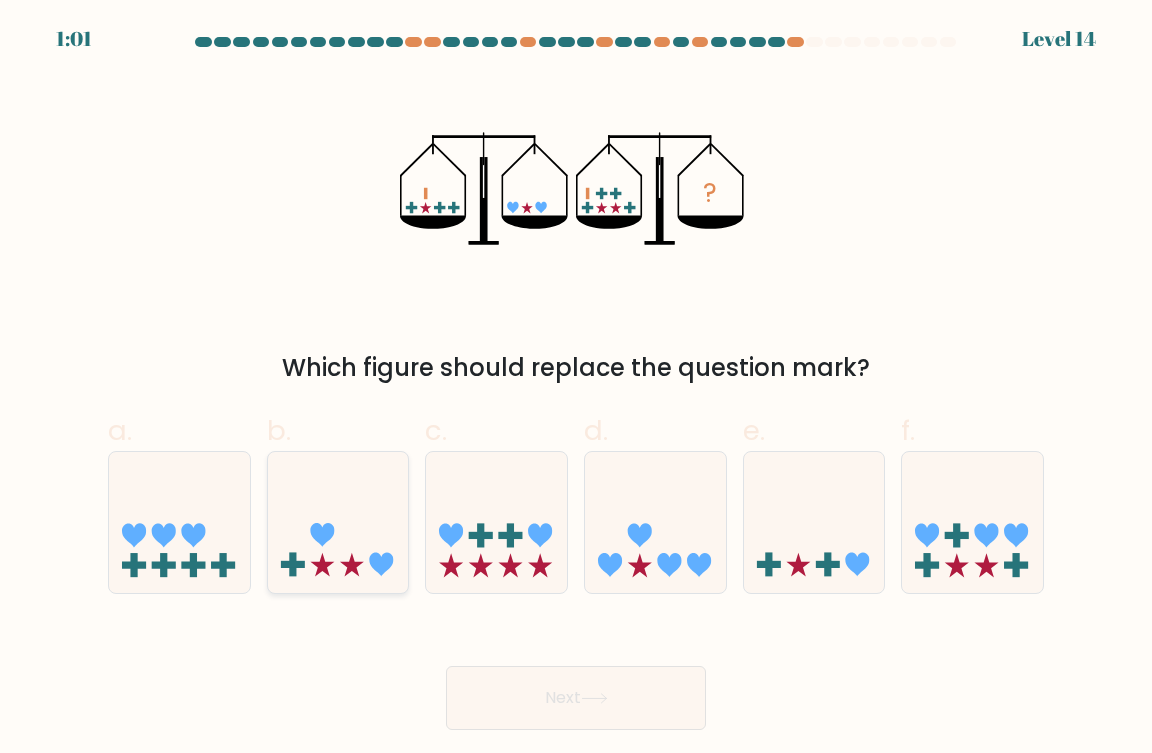 drag, startPoint x: 336, startPoint y: 555, endPoint x: 360, endPoint y: 564, distance: 25.632011 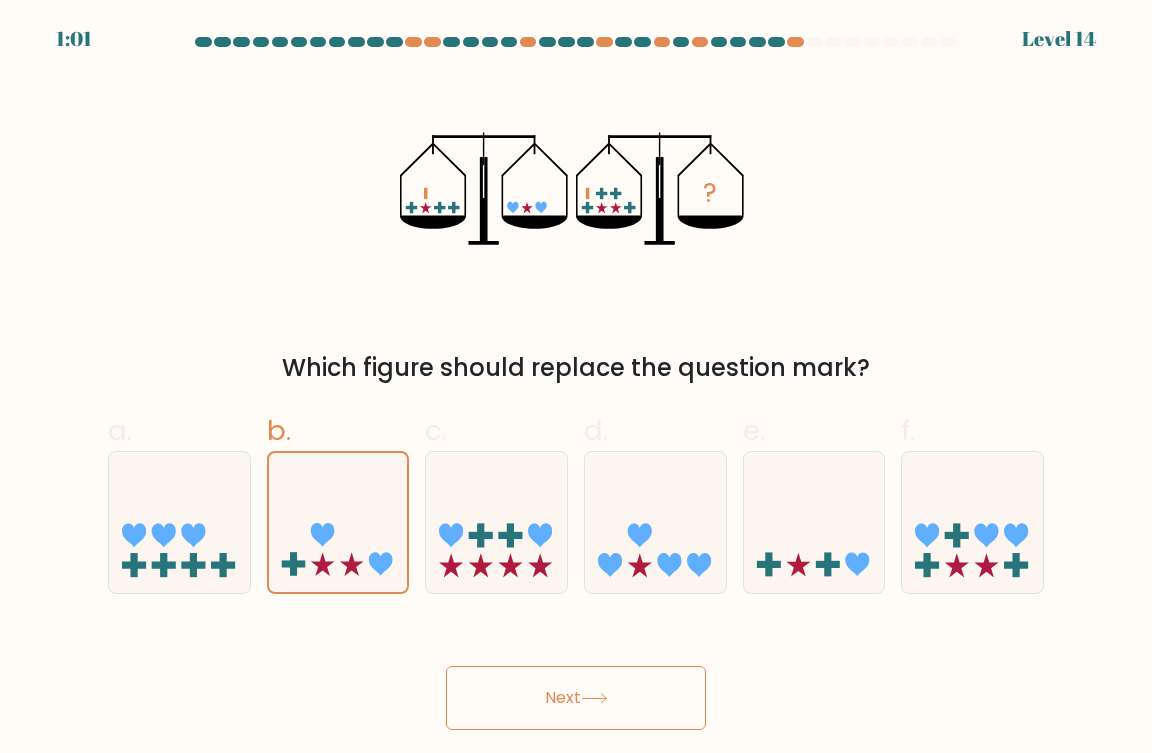 click on "Next" at bounding box center [576, 698] 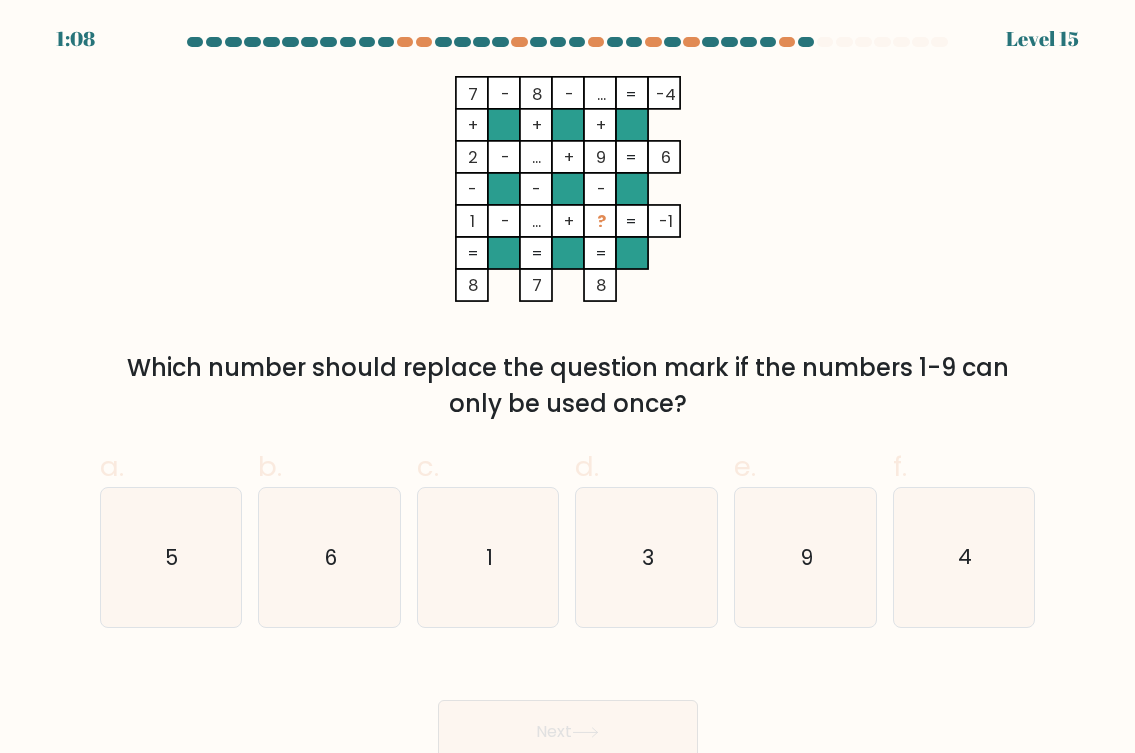 drag, startPoint x: 524, startPoint y: 157, endPoint x: 548, endPoint y: 160, distance: 24.186773 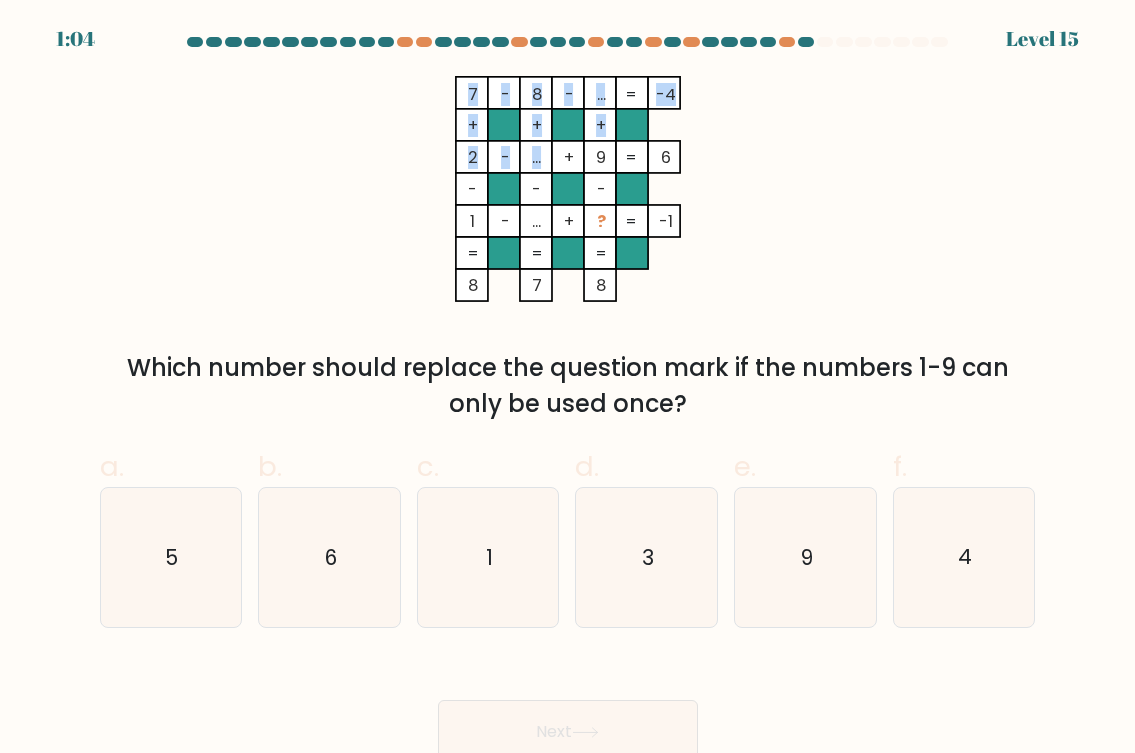 click on "7    -    8    -    ...    -4    +    +    +    2    -    ...    +    9    6    -    -    -    1    -    ...    +    ?    =   -1    =   =   =   =   8    7    8    =" 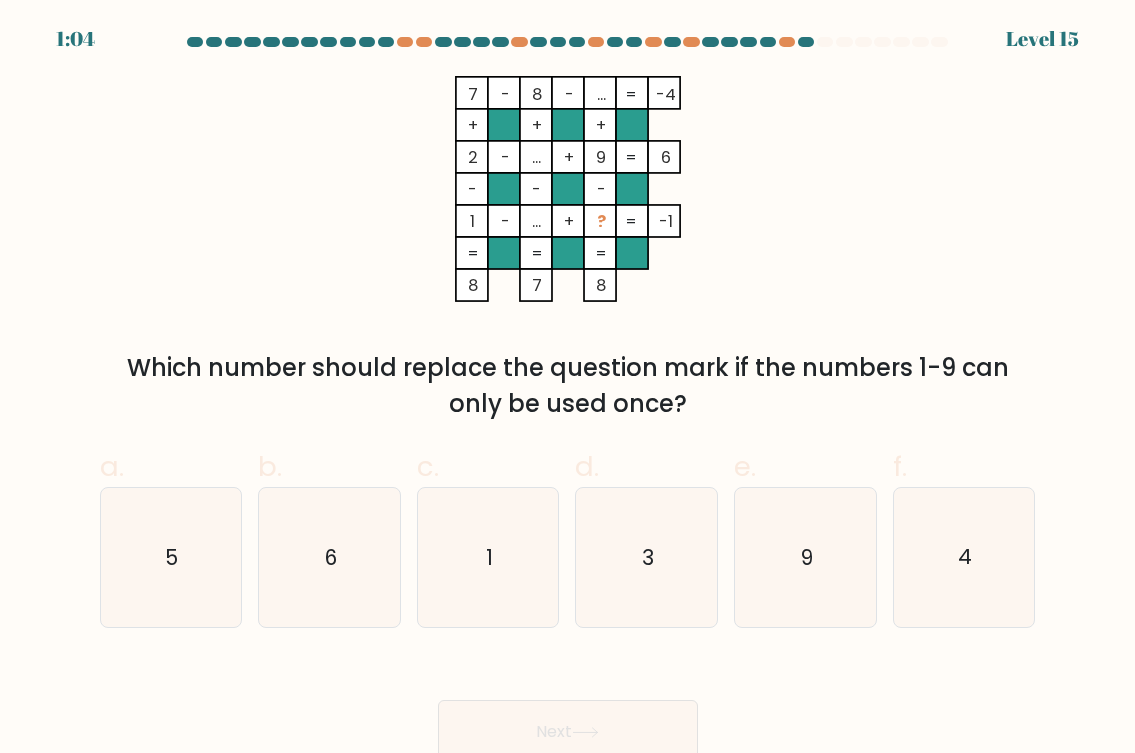 click 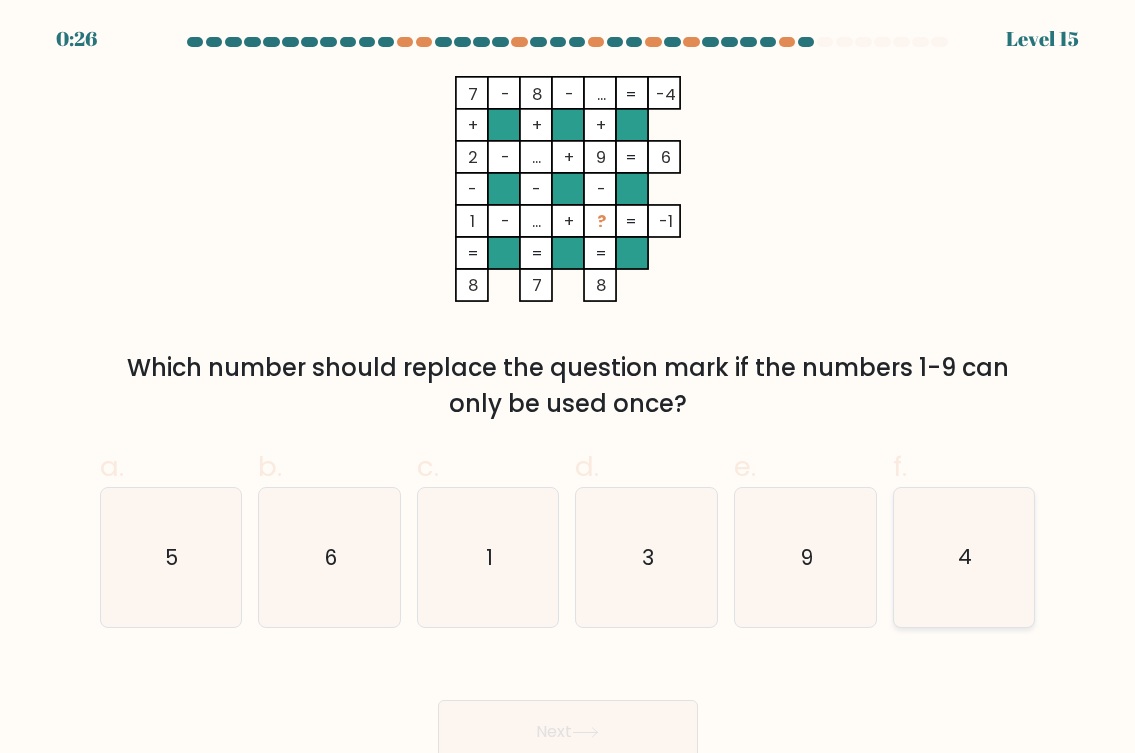 click on "4" 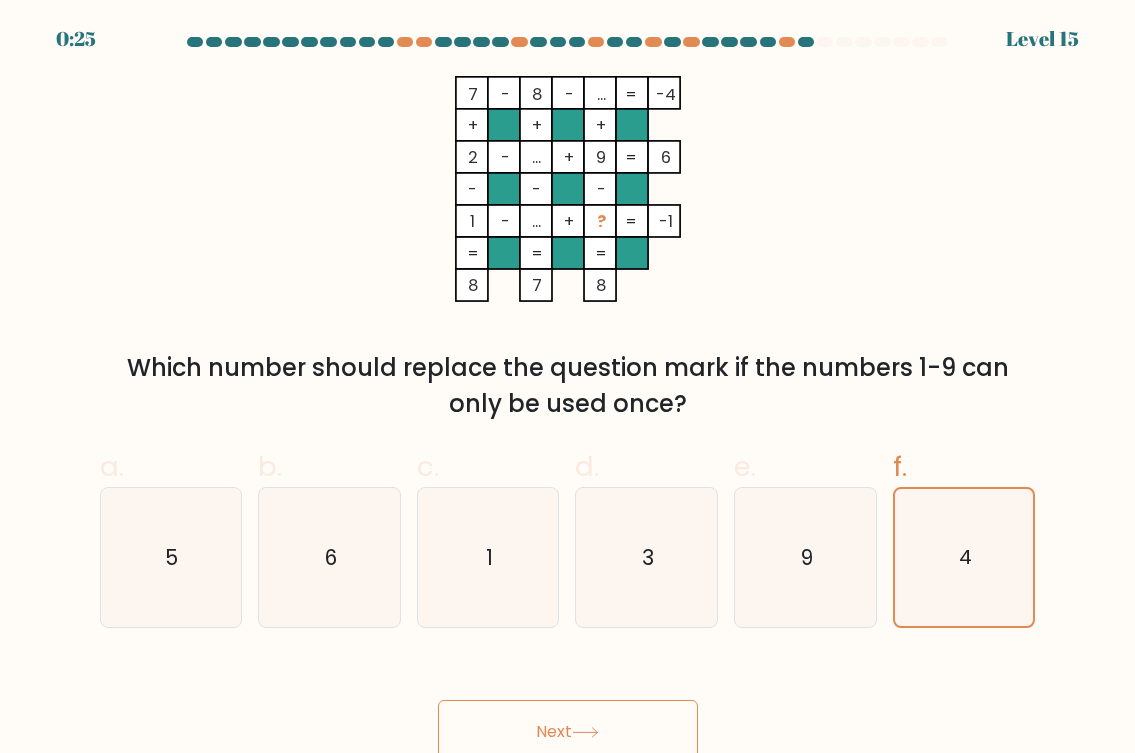 click on "Next" at bounding box center (568, 732) 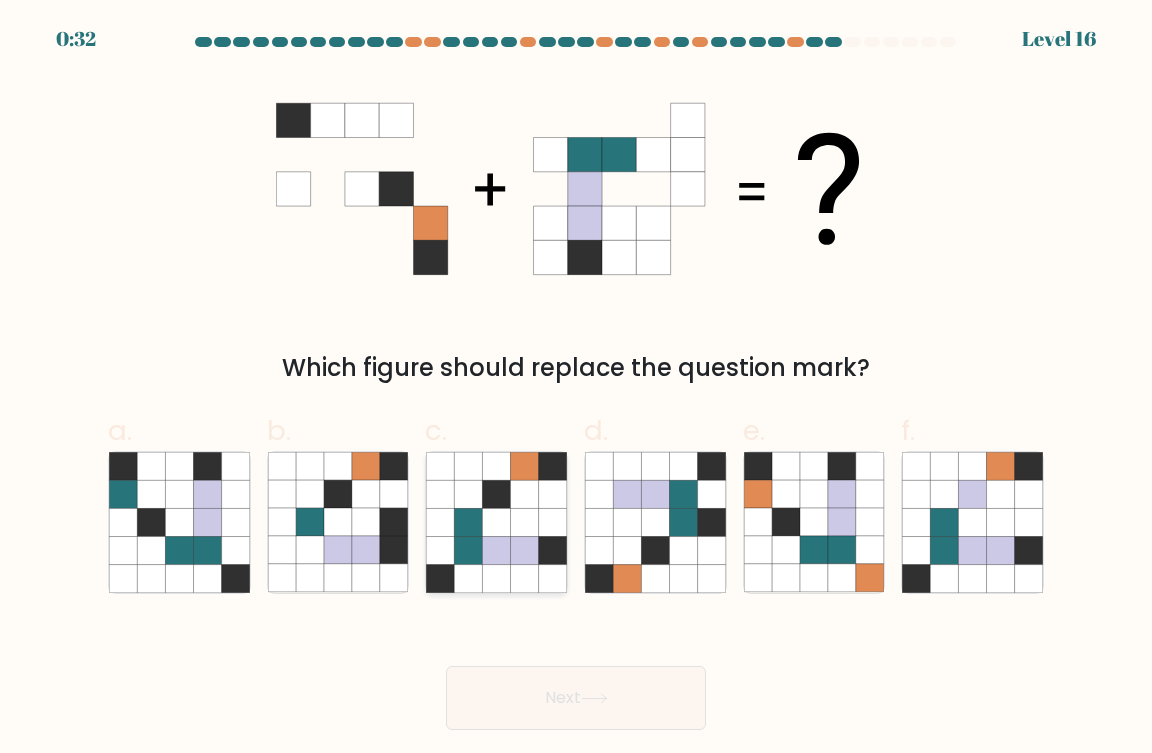 click 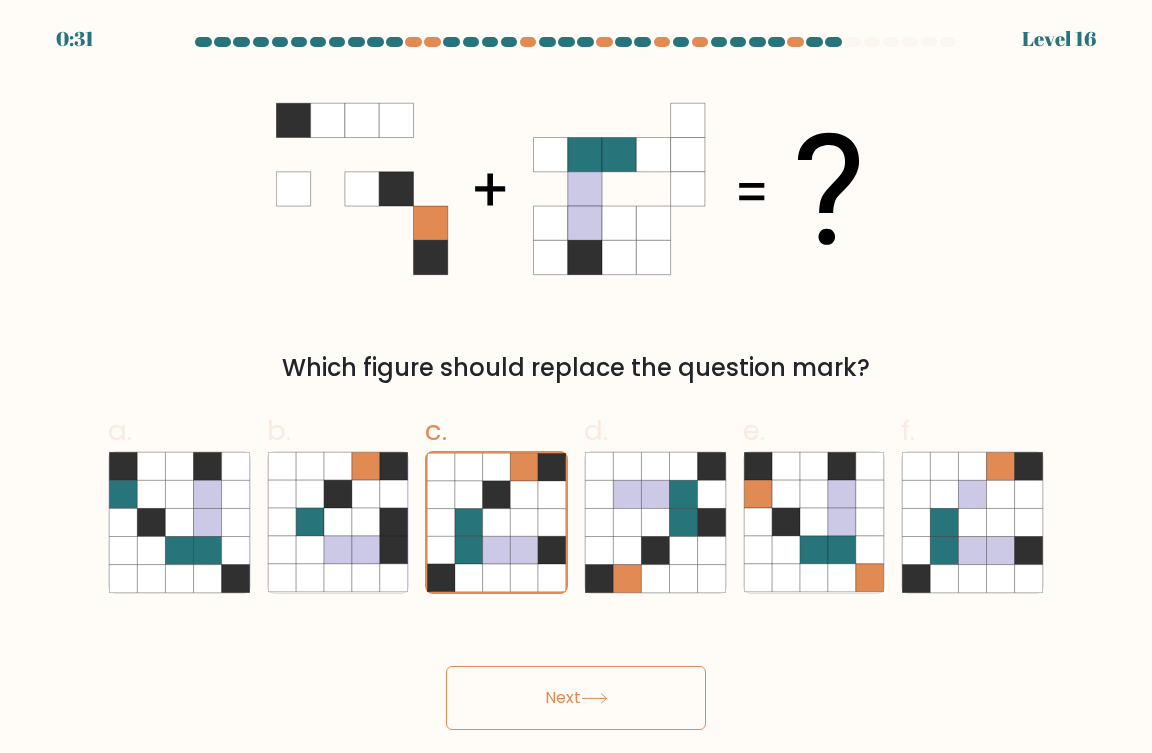 click on "Next" at bounding box center [576, 698] 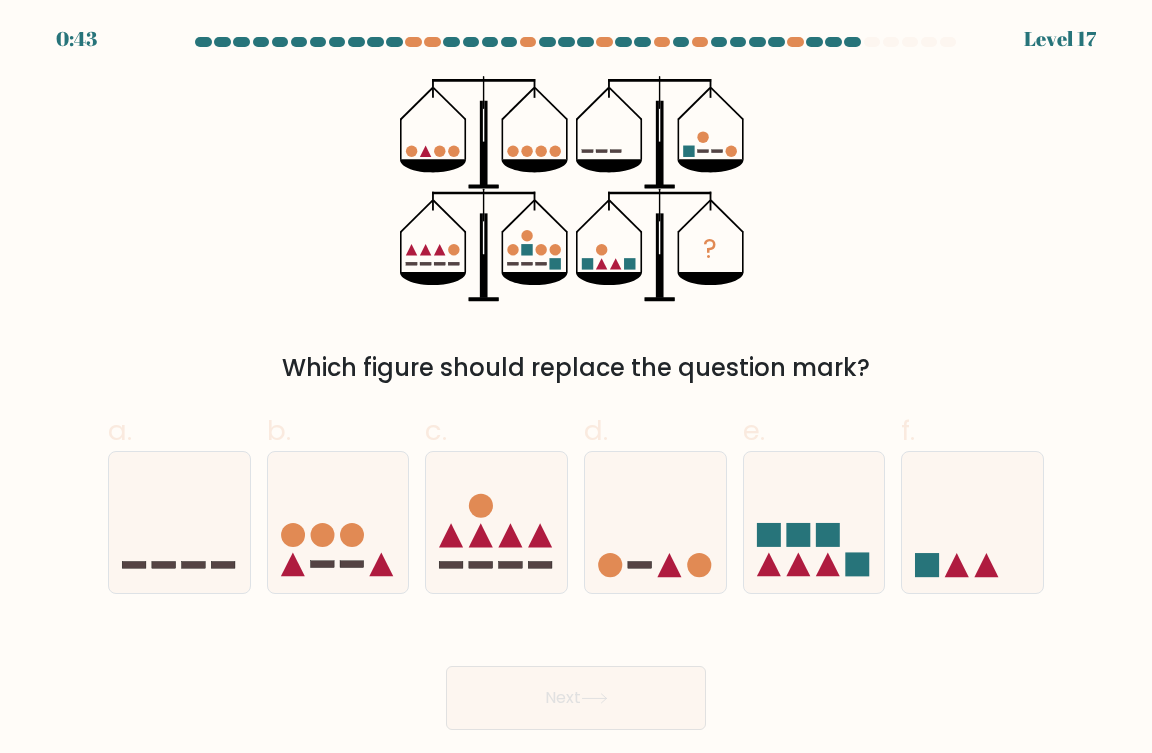 click 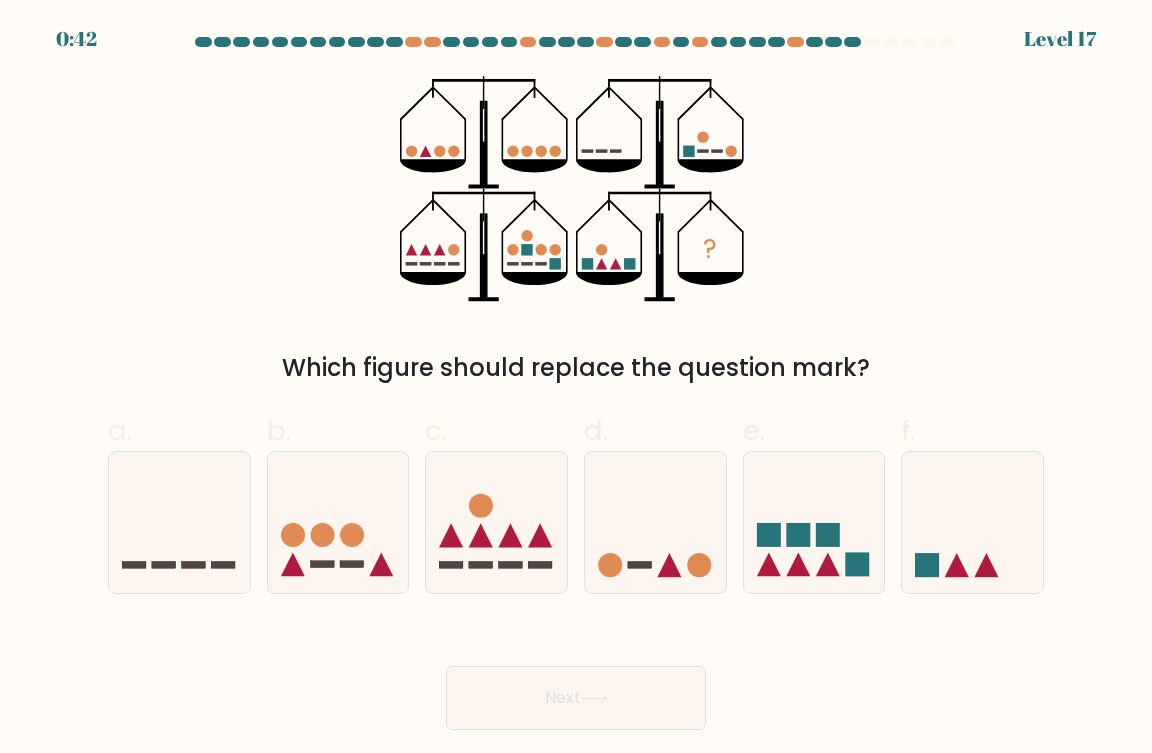 click on "?" 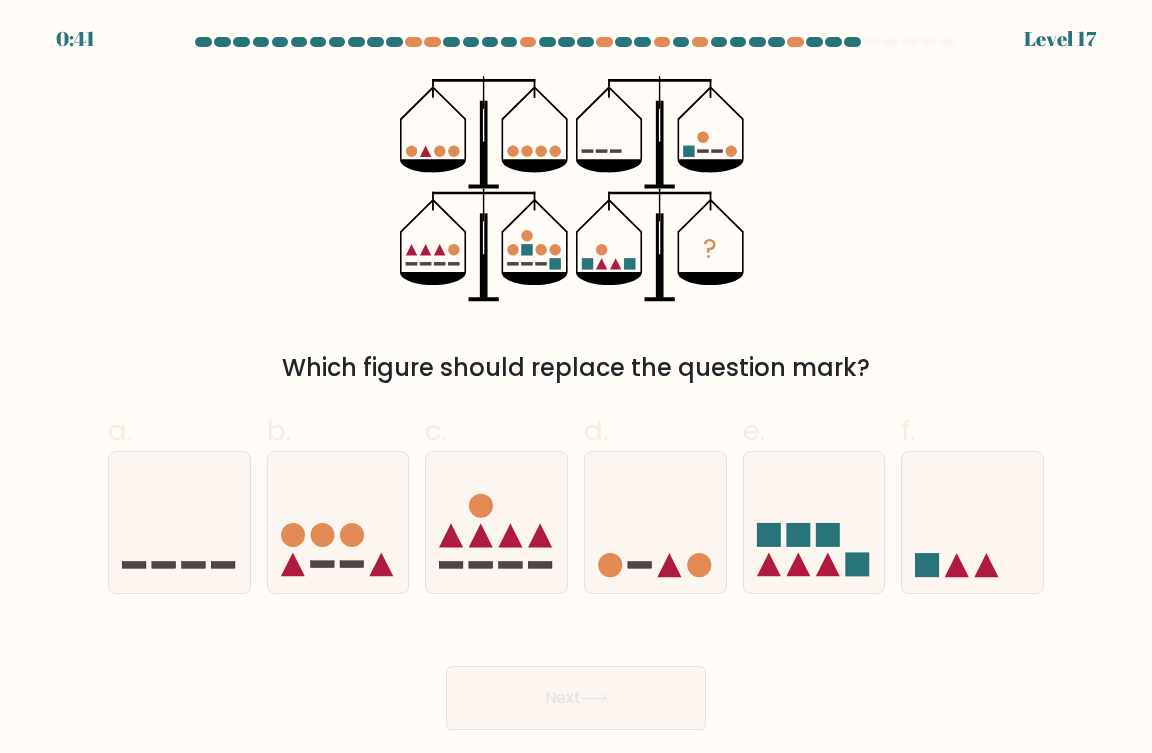 click 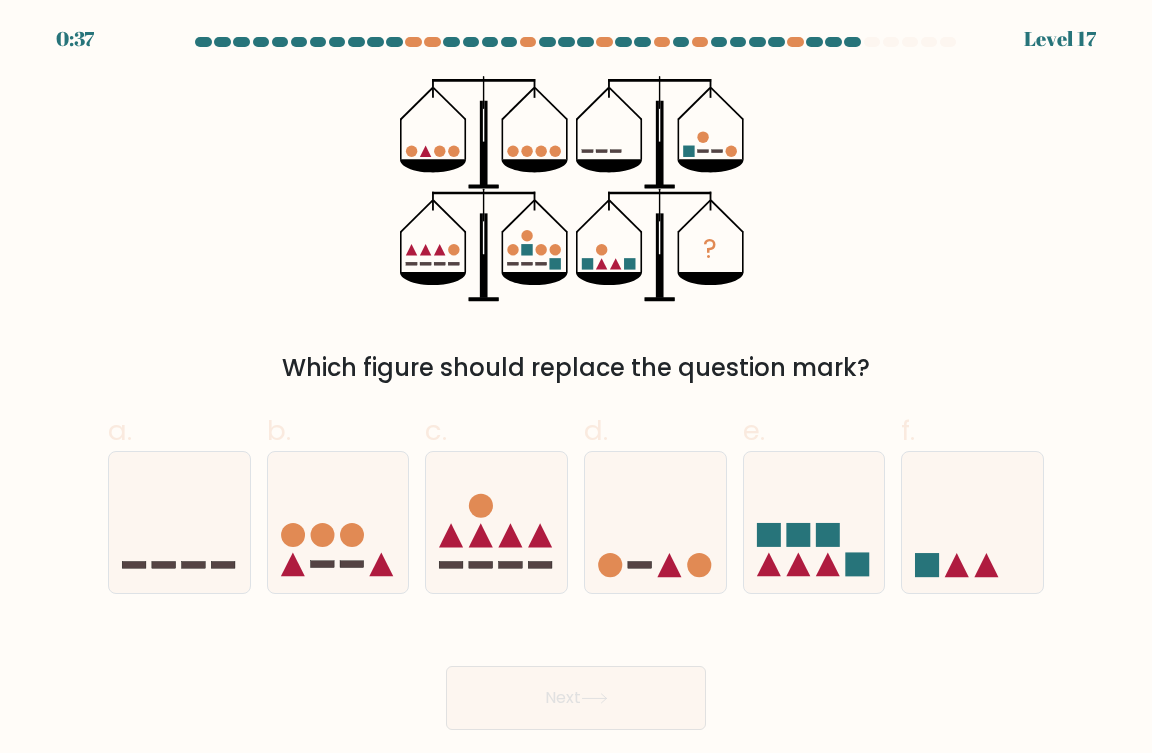 click on "?" 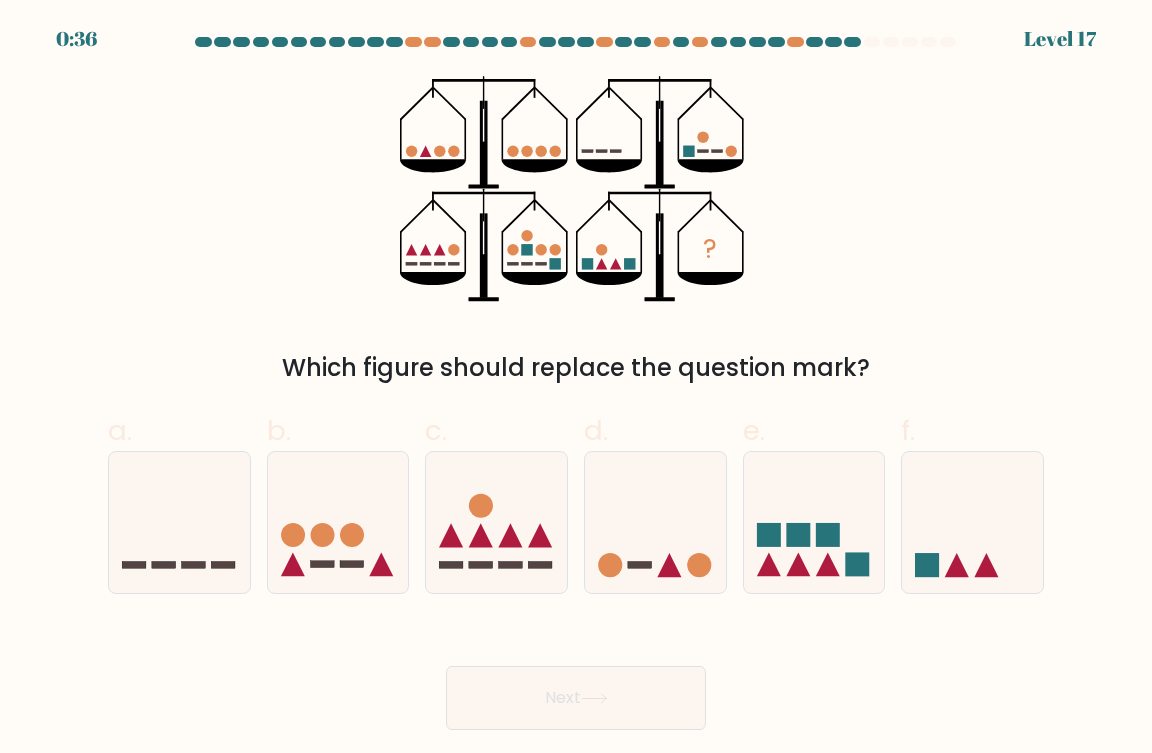 click on "?" 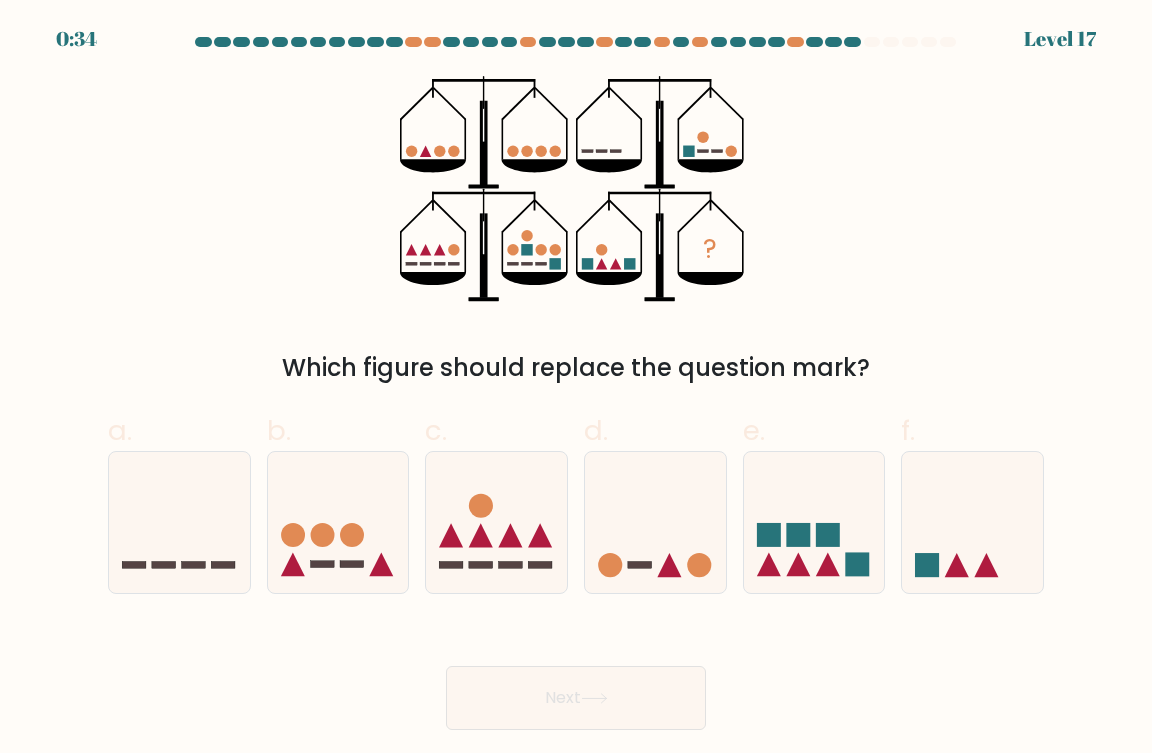 click 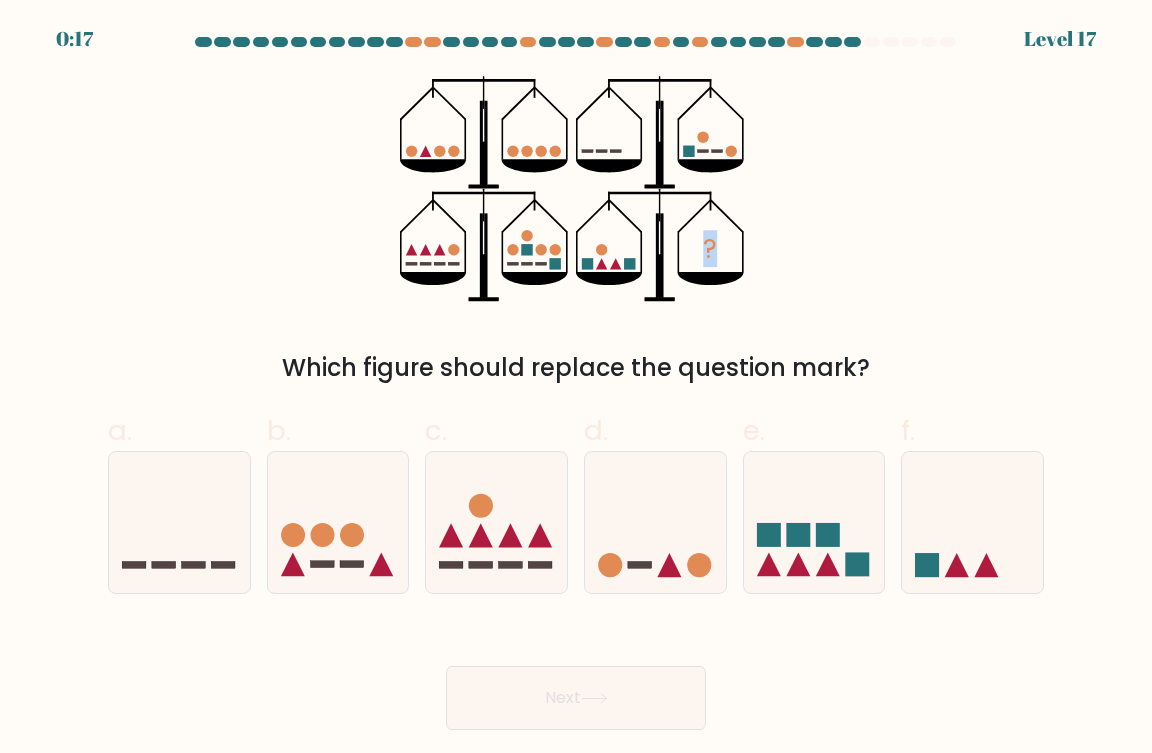drag, startPoint x: 702, startPoint y: 244, endPoint x: 733, endPoint y: 257, distance: 33.61547 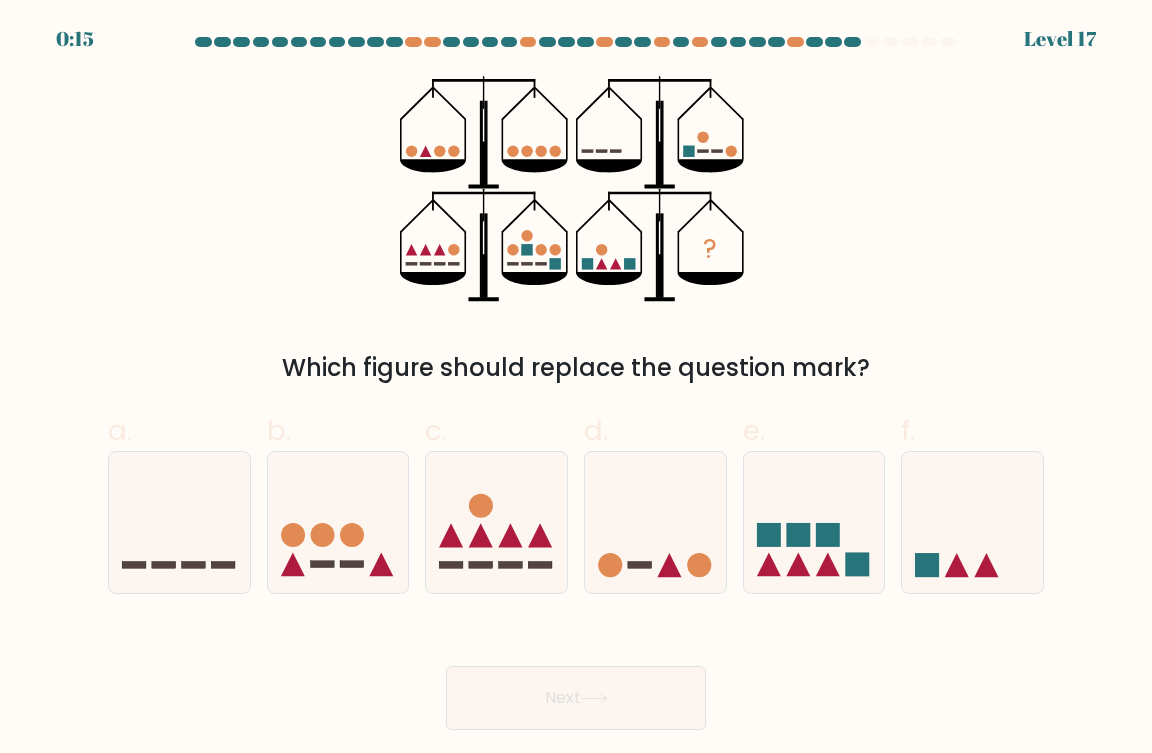 drag, startPoint x: 597, startPoint y: 261, endPoint x: 620, endPoint y: 264, distance: 23.194826 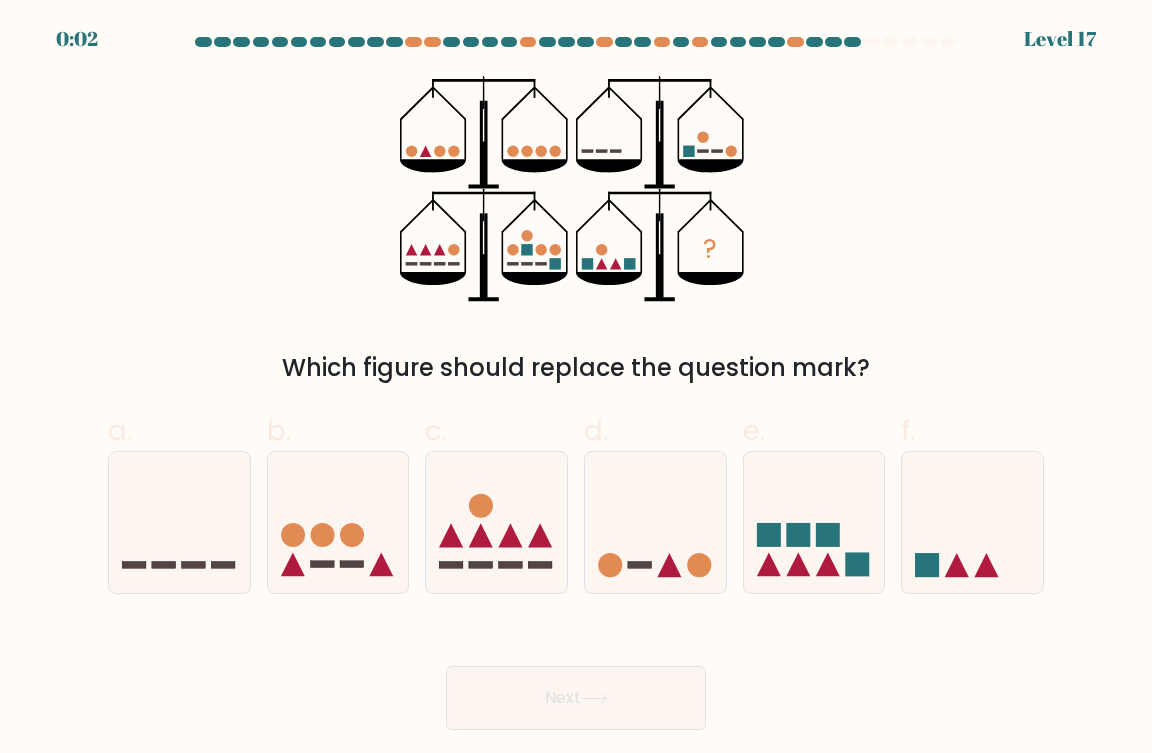 click 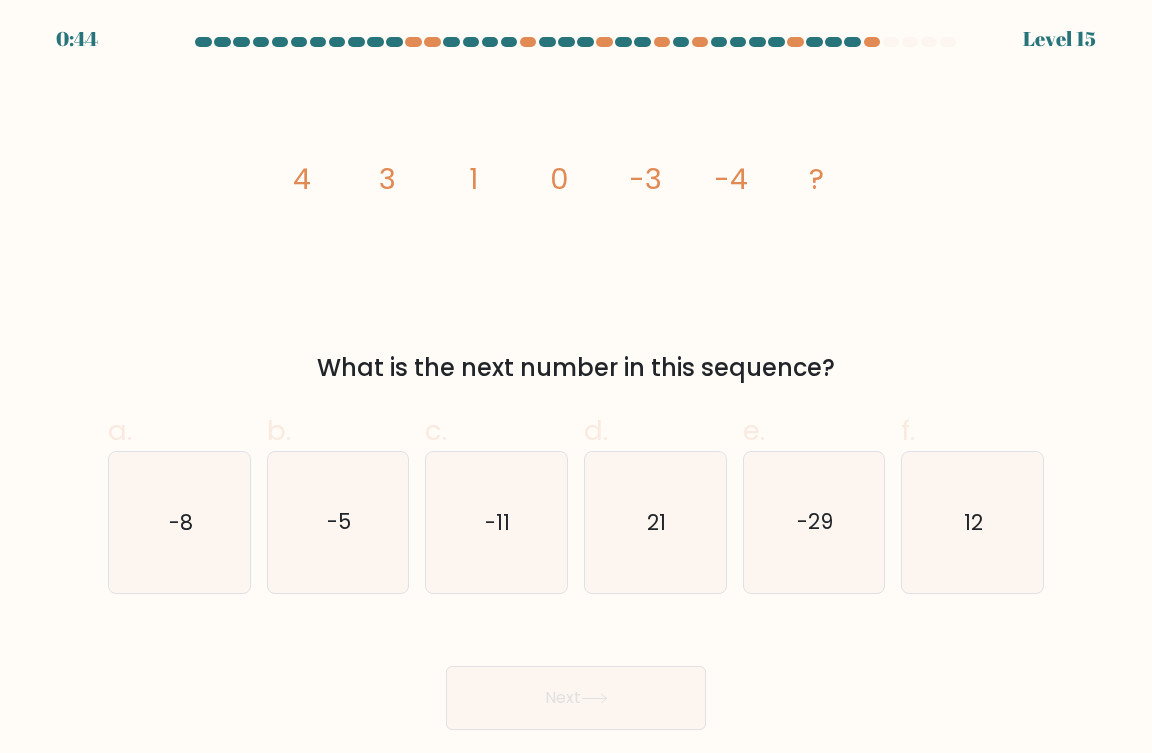 scroll, scrollTop: 0, scrollLeft: 0, axis: both 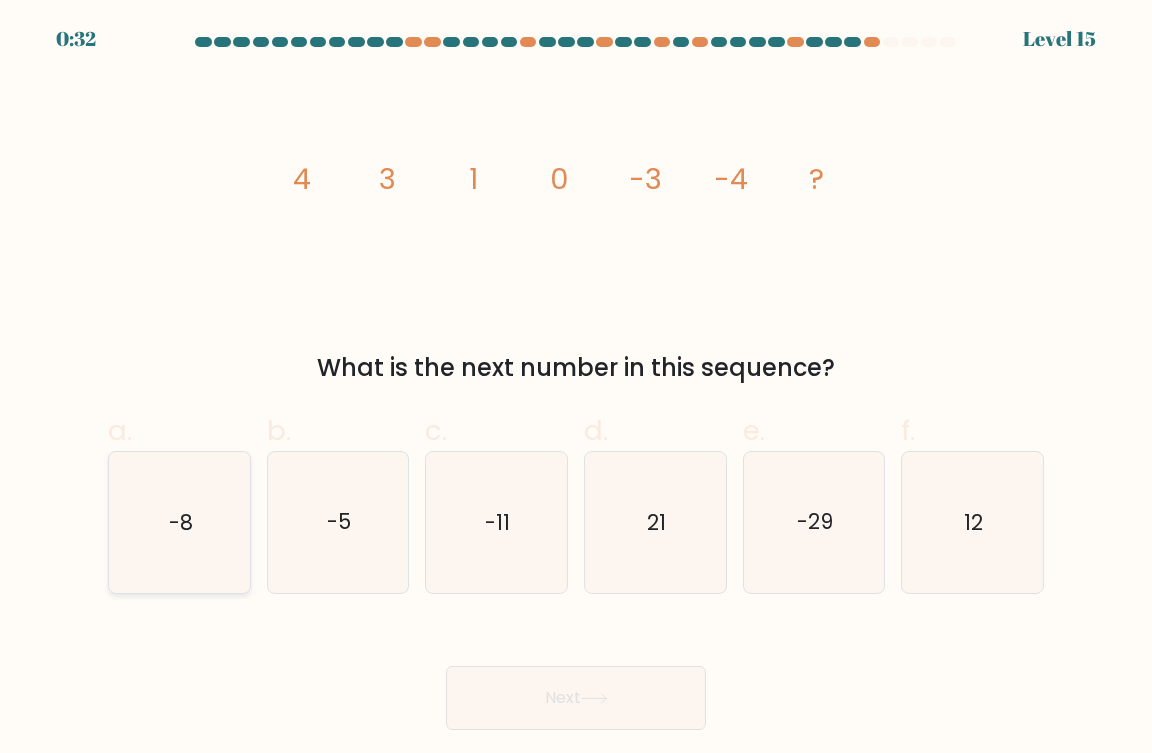 click on "-8" 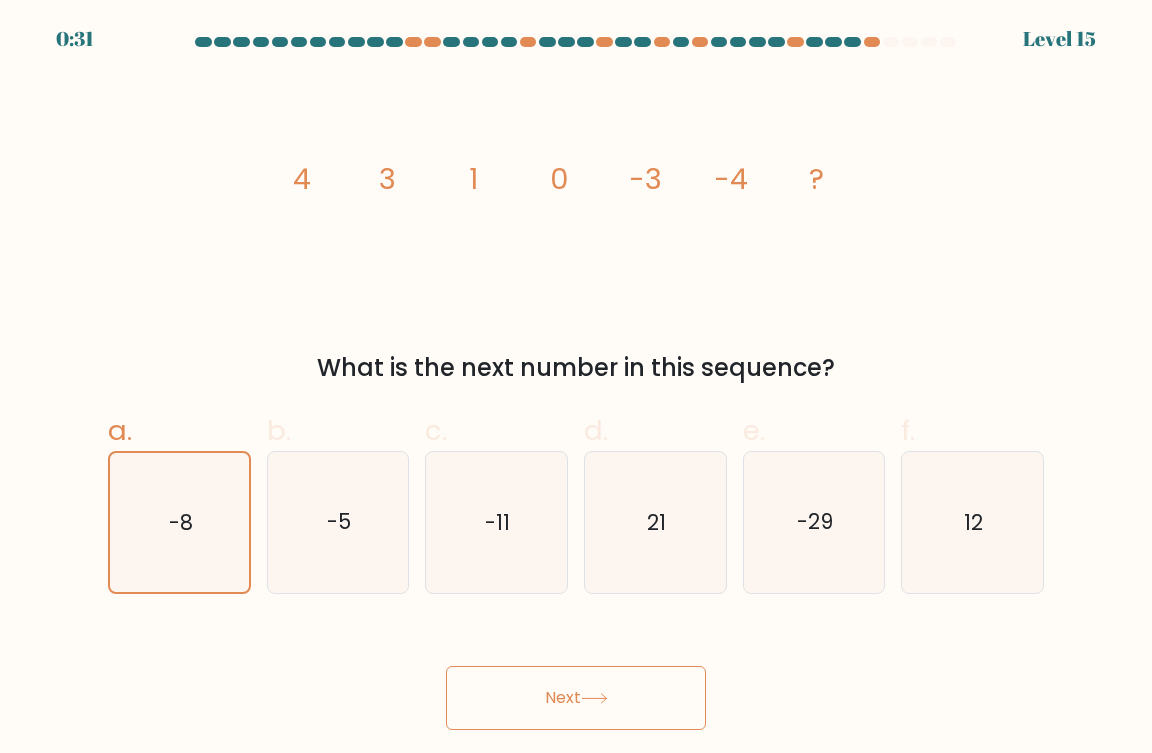 click on "Next" at bounding box center [576, 698] 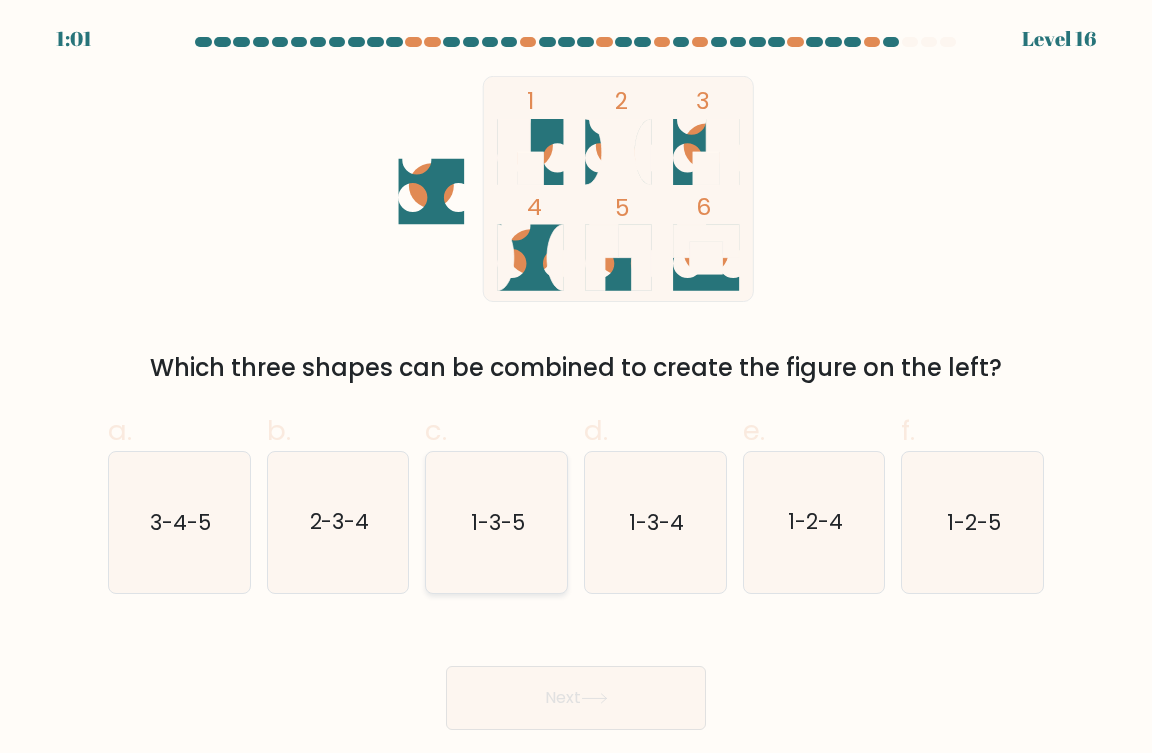 click on "1-3-5" 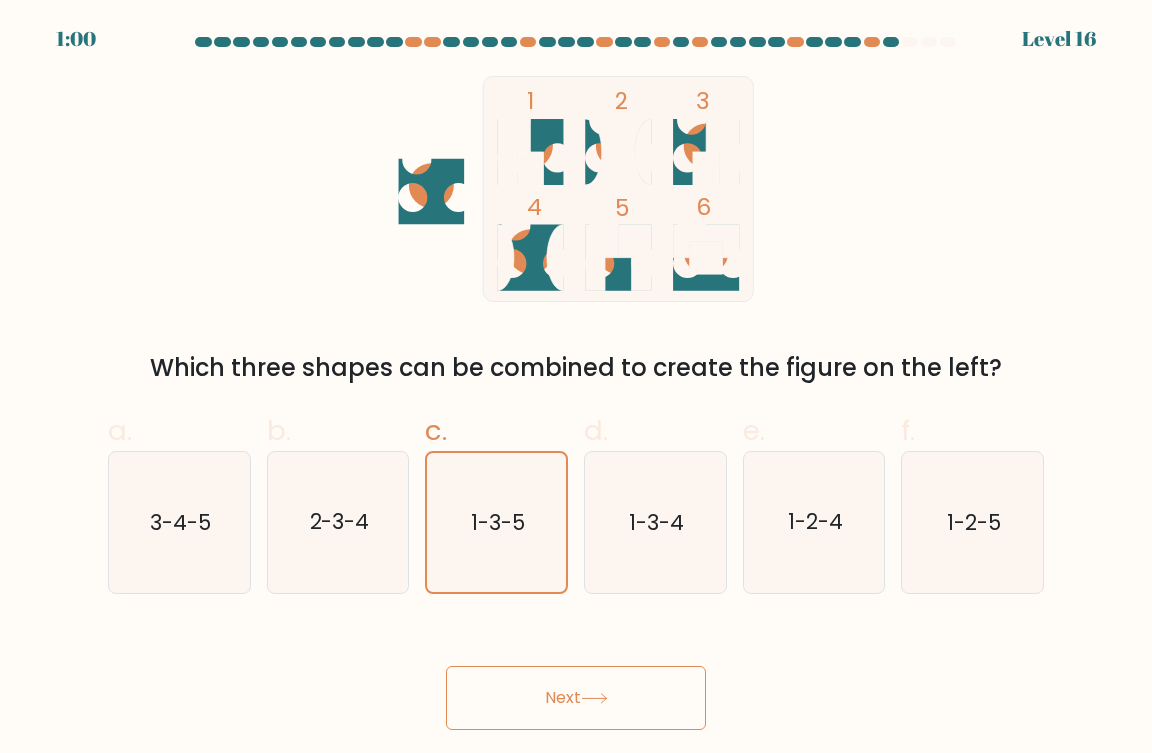 click 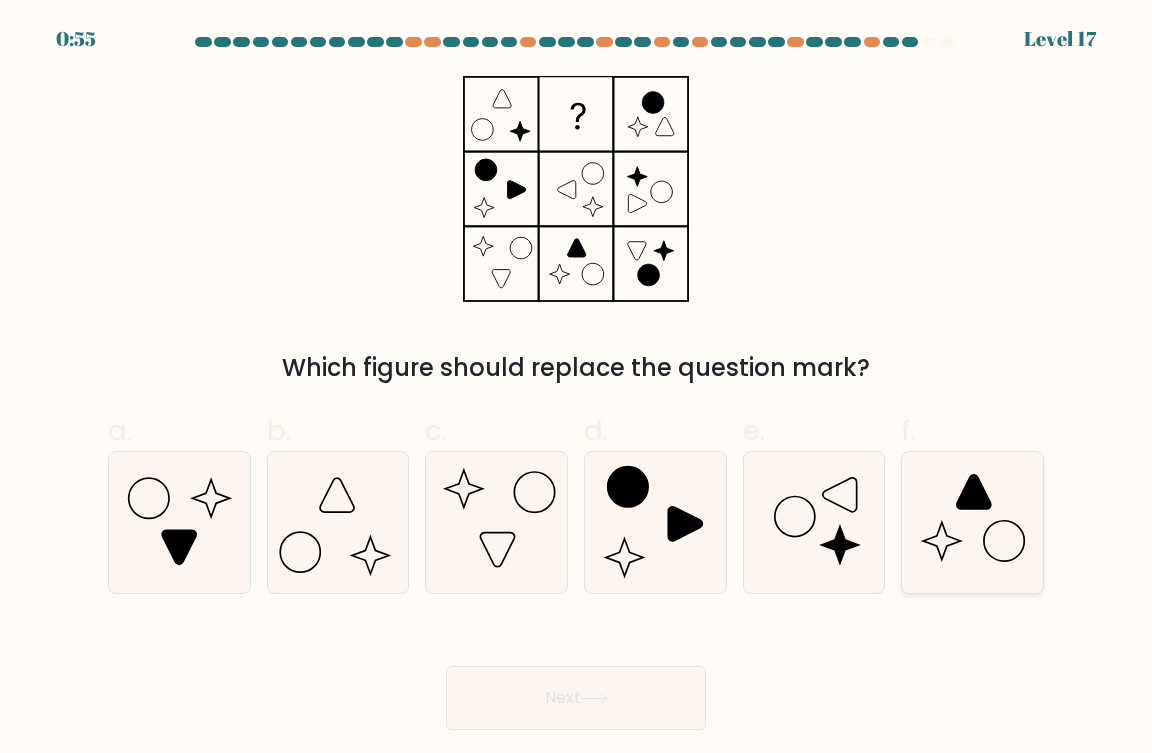 click 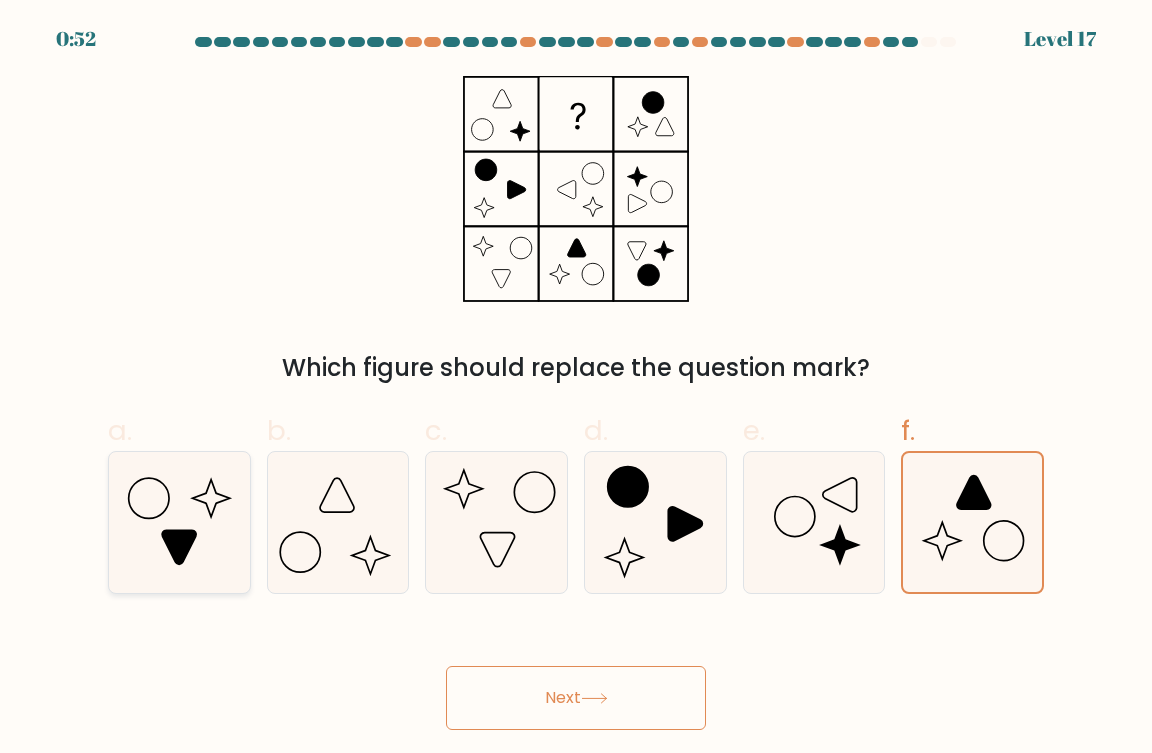 click 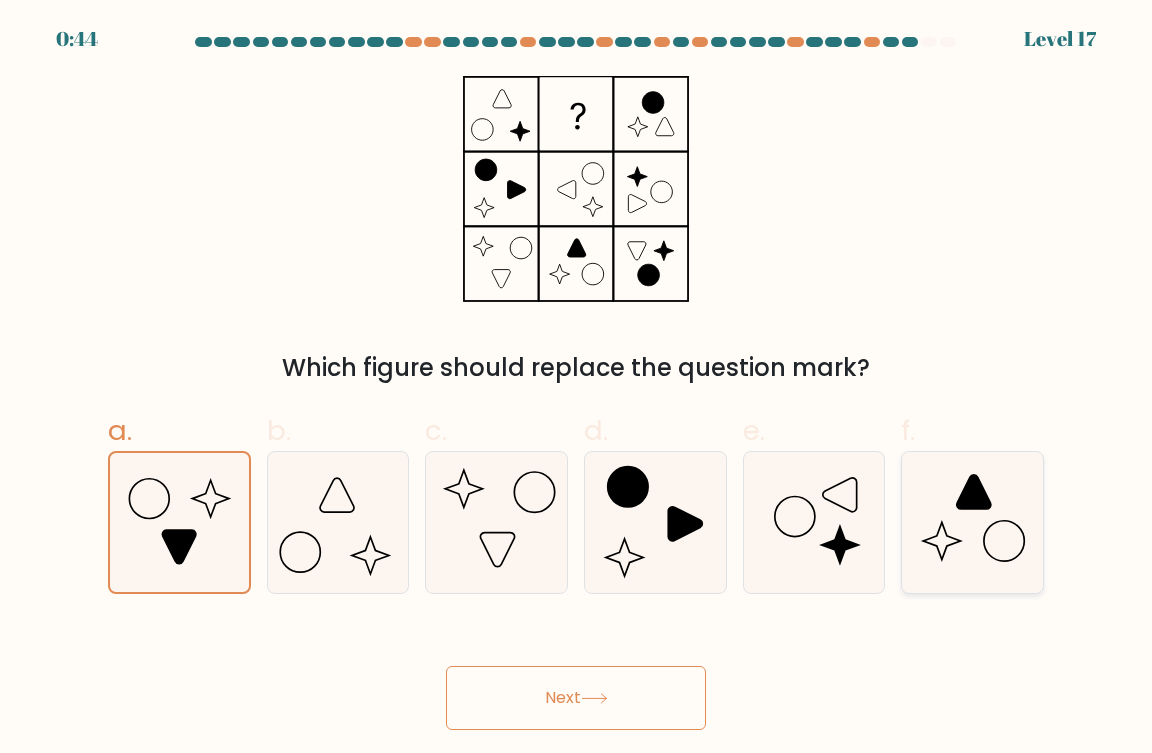 click 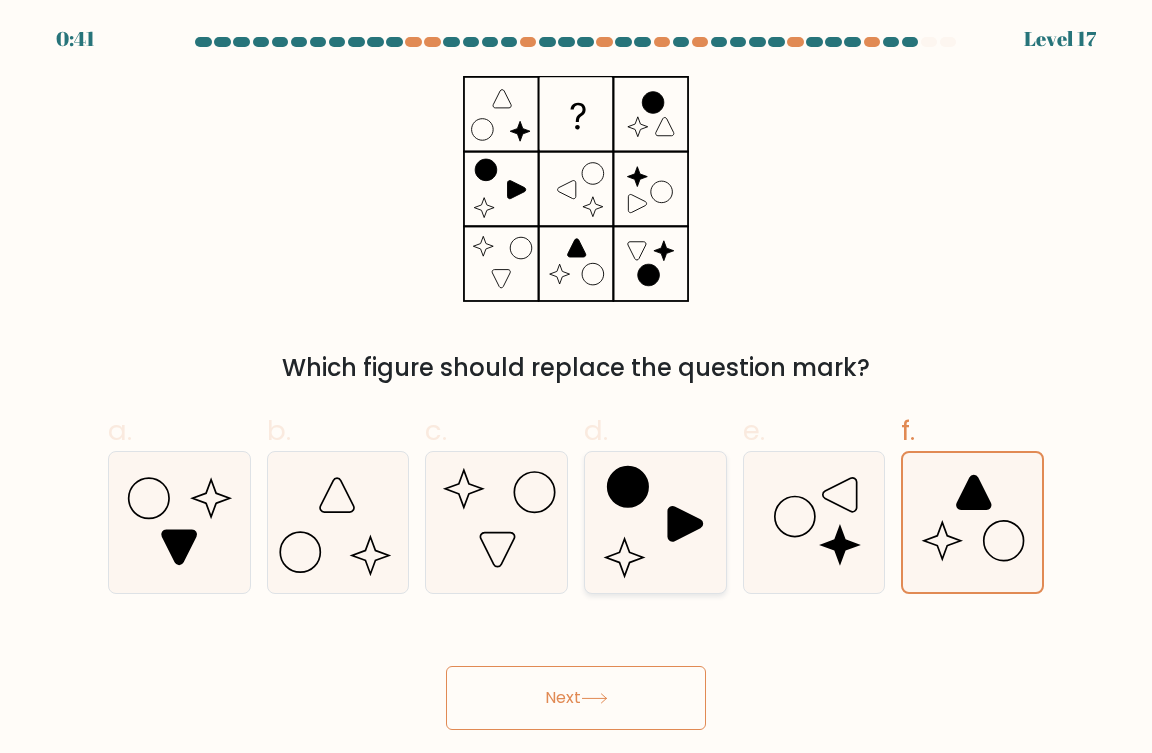click 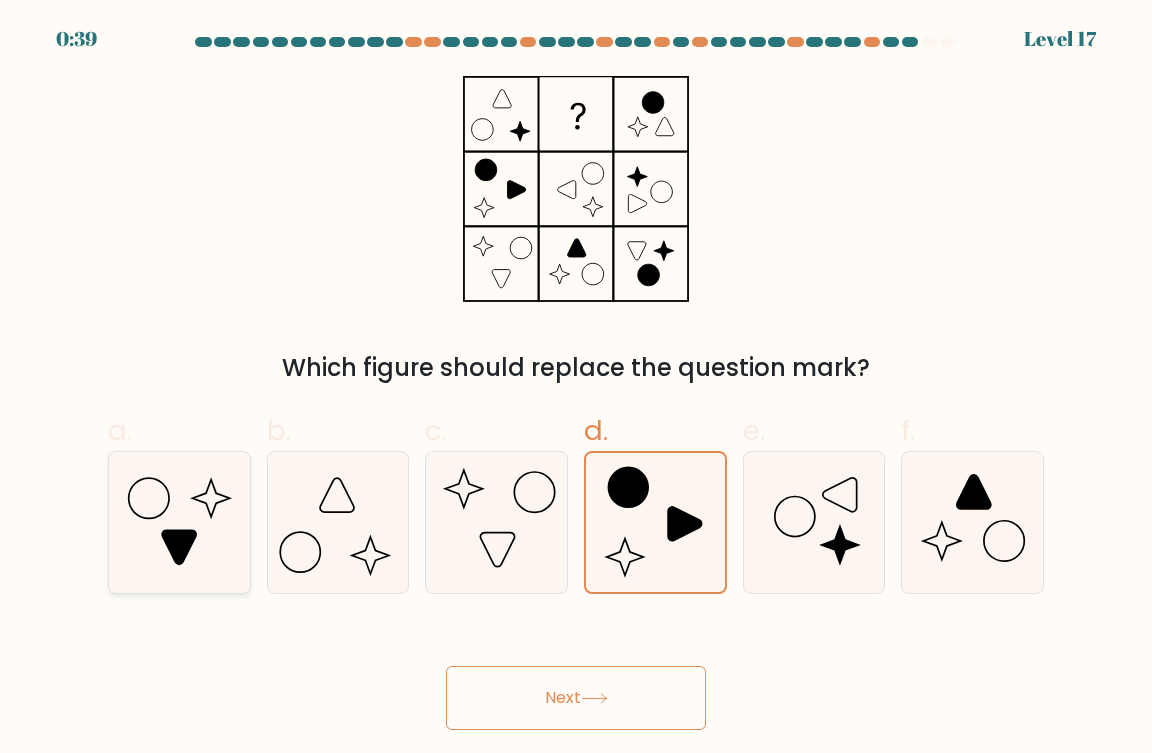 click 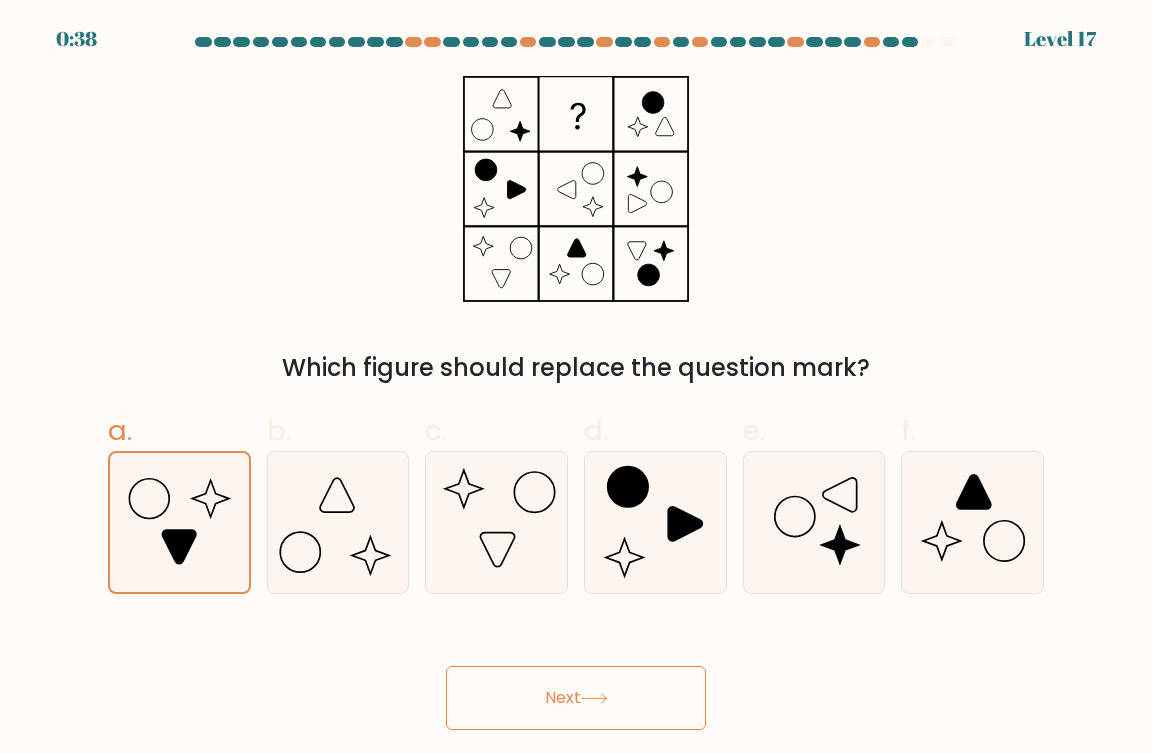click on "Next" at bounding box center [576, 698] 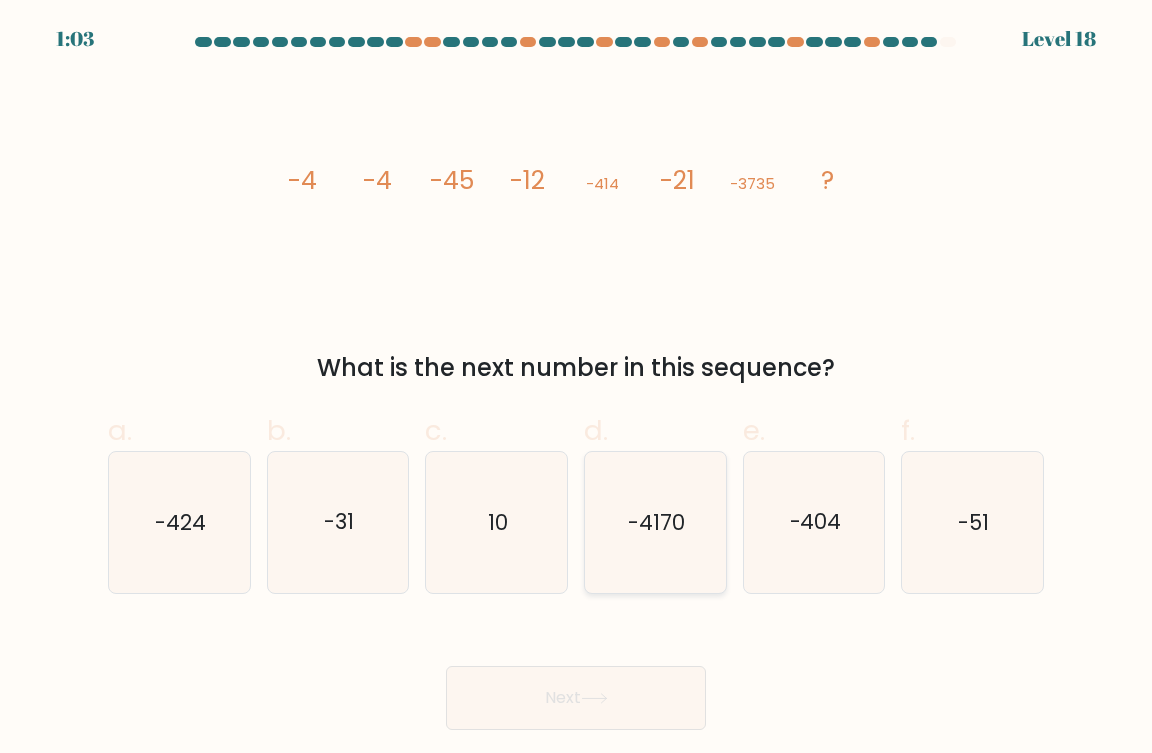 click on "-4170" 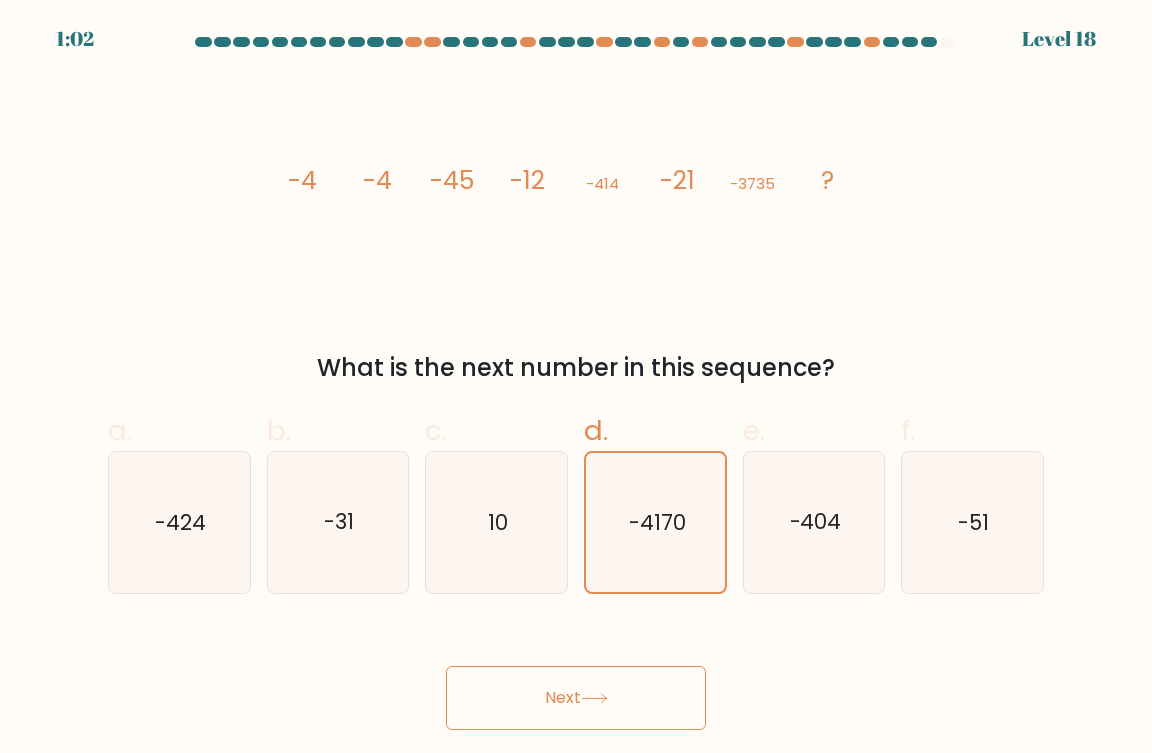 click on "Next" at bounding box center (576, 698) 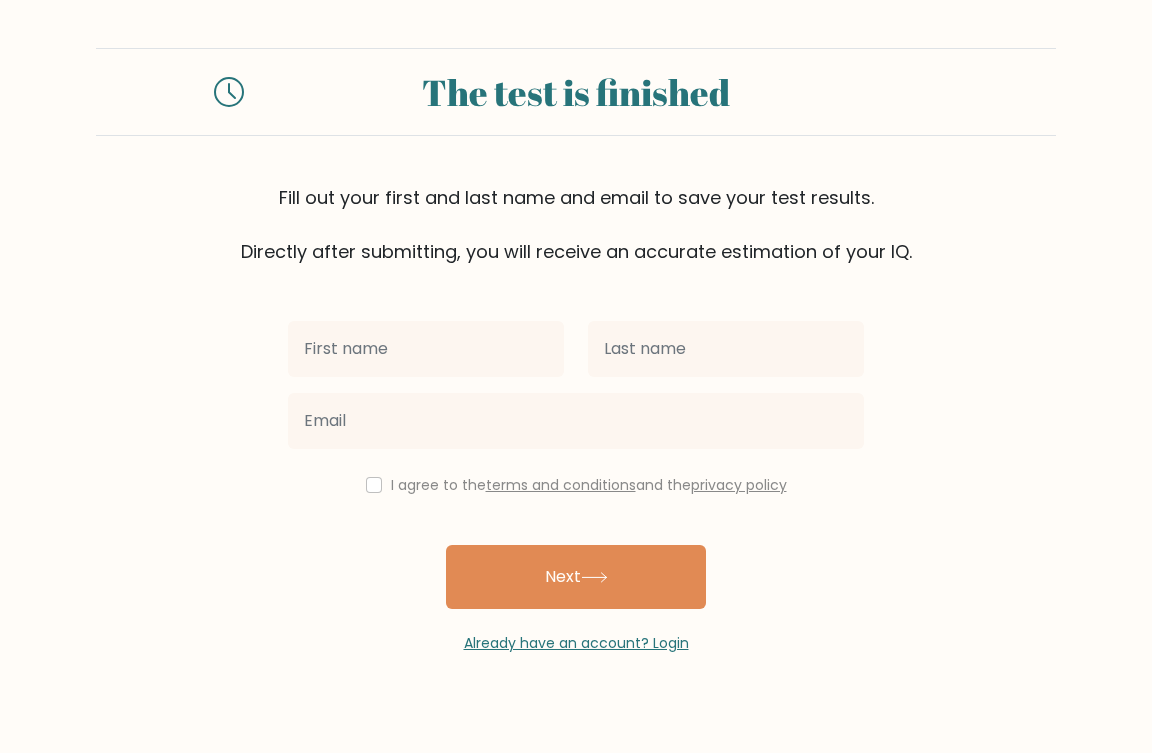 scroll, scrollTop: 0, scrollLeft: 0, axis: both 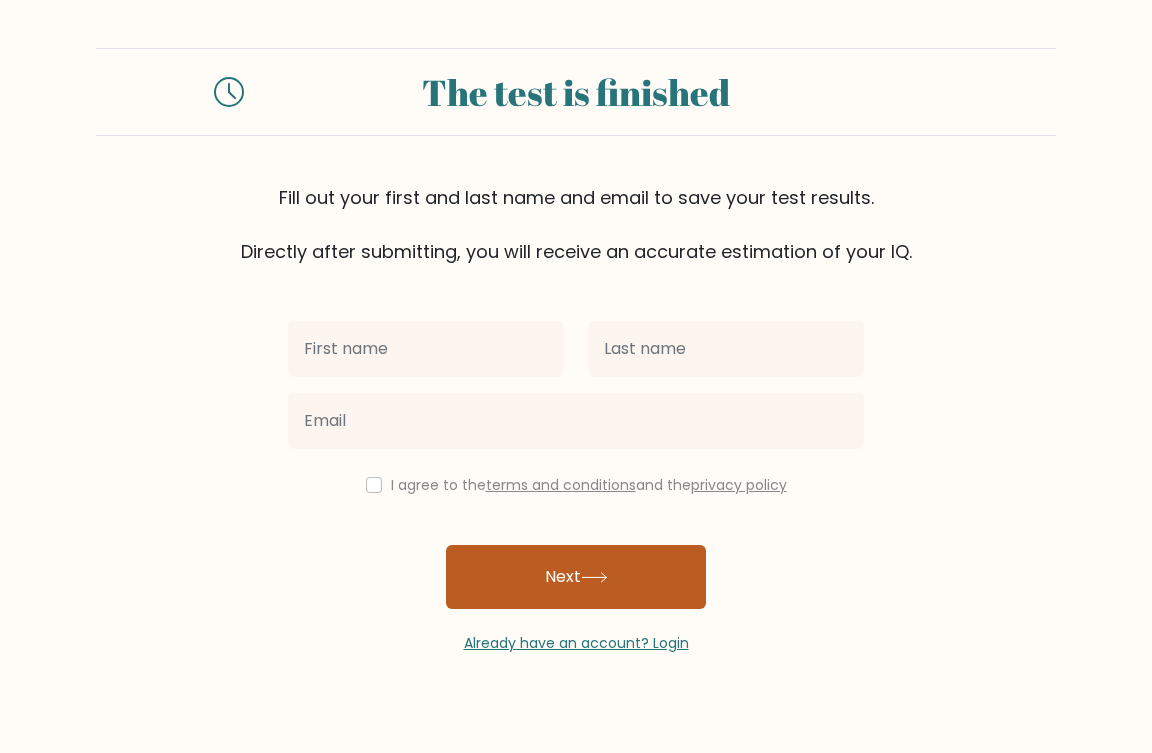click on "Next" at bounding box center [576, 577] 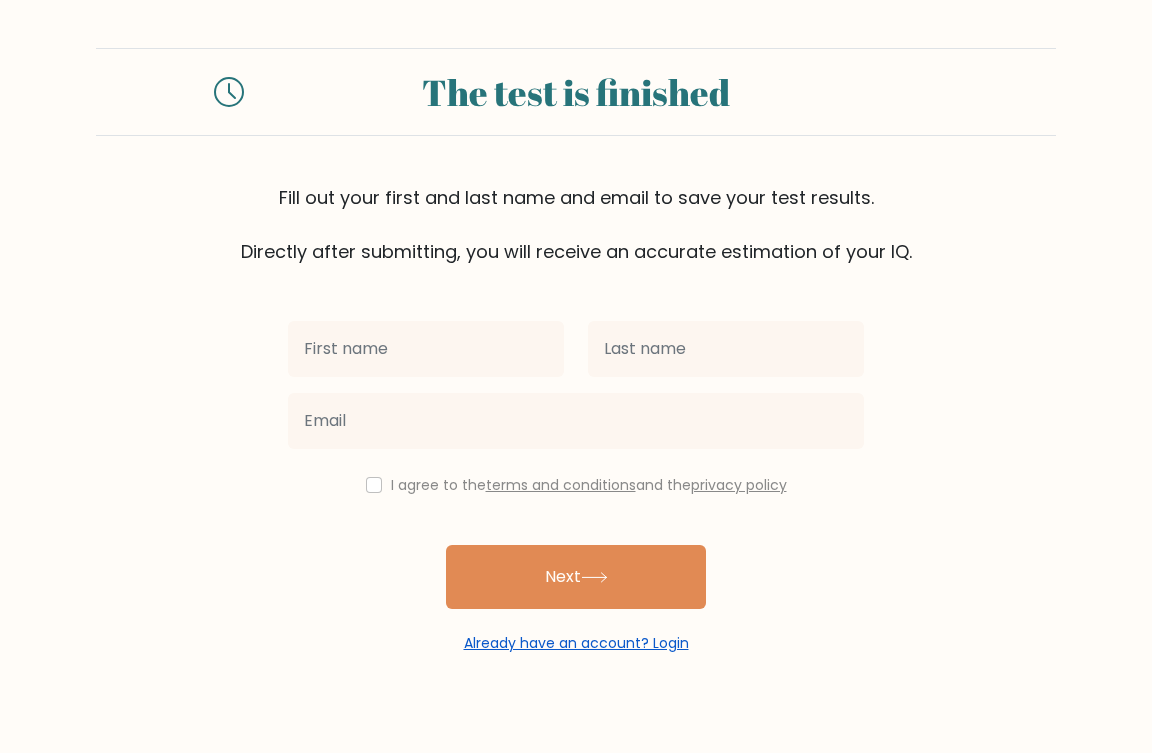 click on "Already have an account? Login" at bounding box center (576, 643) 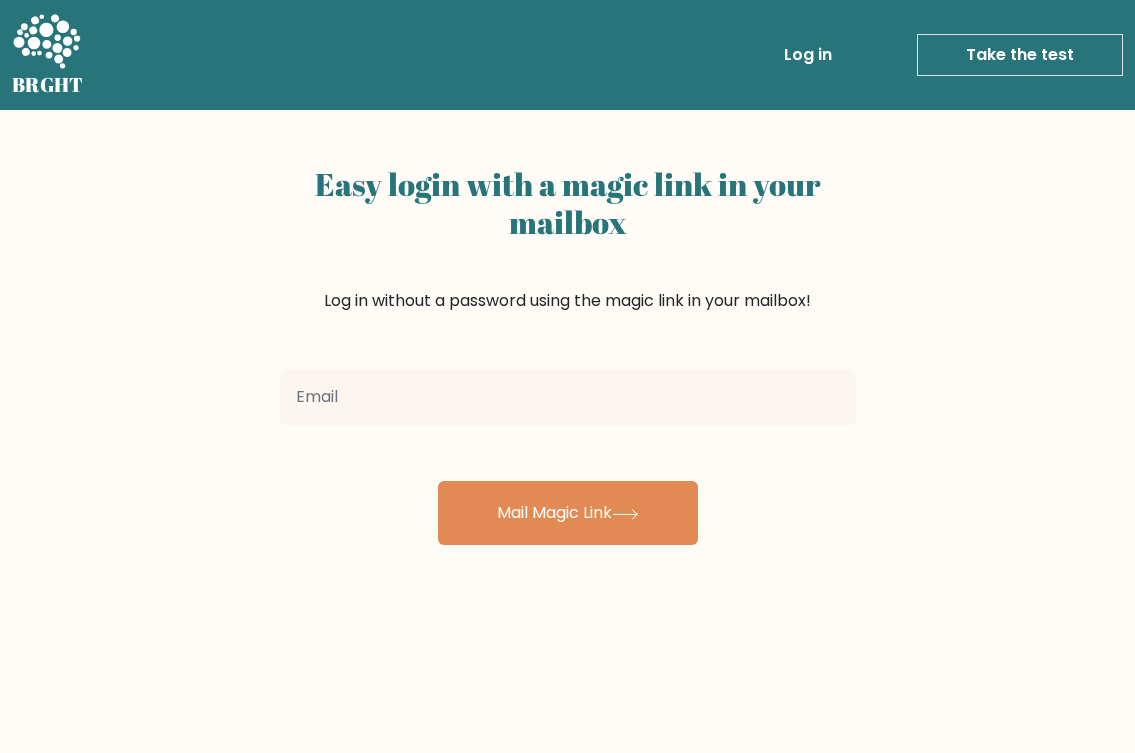 scroll, scrollTop: 0, scrollLeft: 0, axis: both 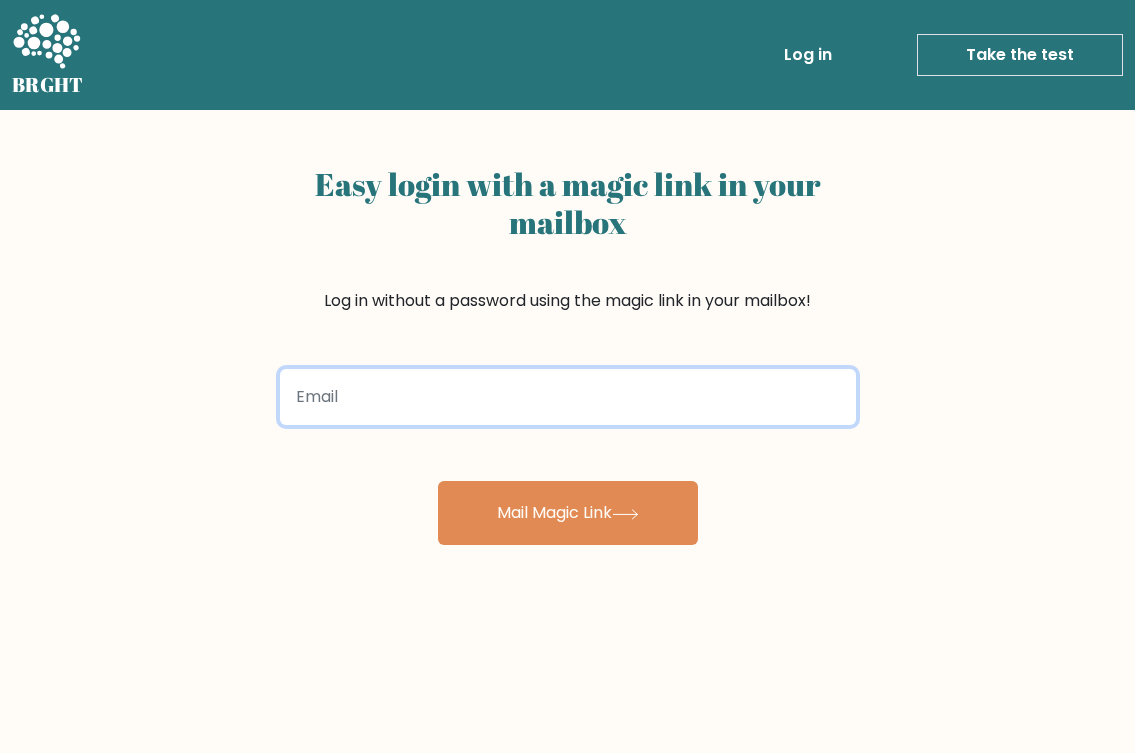 click at bounding box center [568, 397] 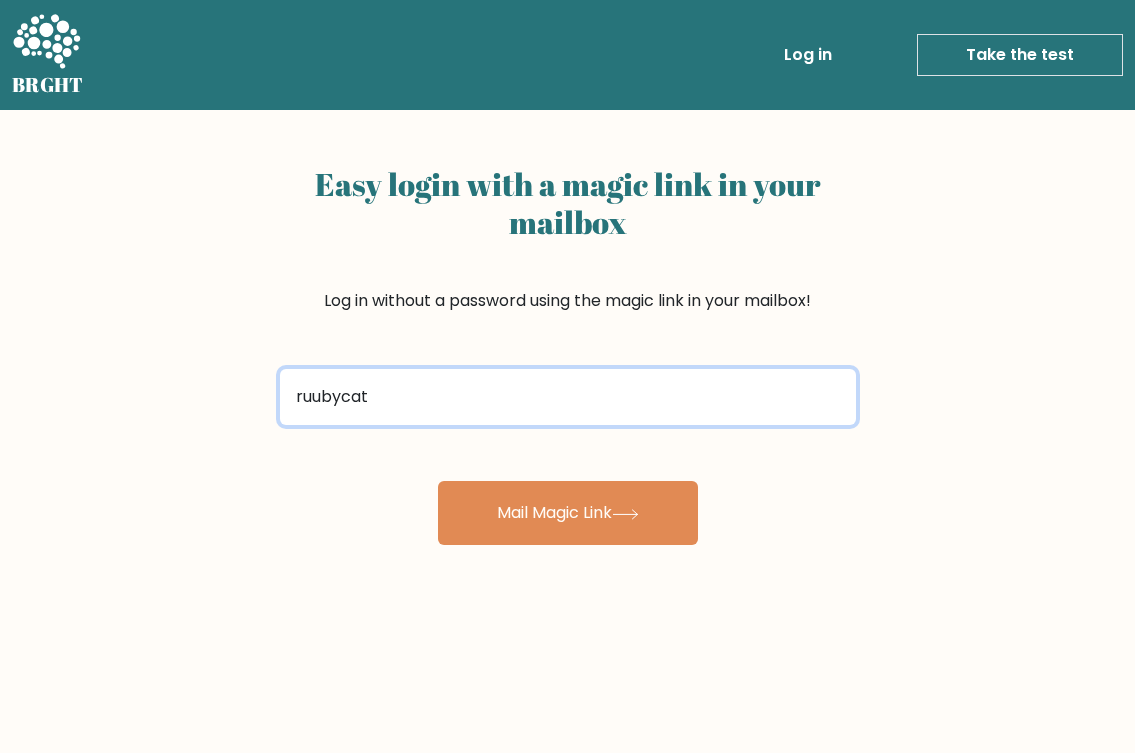 click on "ruubycat" at bounding box center [568, 397] 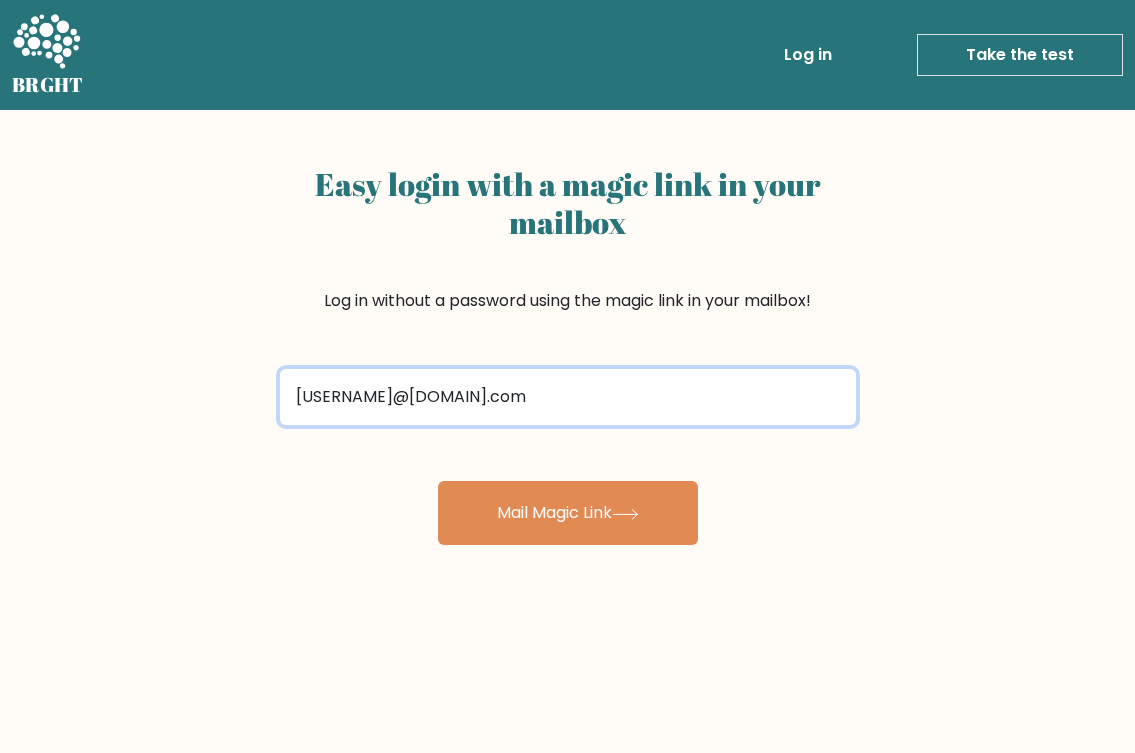type on "[USERNAME]@[DOMAIN].com" 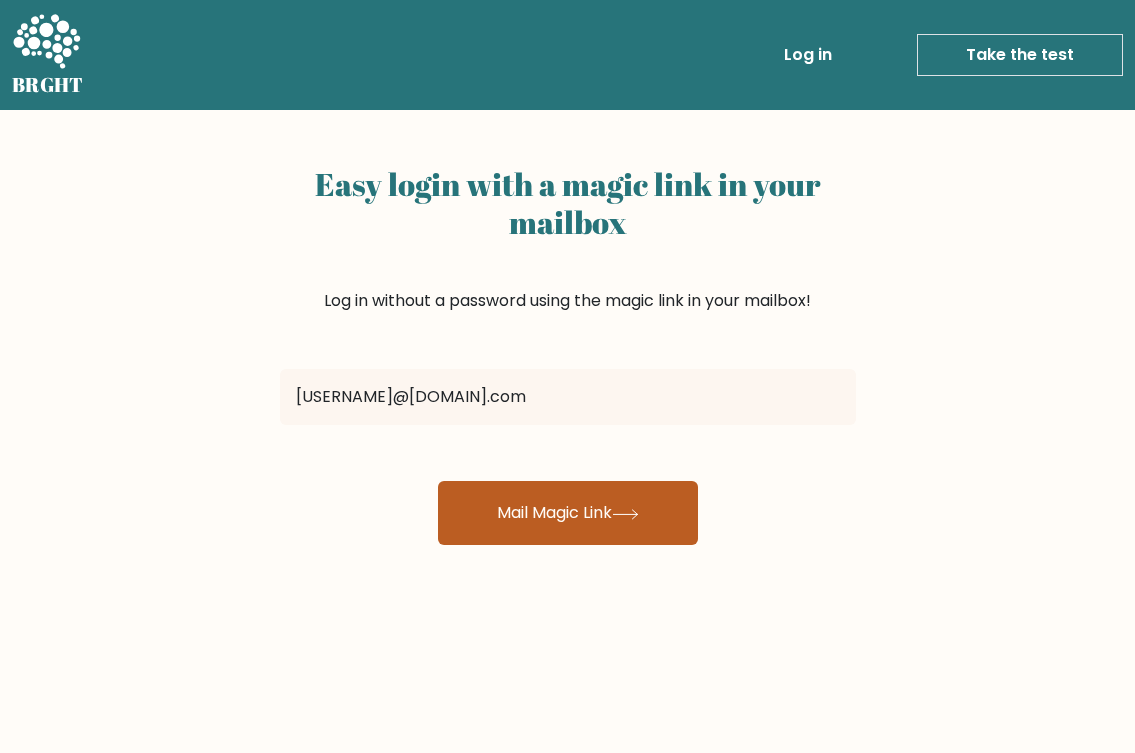 click on "Mail Magic Link" at bounding box center [568, 513] 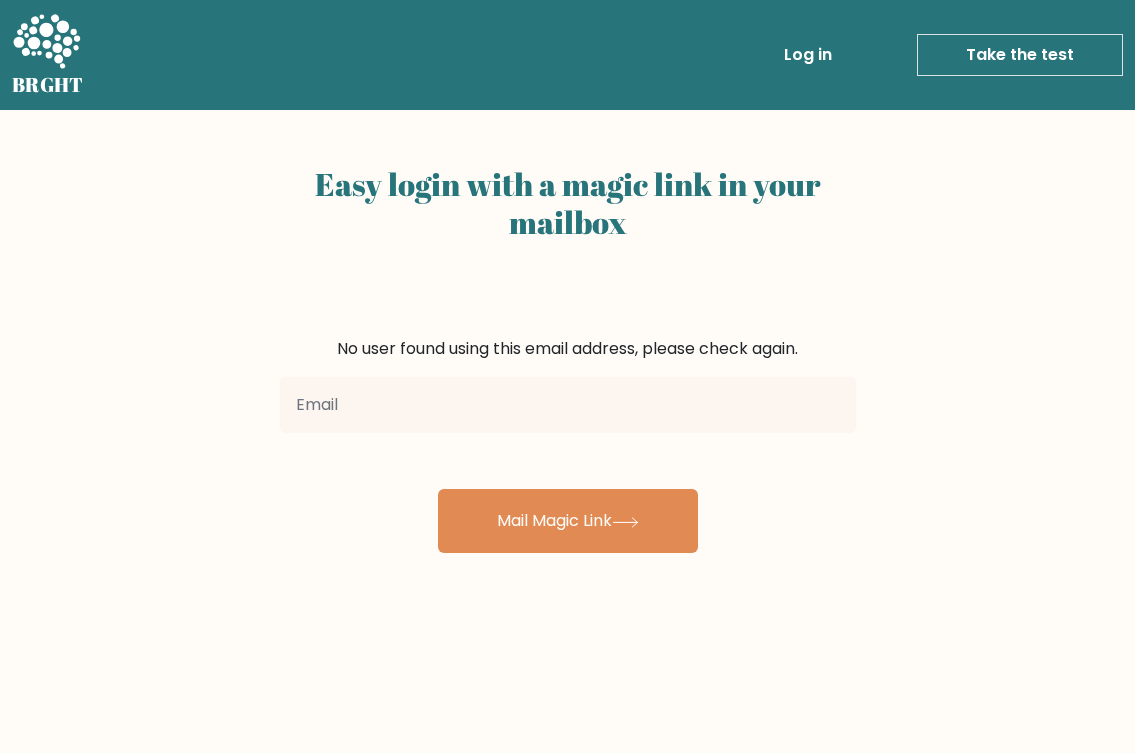 scroll, scrollTop: 0, scrollLeft: 0, axis: both 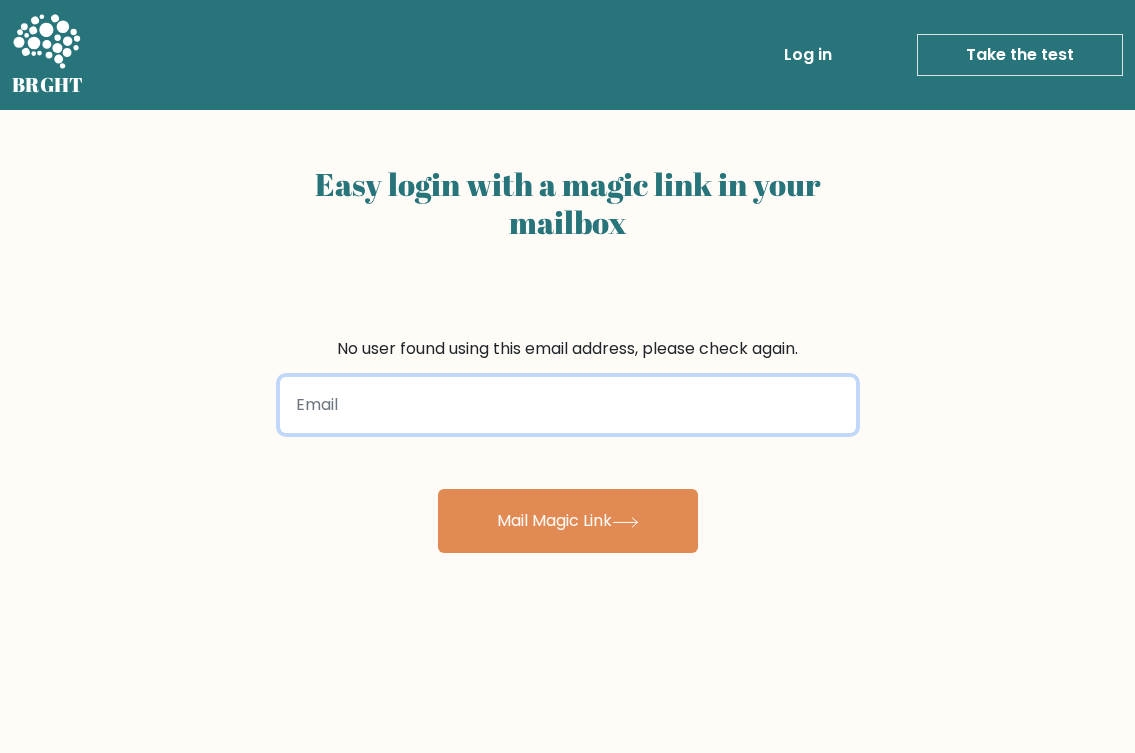 click at bounding box center [568, 405] 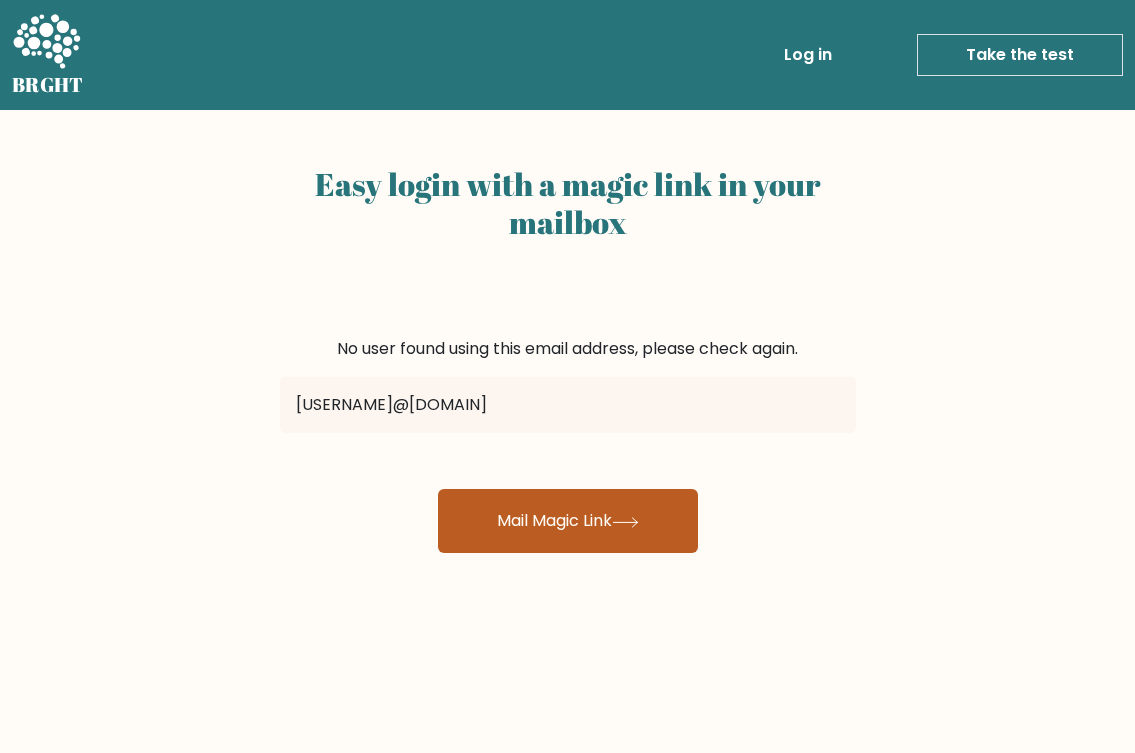 click on "Mail Magic Link" at bounding box center [568, 521] 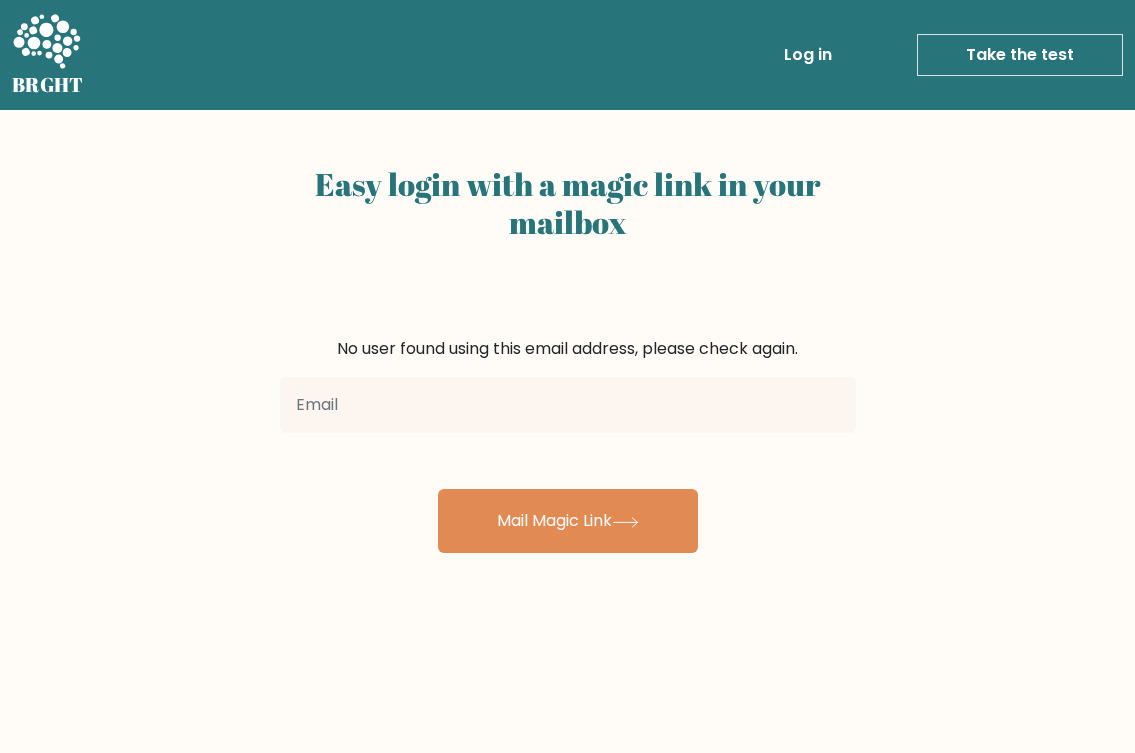 scroll, scrollTop: 0, scrollLeft: 0, axis: both 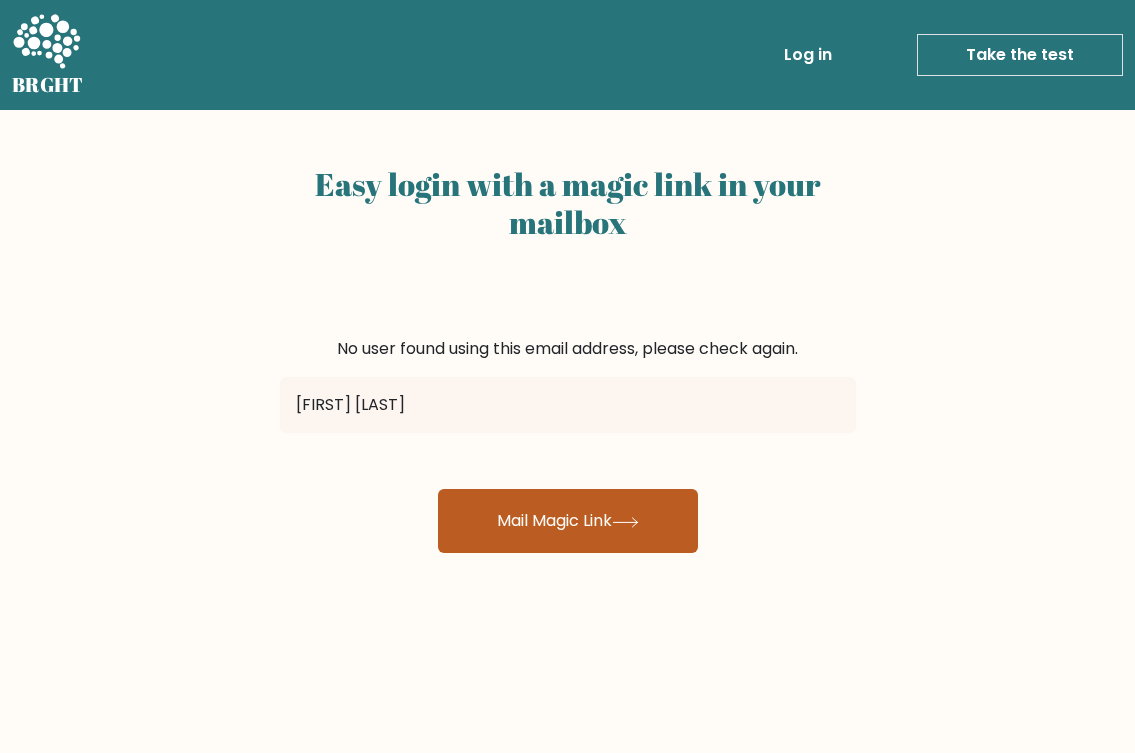 click on "Mail Magic Link" at bounding box center [568, 521] 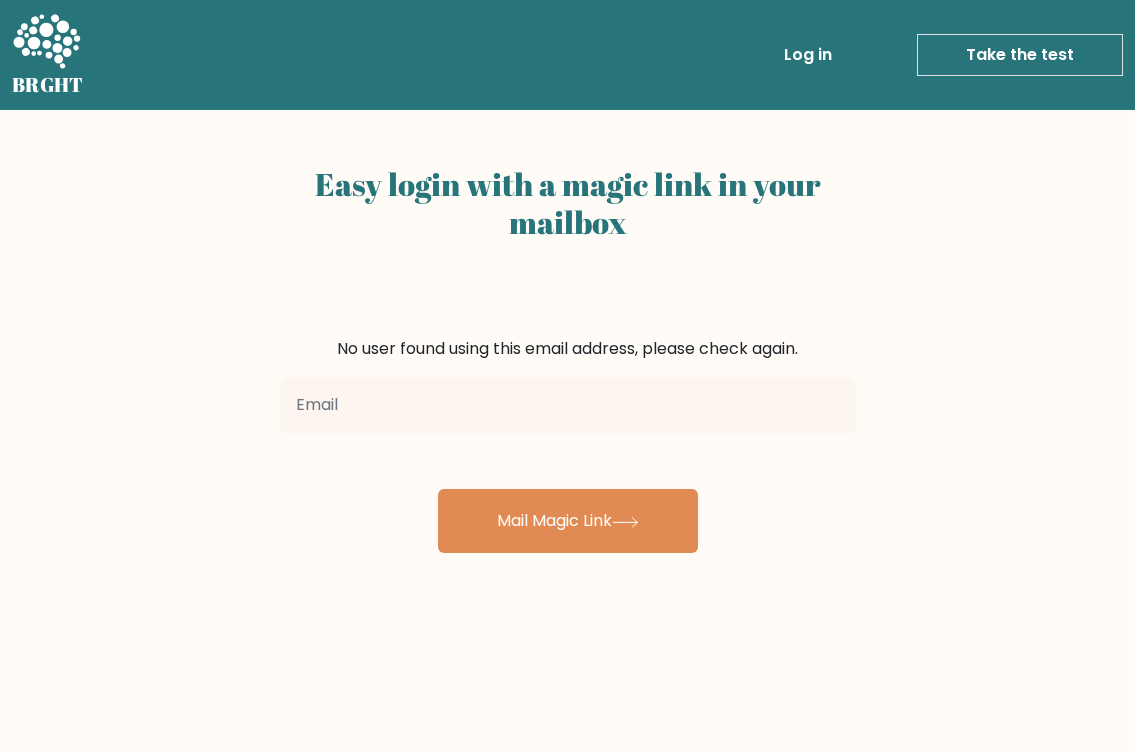 scroll, scrollTop: 0, scrollLeft: 0, axis: both 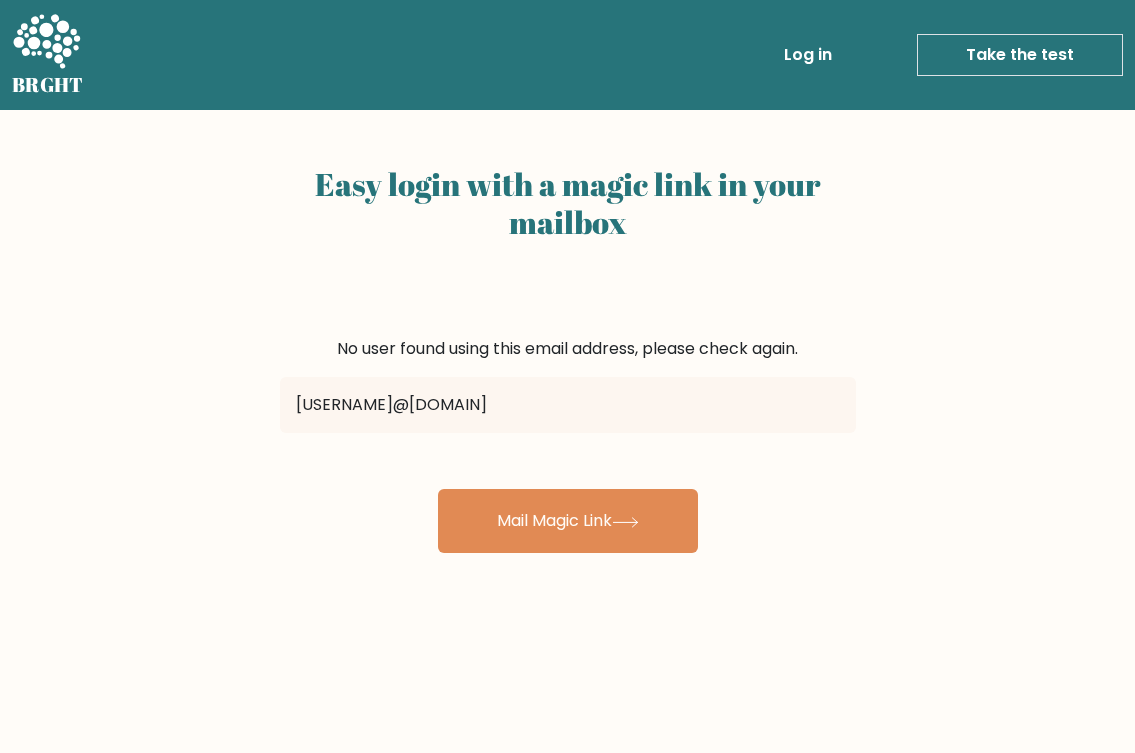 type on "ruubycat23@gmail.com" 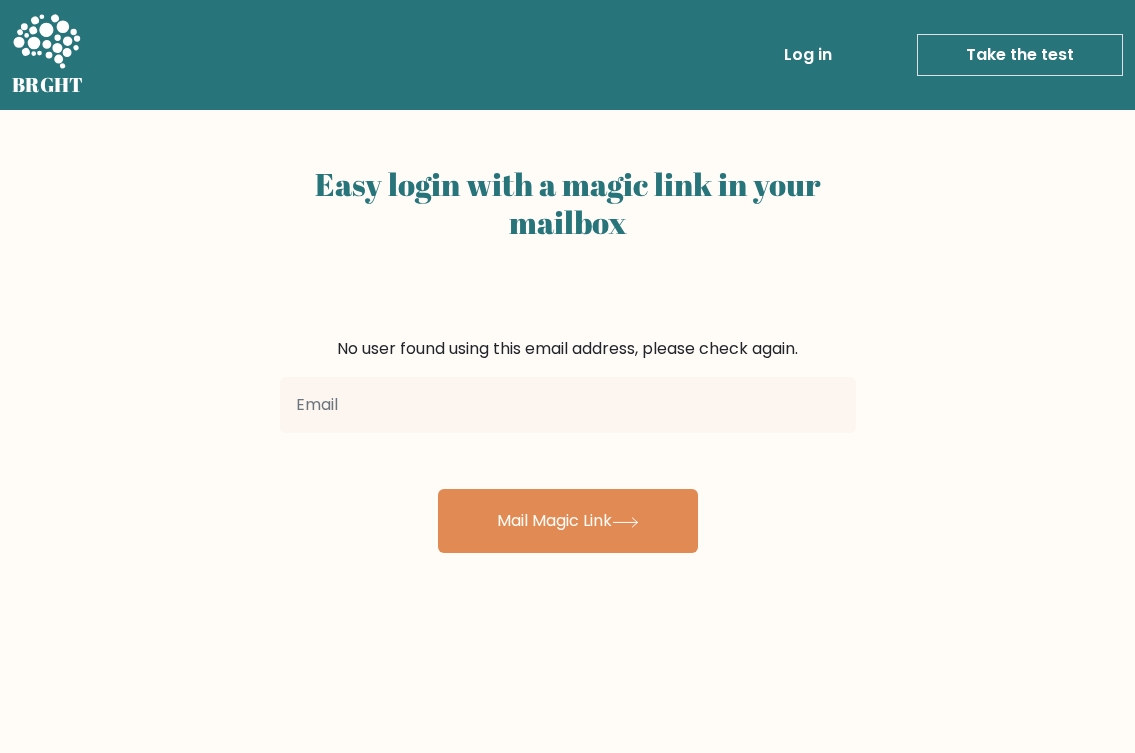 scroll, scrollTop: 0, scrollLeft: 0, axis: both 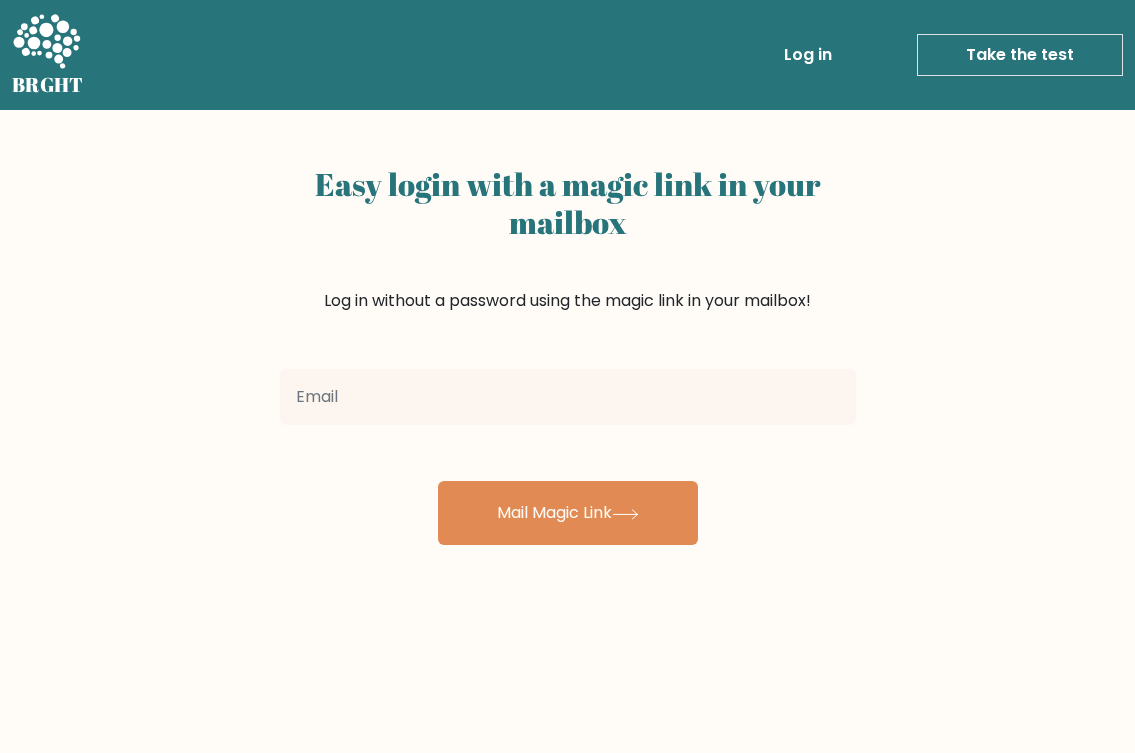 click on "Log in" at bounding box center (808, 55) 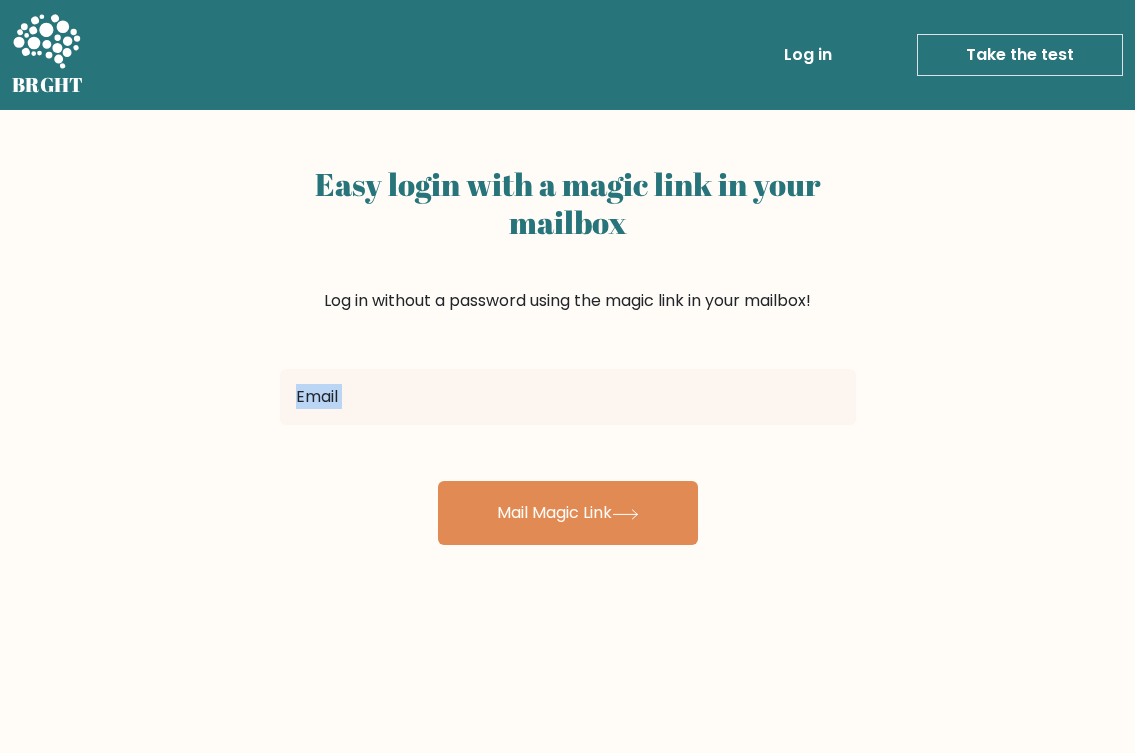 drag, startPoint x: 468, startPoint y: 428, endPoint x: 464, endPoint y: 439, distance: 11.7046995 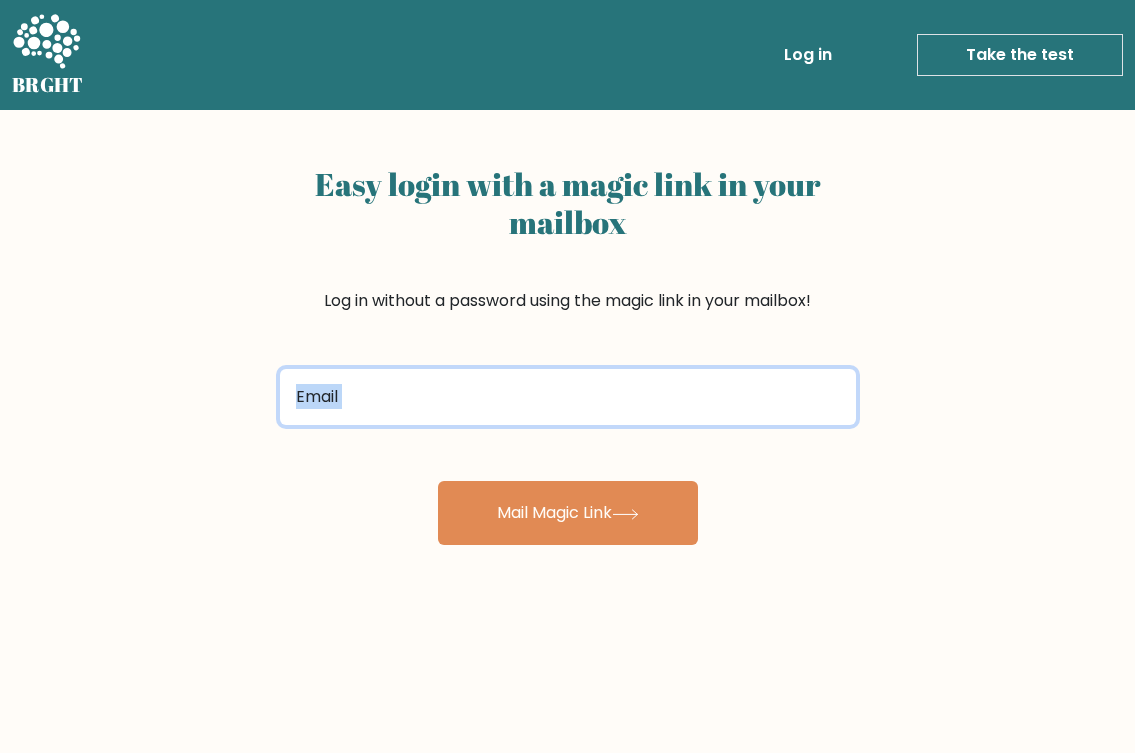 click at bounding box center [568, 397] 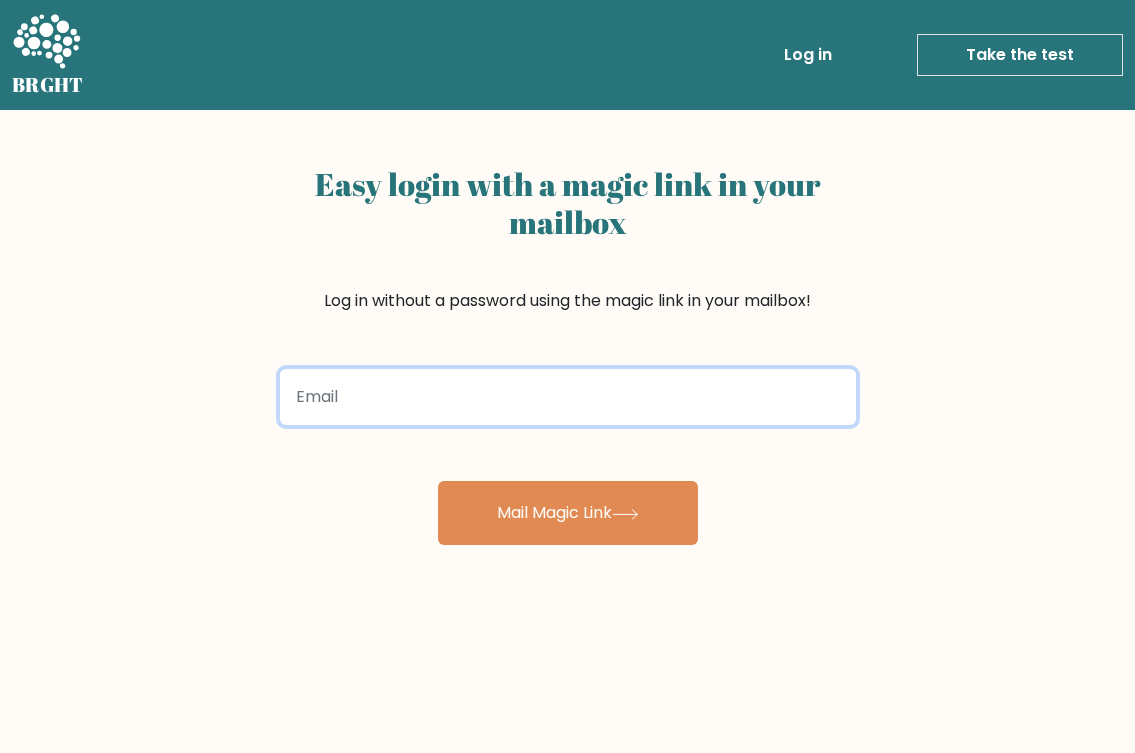 type on "ruubycat23@gmail.com" 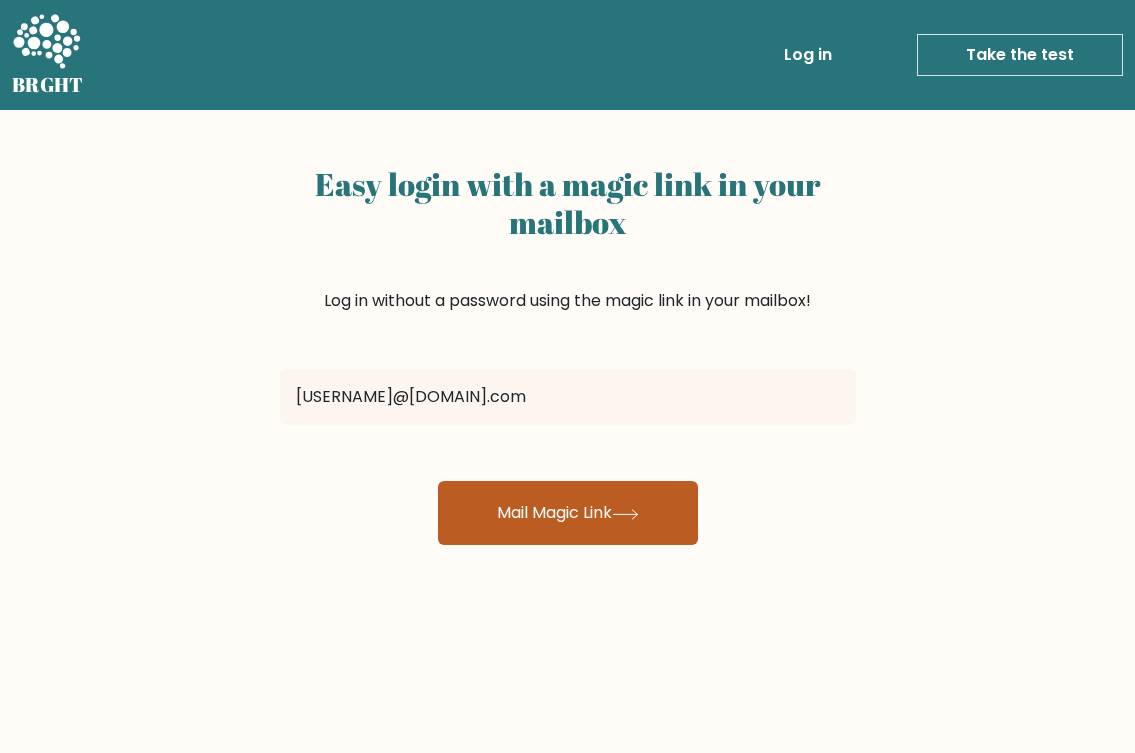 click on "Mail Magic Link" at bounding box center [568, 513] 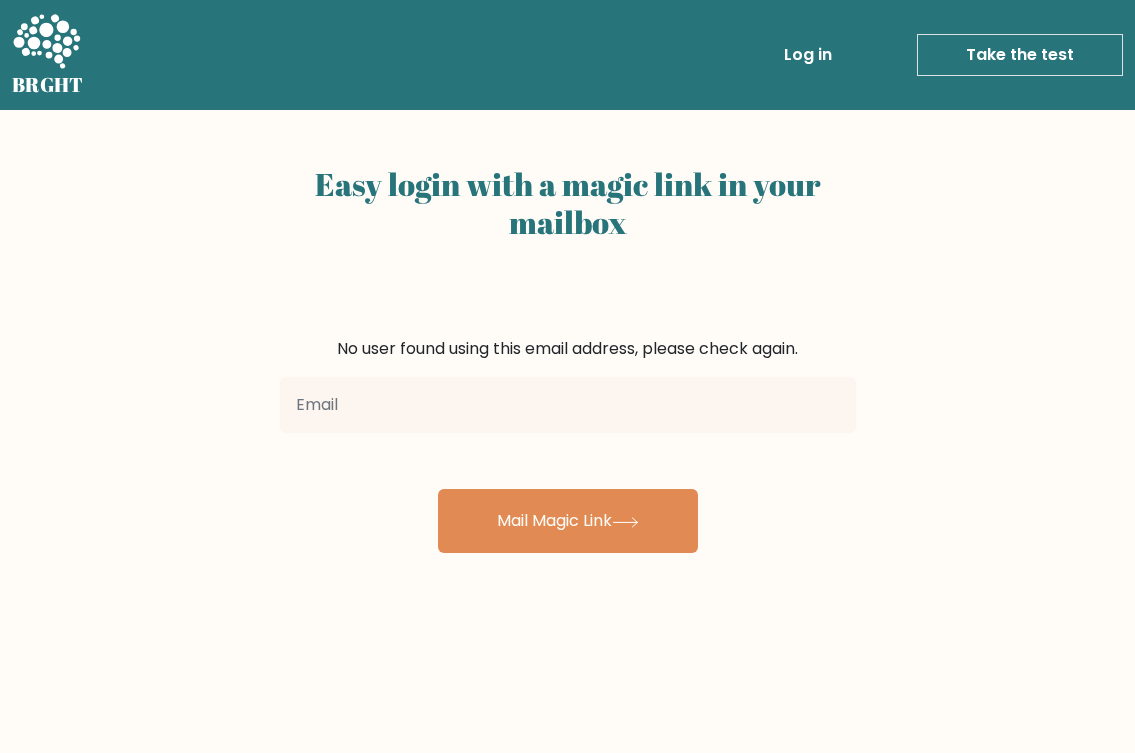 scroll, scrollTop: 0, scrollLeft: 0, axis: both 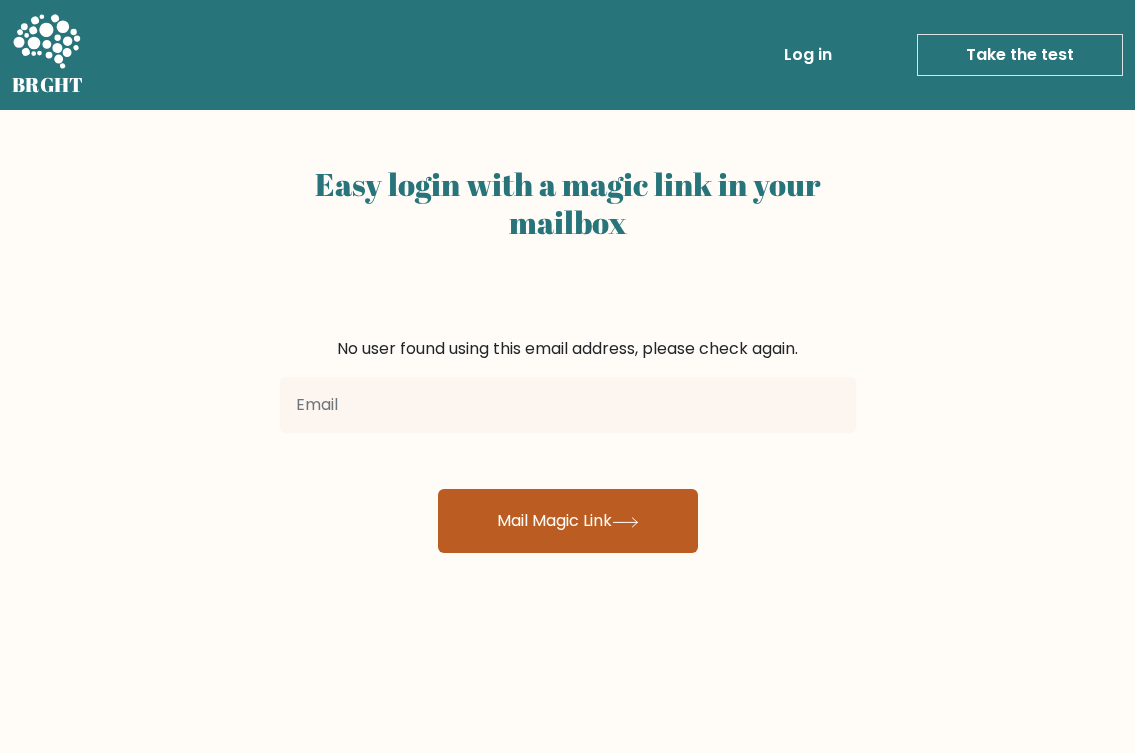 click 